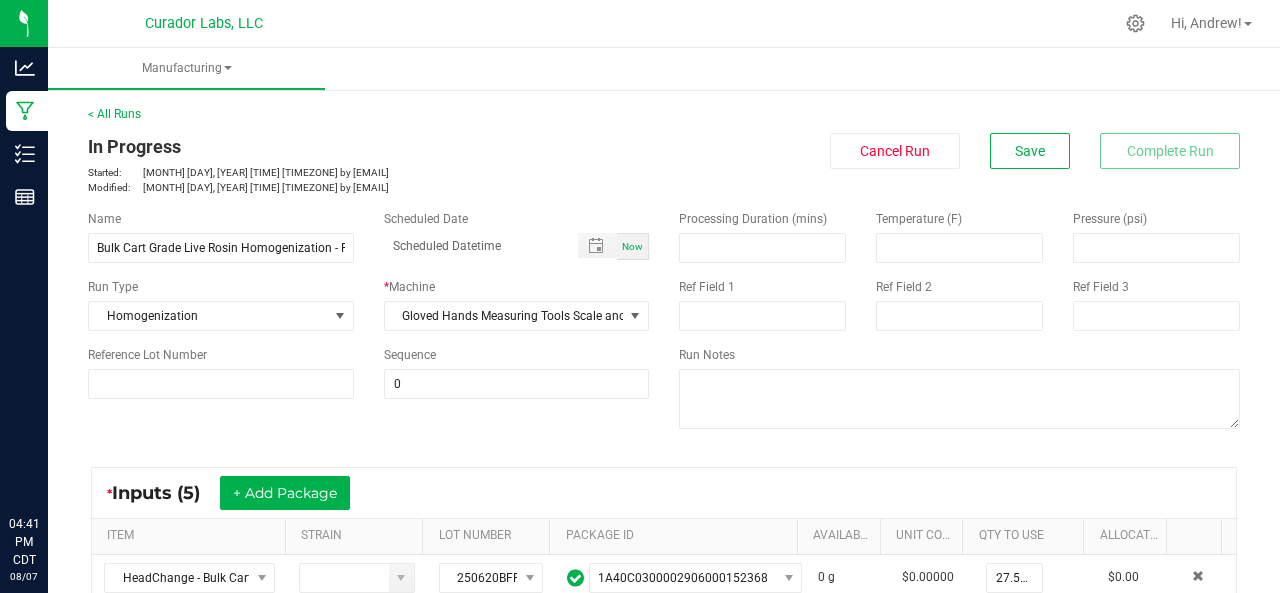 scroll, scrollTop: 0, scrollLeft: 0, axis: both 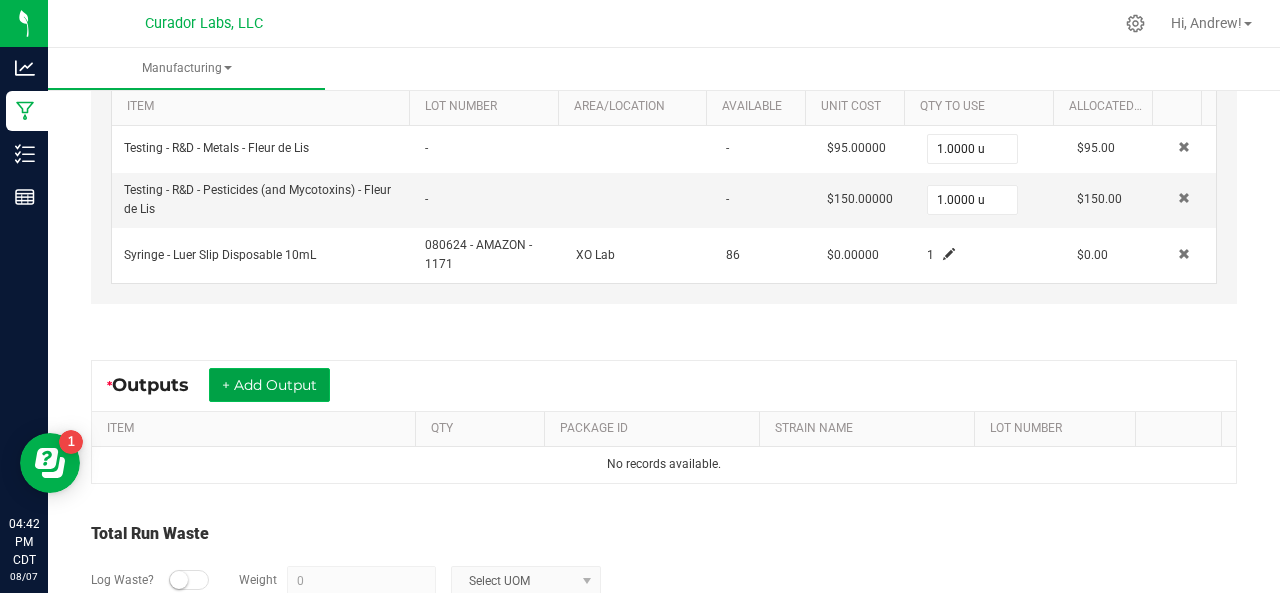 click on "+ Add Output" at bounding box center [269, 385] 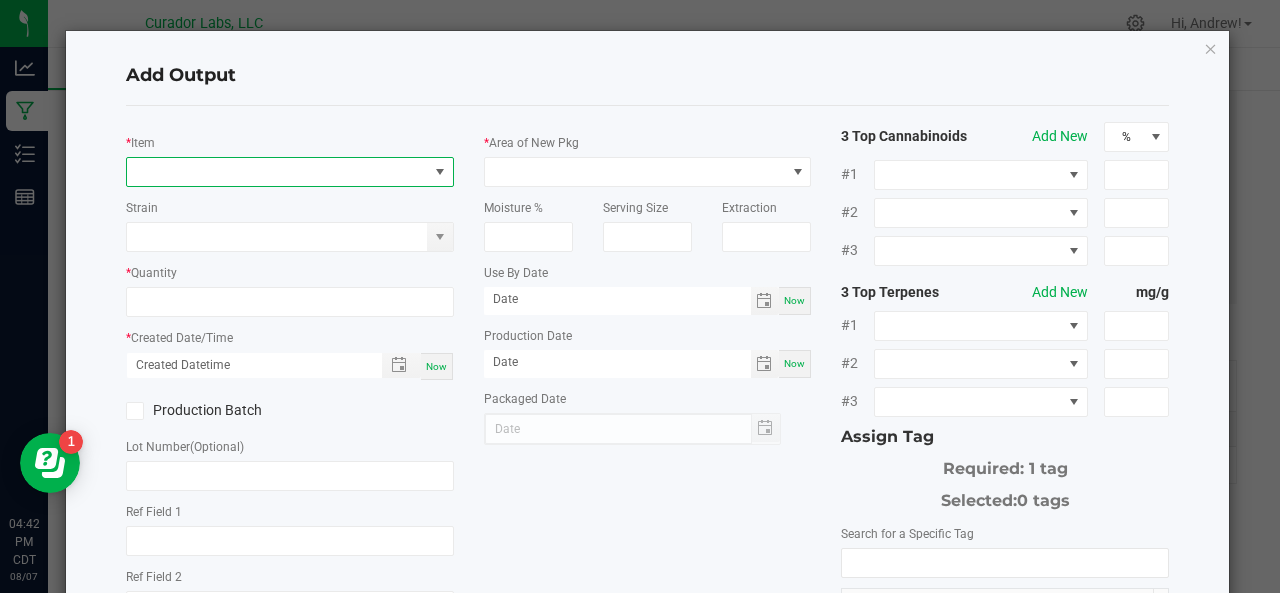 click at bounding box center [277, 172] 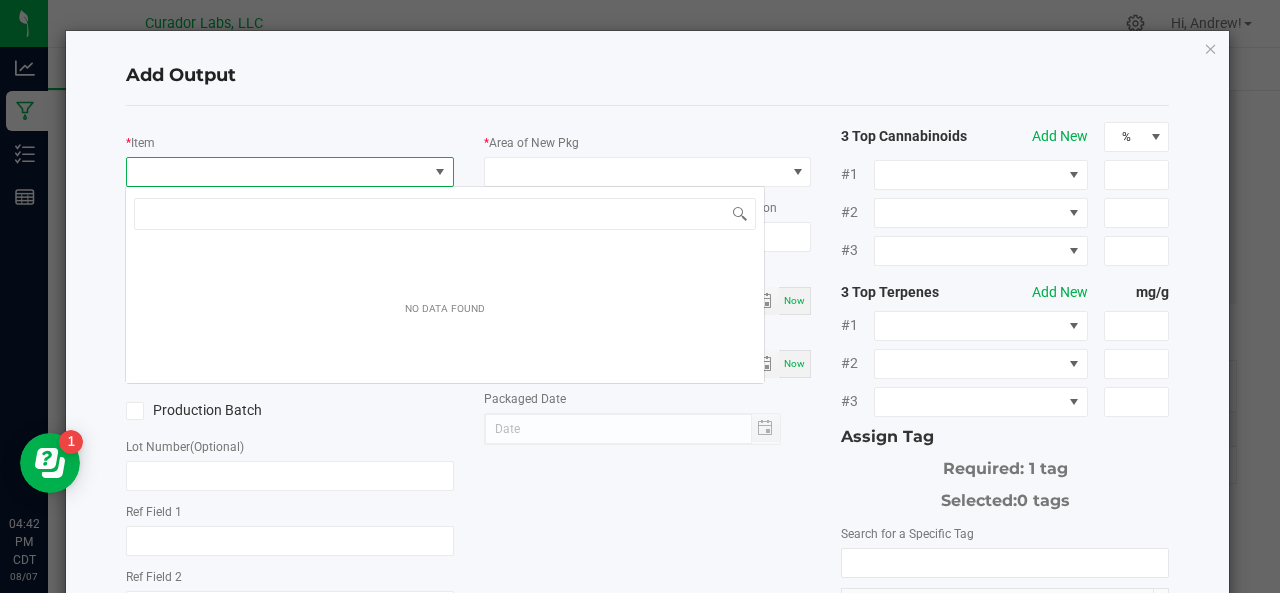 scroll, scrollTop: 99970, scrollLeft: 99676, axis: both 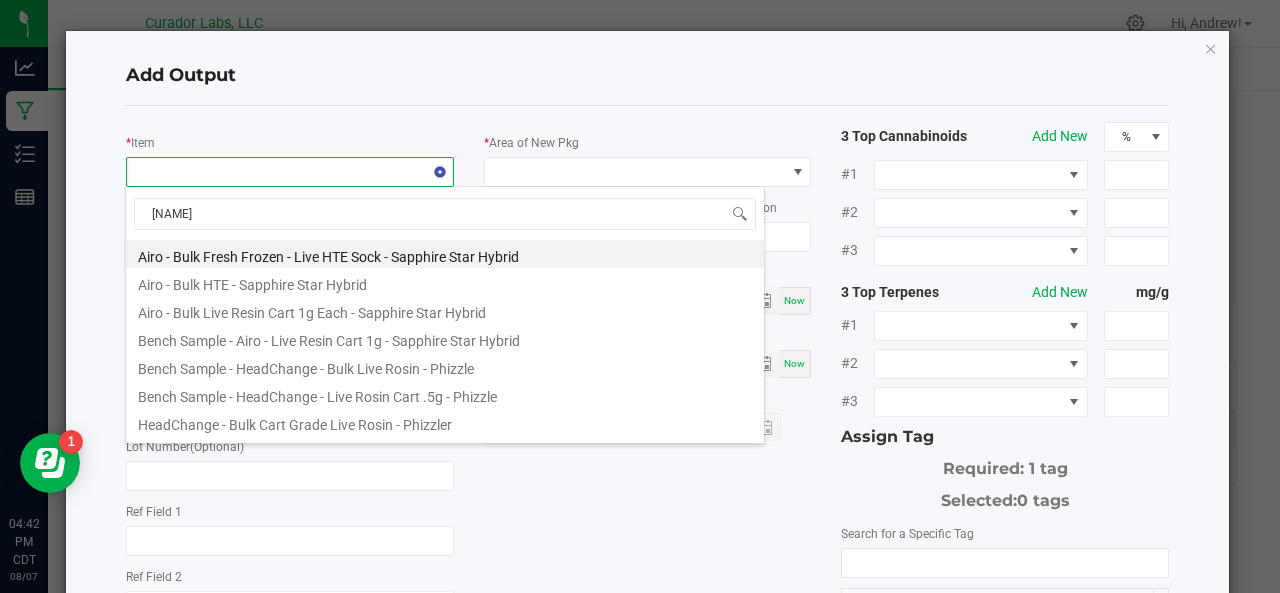 type on "phizzle" 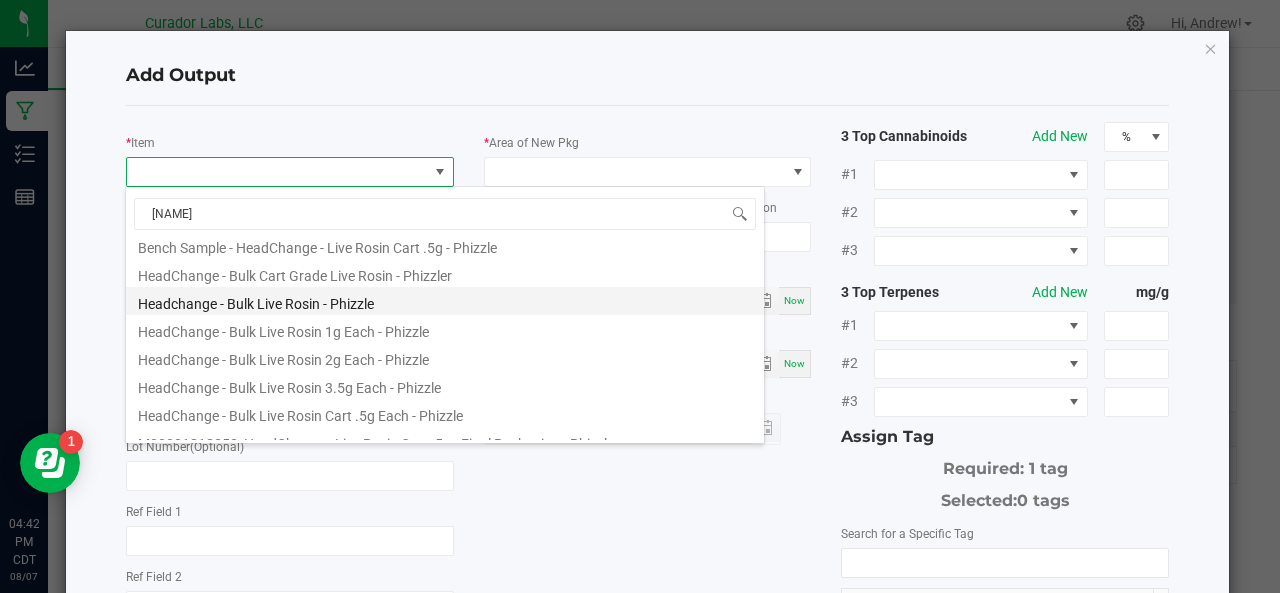 scroll, scrollTop: 40, scrollLeft: 0, axis: vertical 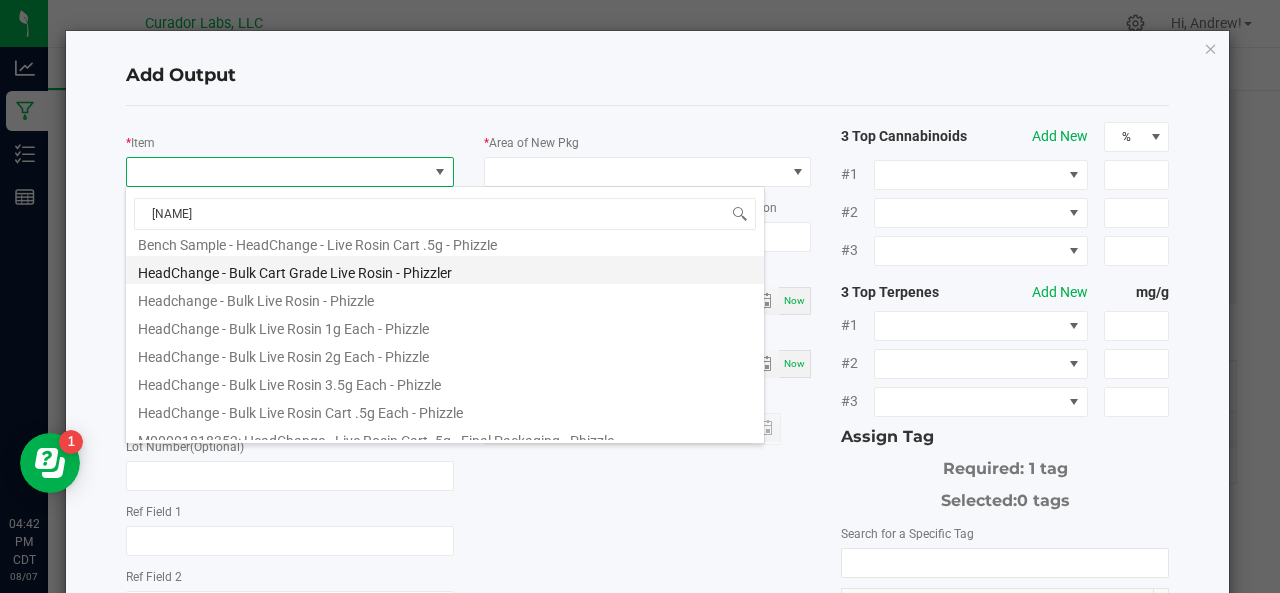click on "HeadChange - Bulk Cart Grade Live Rosin - Phizzler" at bounding box center (445, 270) 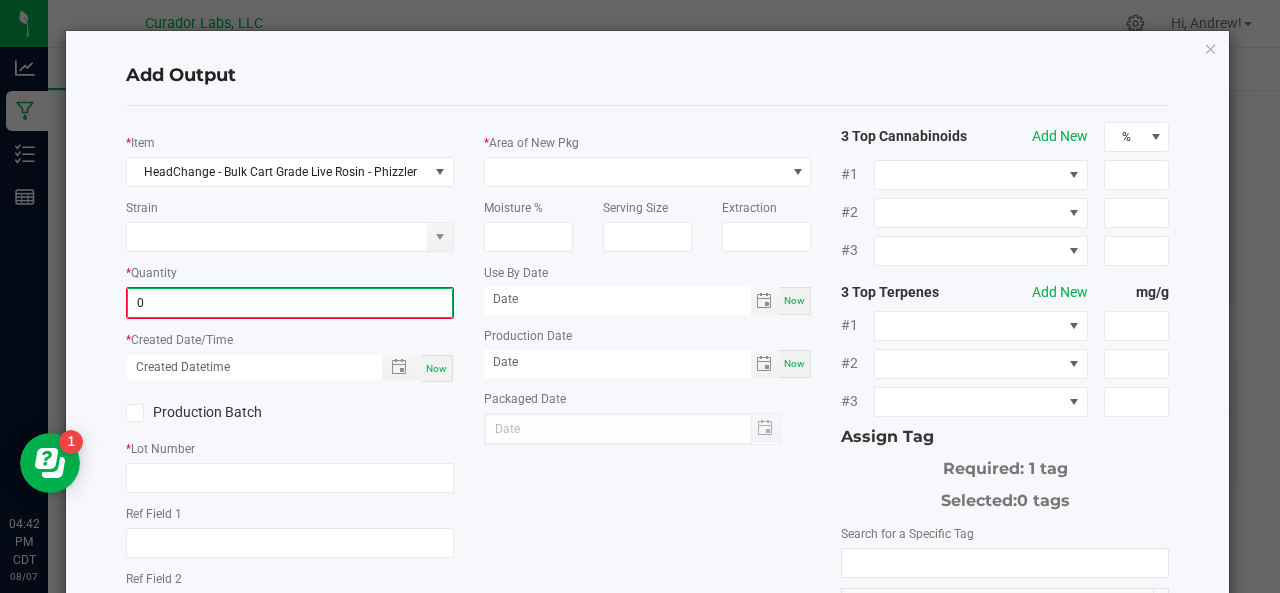click on "0" at bounding box center (290, 303) 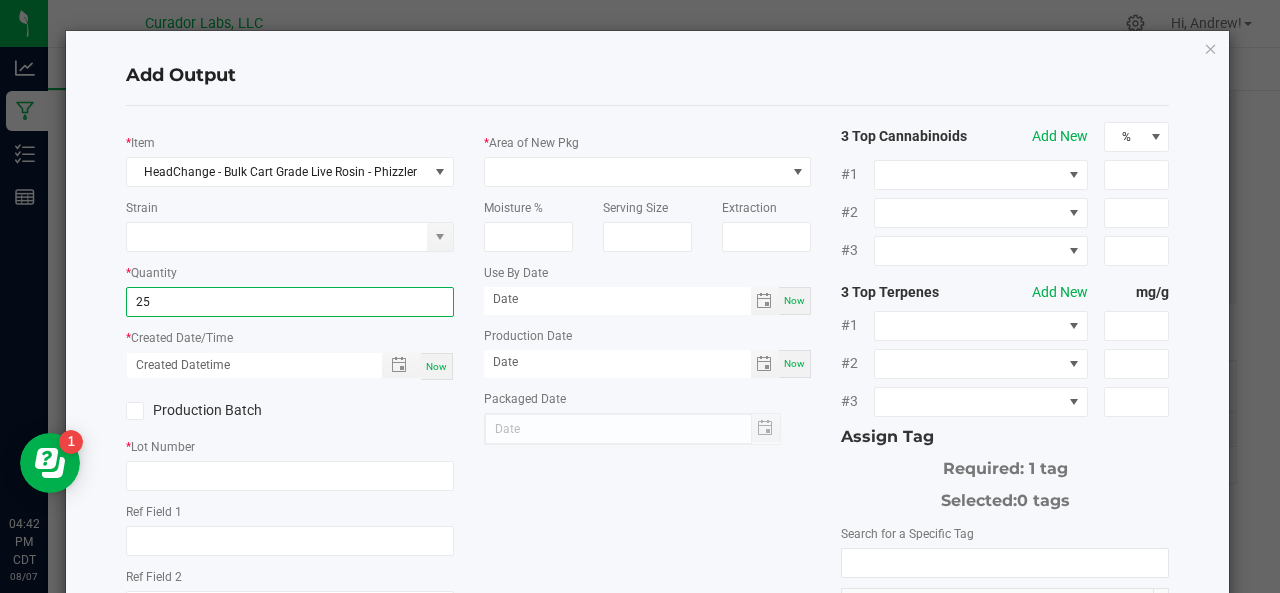 type on "2" 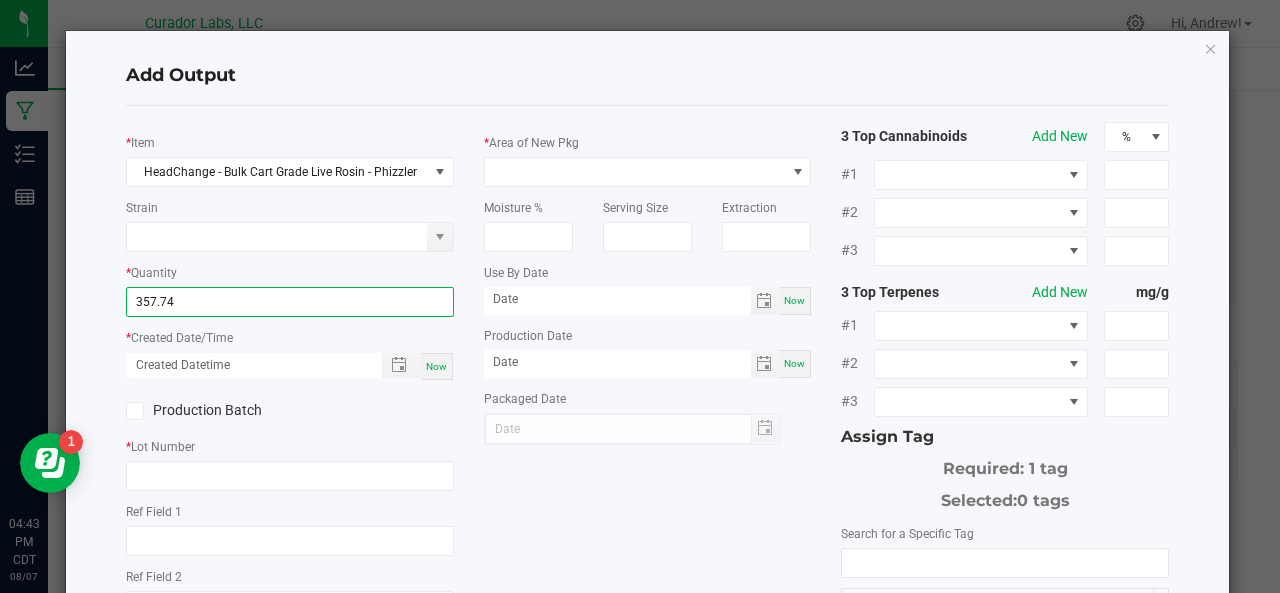 type on "357.7400 g" 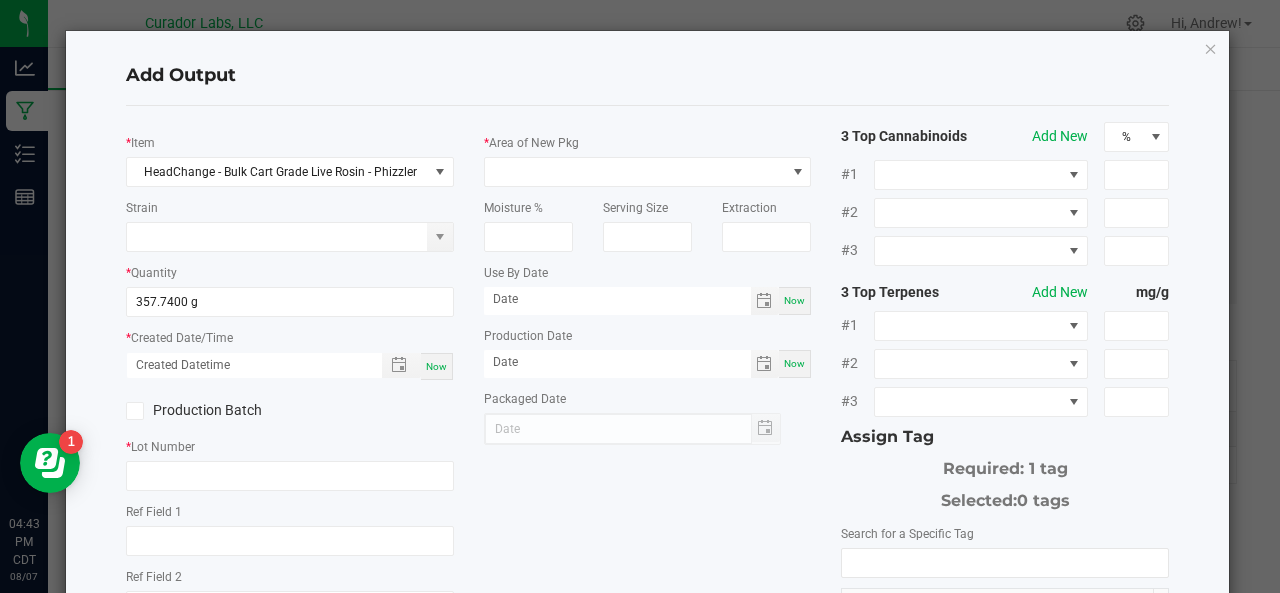 click on "Now" at bounding box center [436, 366] 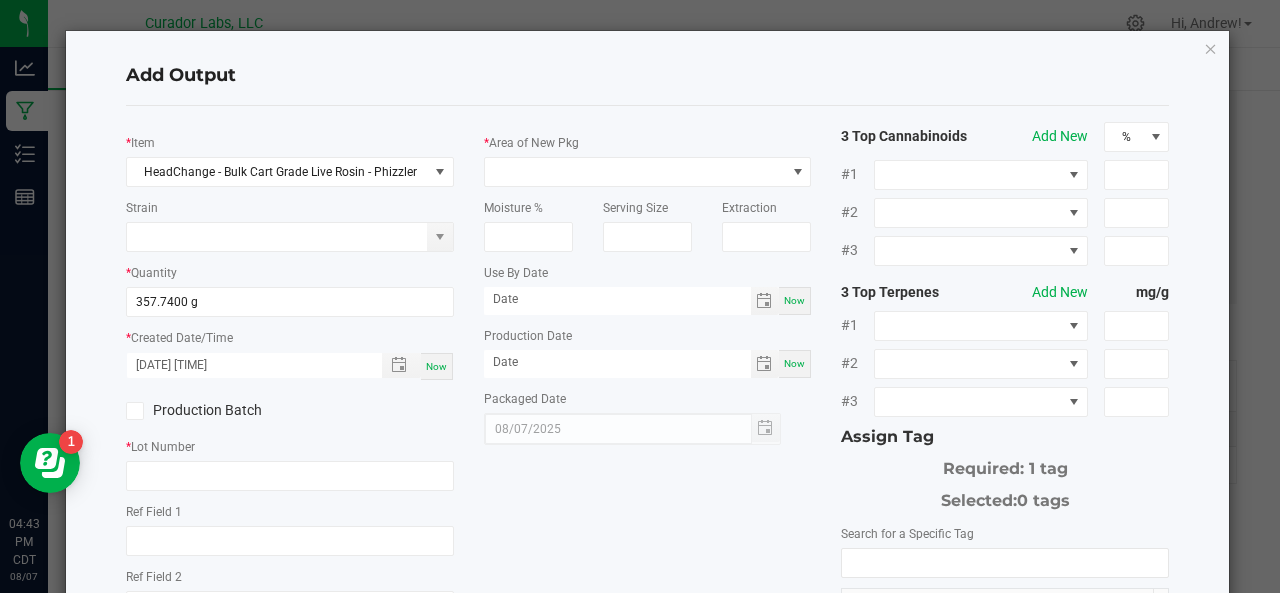 click on "Production Batch" 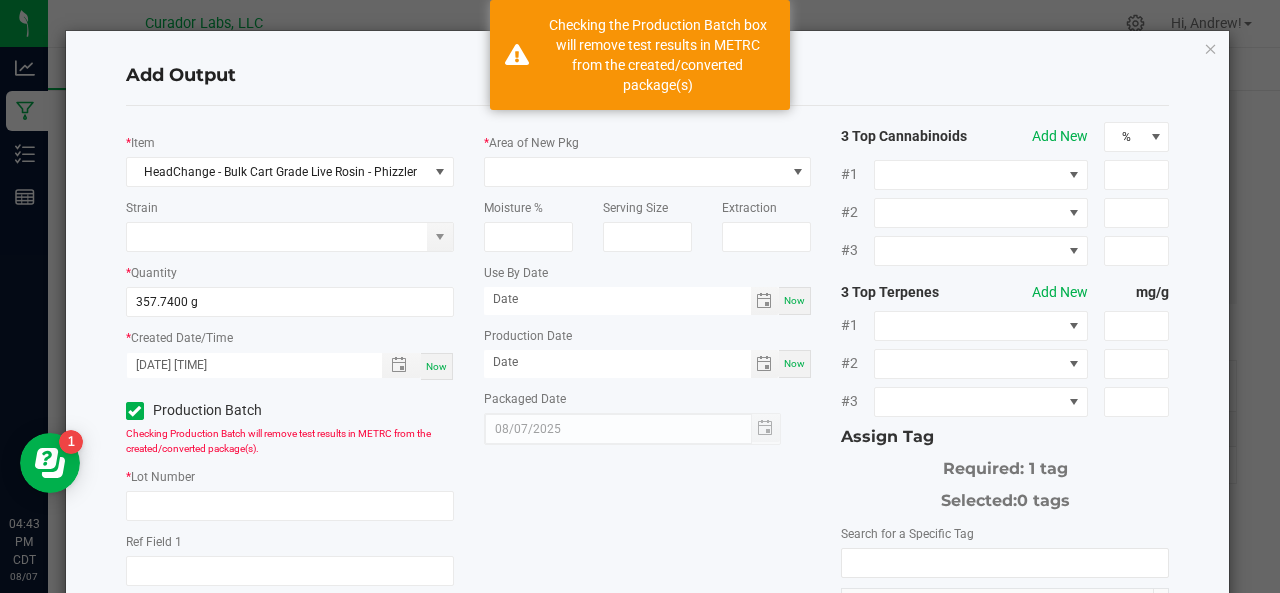 click on "*   Lot Number" 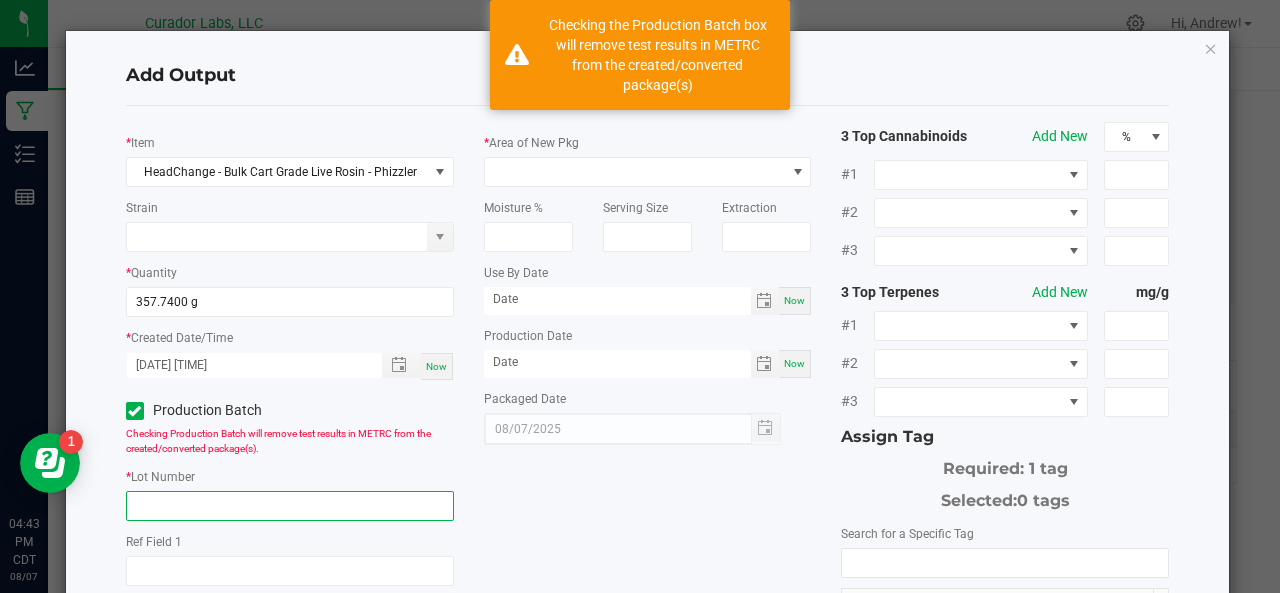 click 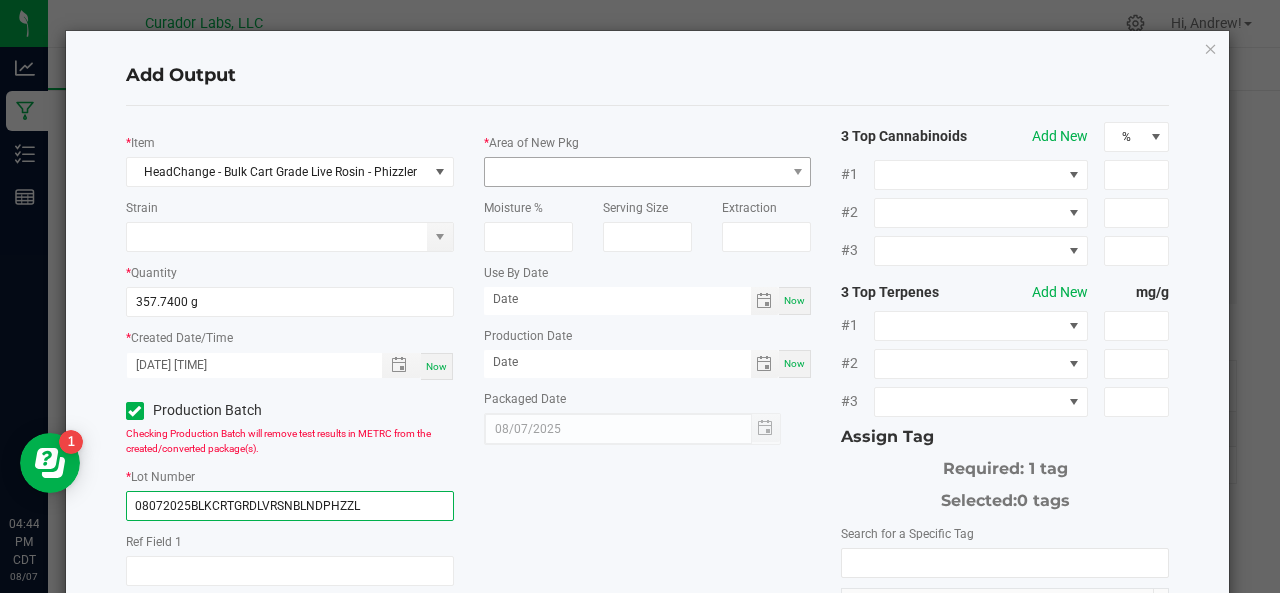 type on "08072025BLKCRTGRDLVRSNBLNDPHZZL" 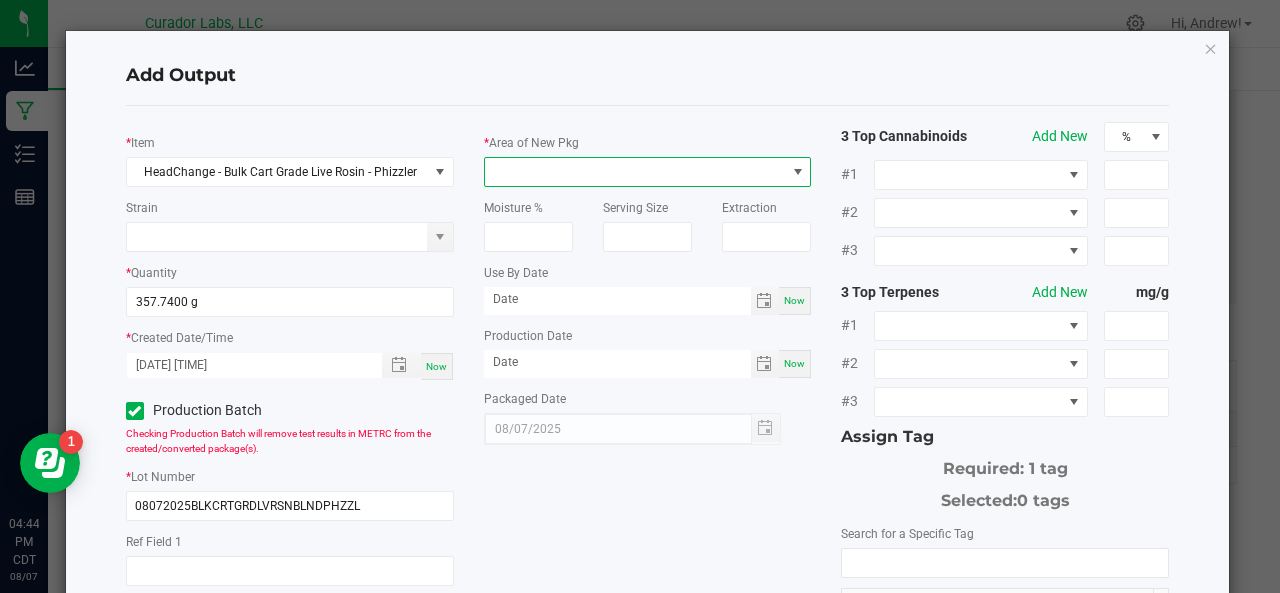 click at bounding box center (635, 172) 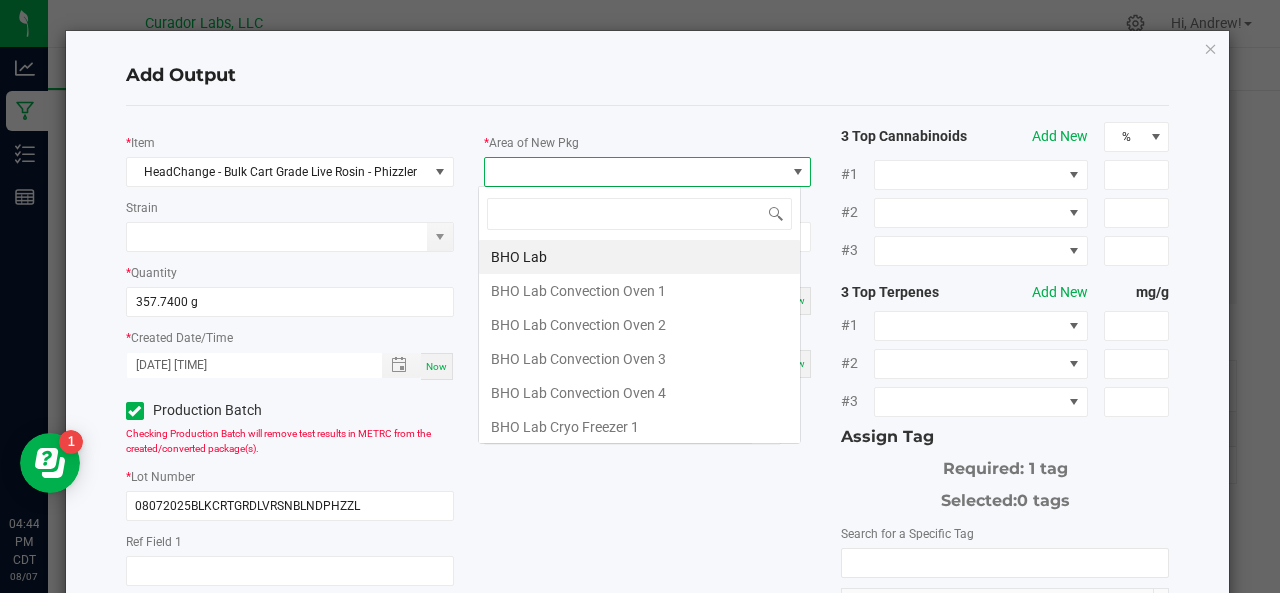 type on "O" 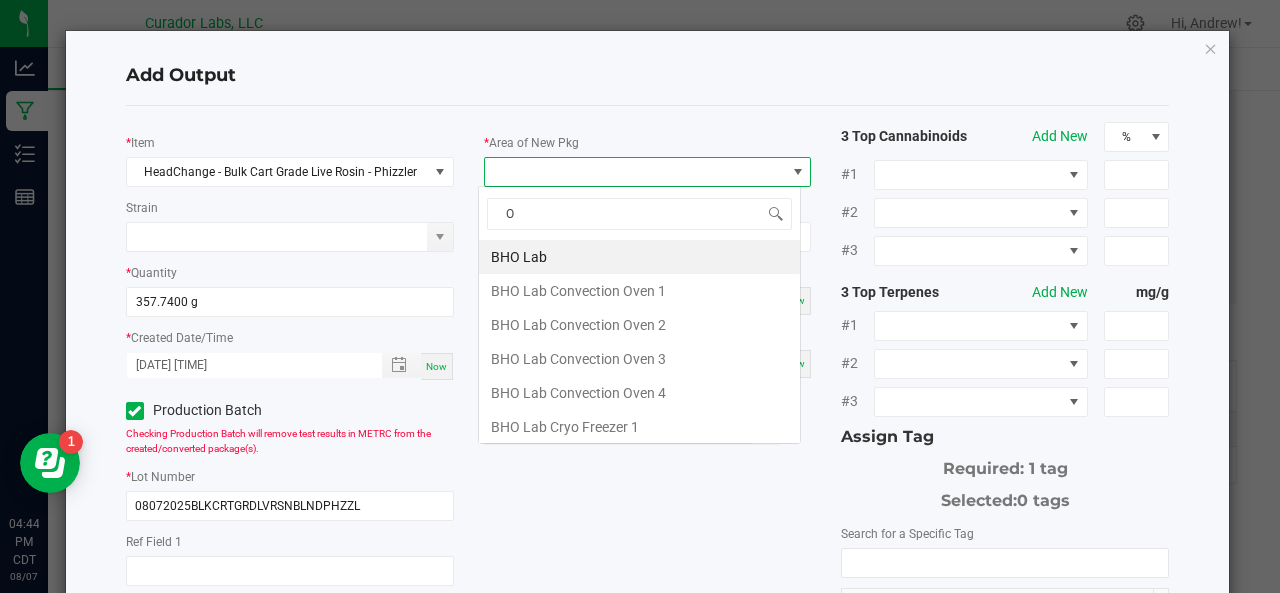 scroll, scrollTop: 99970, scrollLeft: 99676, axis: both 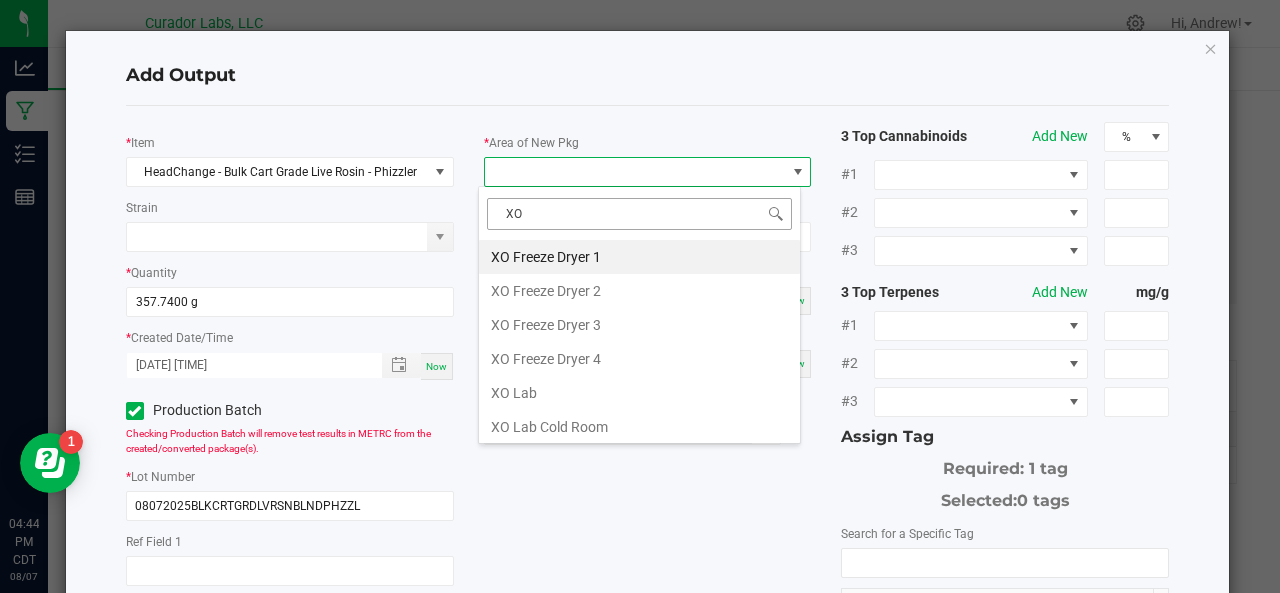 type on "X" 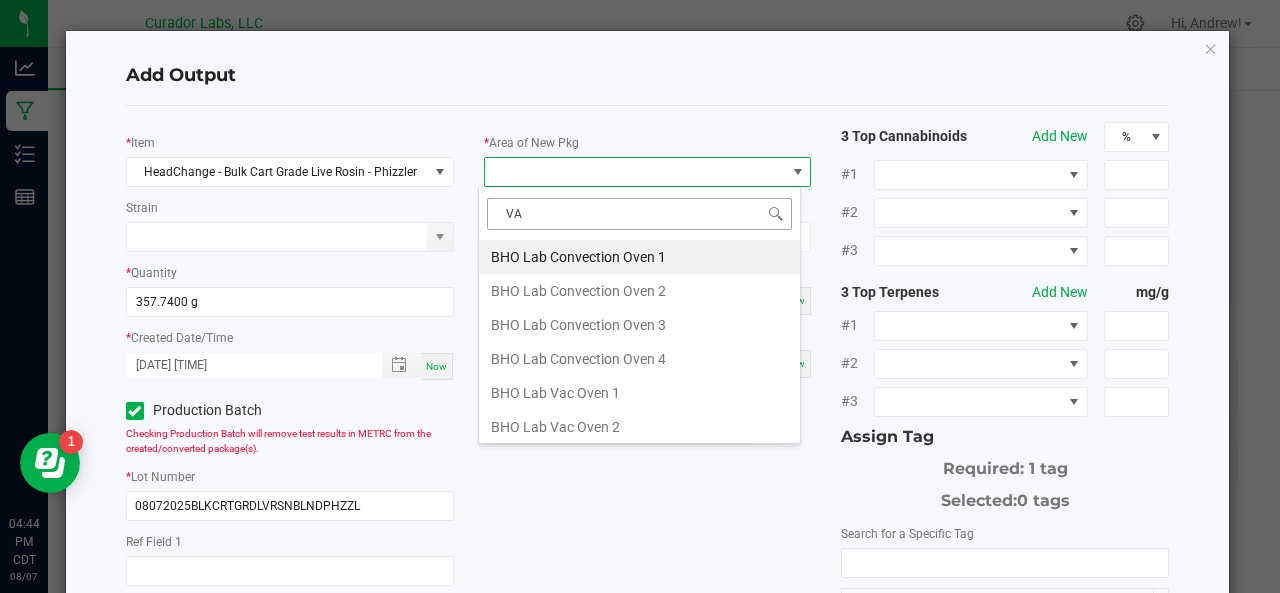 type on "VAU" 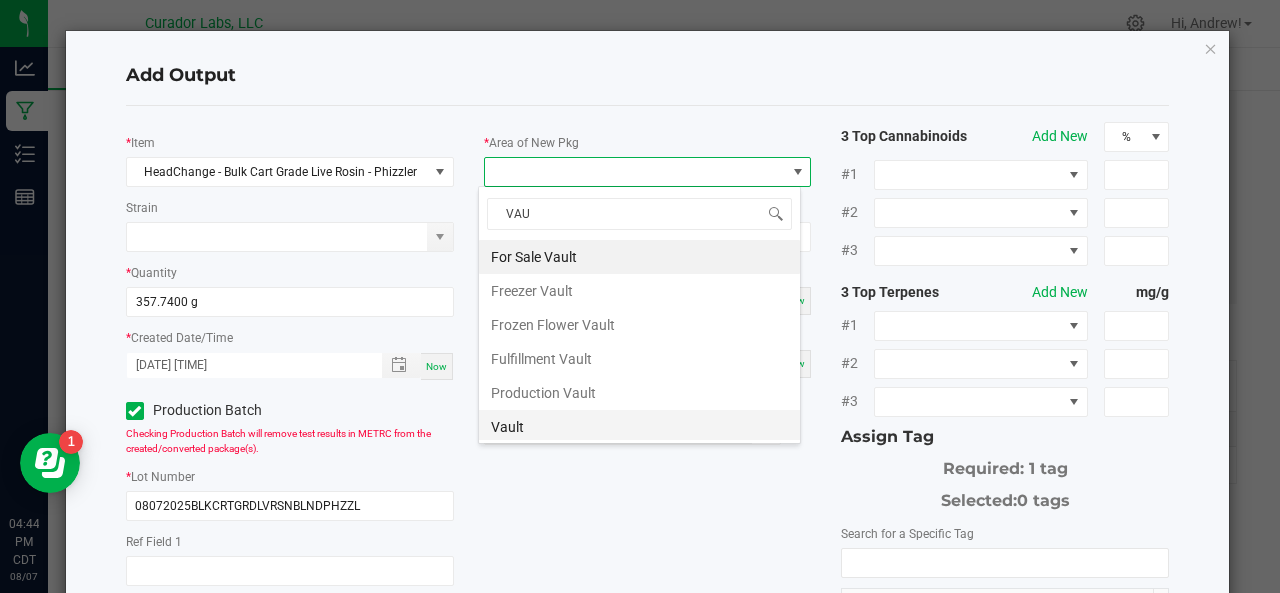 click on "Vault" at bounding box center (639, 427) 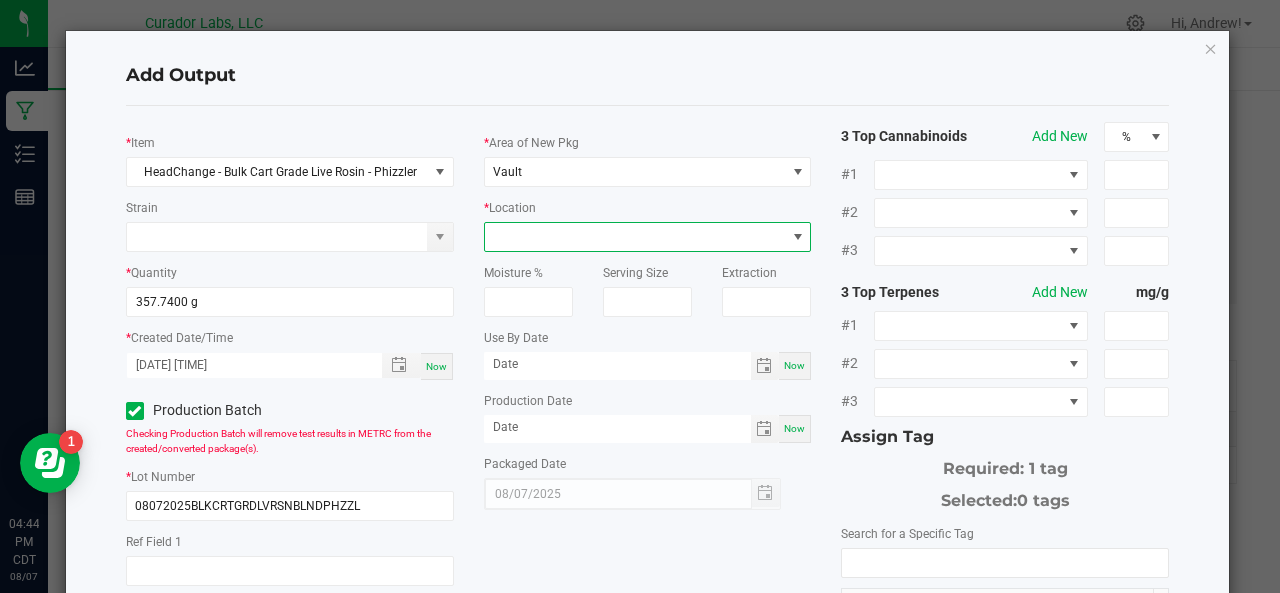 click at bounding box center (635, 237) 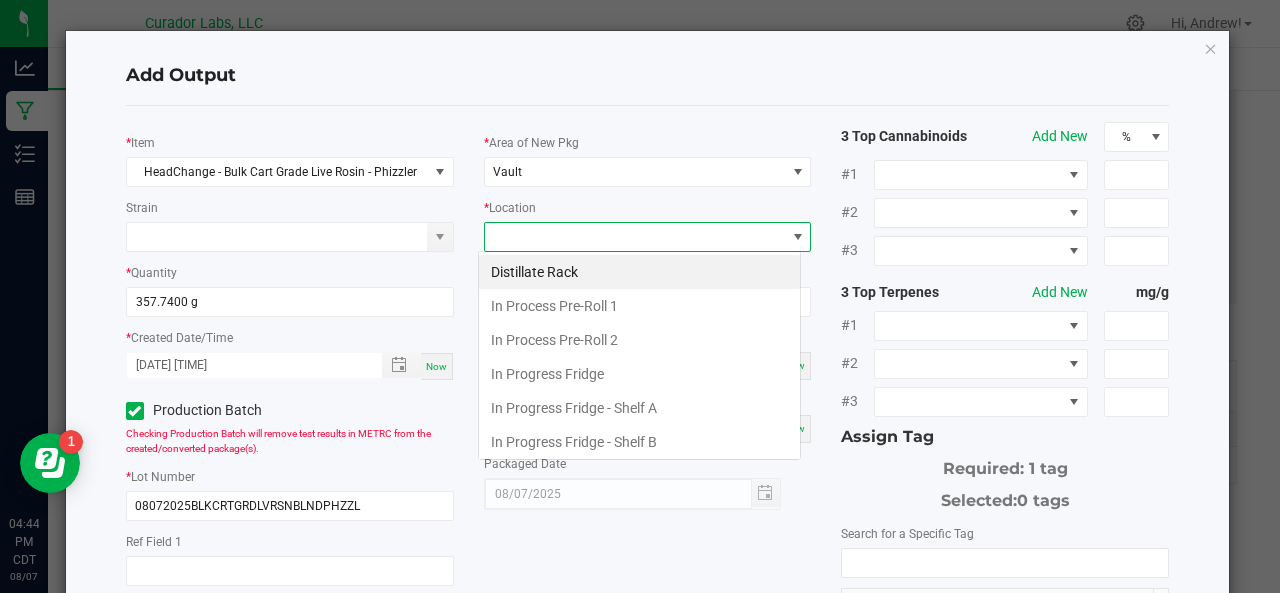 scroll, scrollTop: 99970, scrollLeft: 99676, axis: both 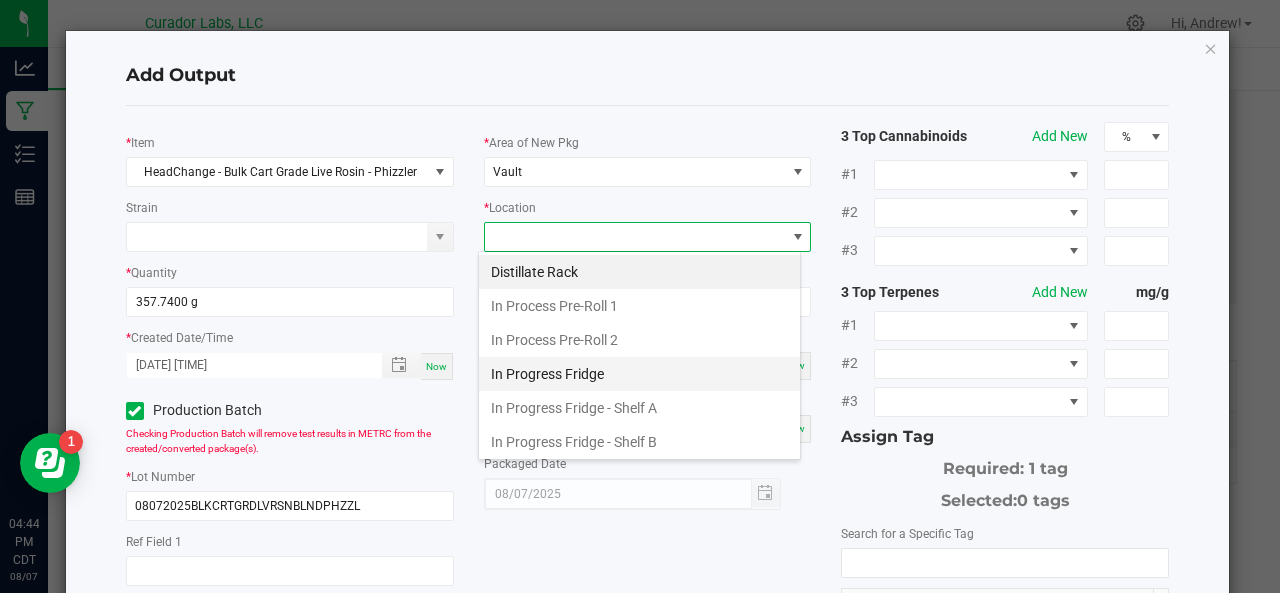 click on "In Progress Fridge" at bounding box center (639, 374) 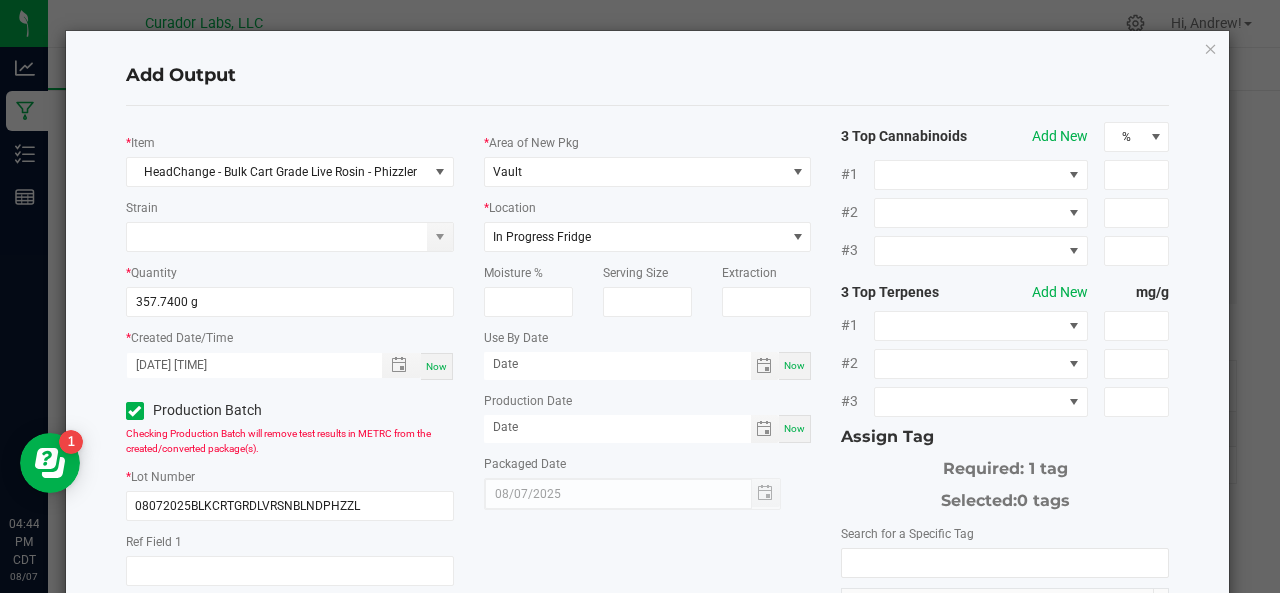 click on "Now" at bounding box center [794, 365] 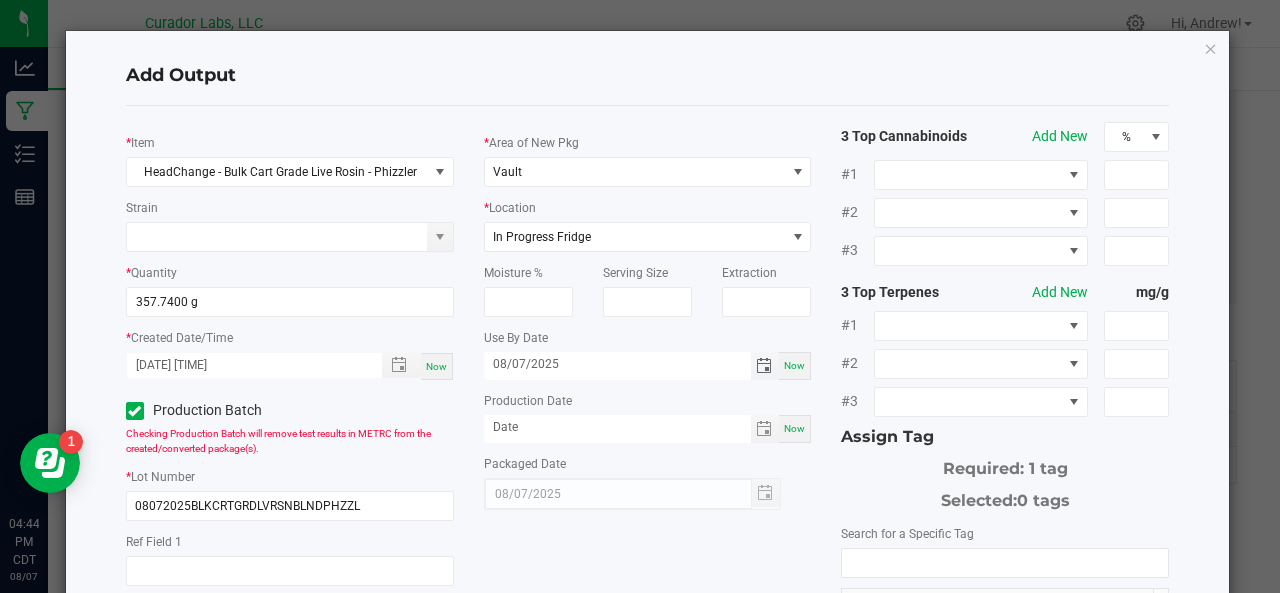 click on "08/07/2025" at bounding box center [617, 364] 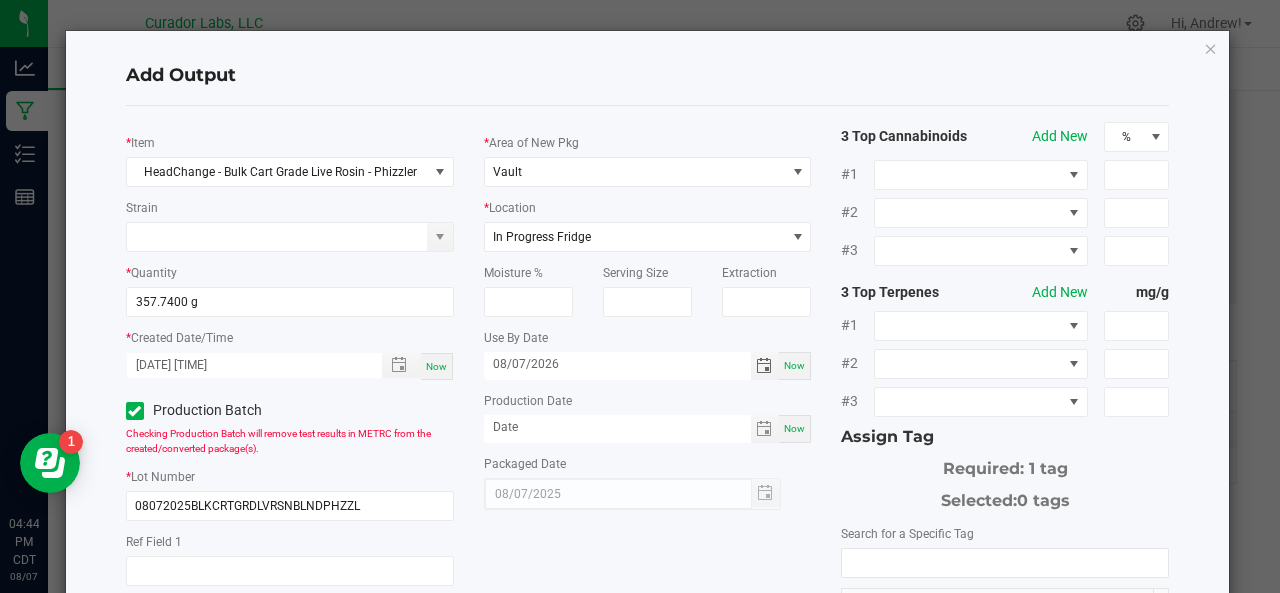 type on "08/07/2026" 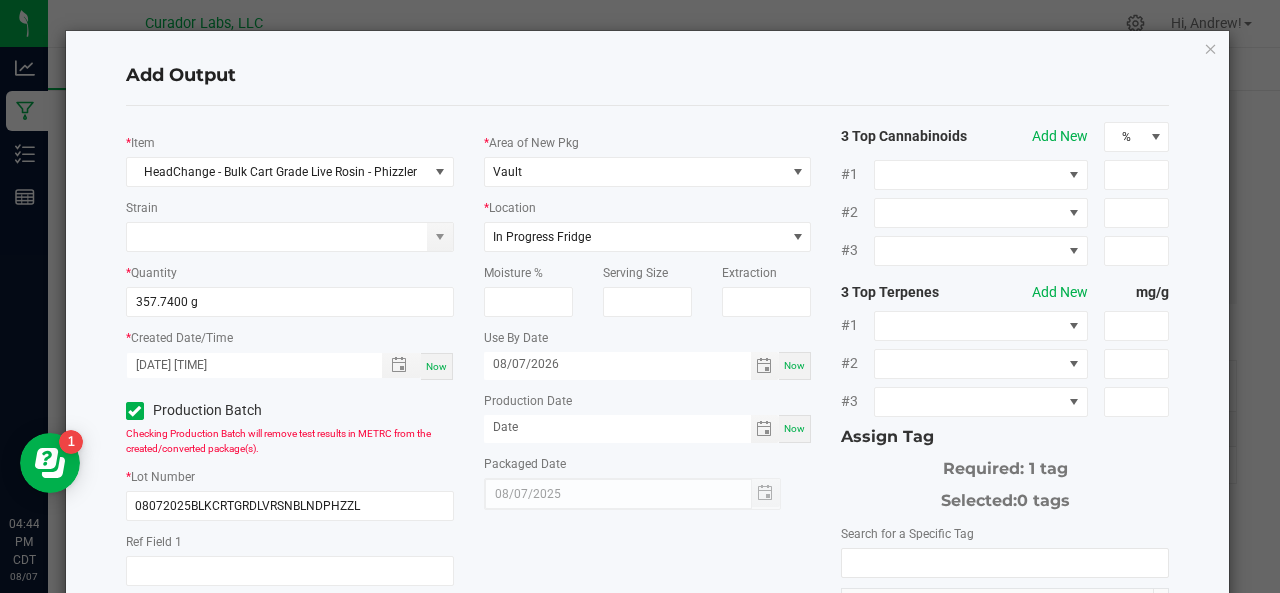 click on "Now" at bounding box center (795, 429) 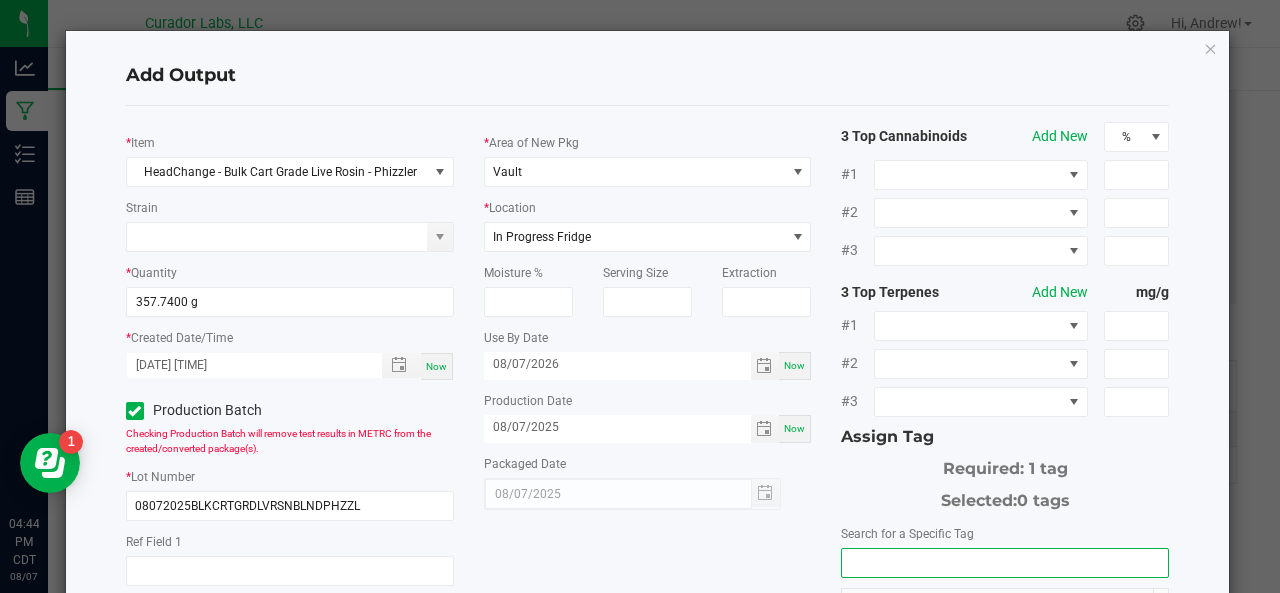 click at bounding box center [1005, 563] 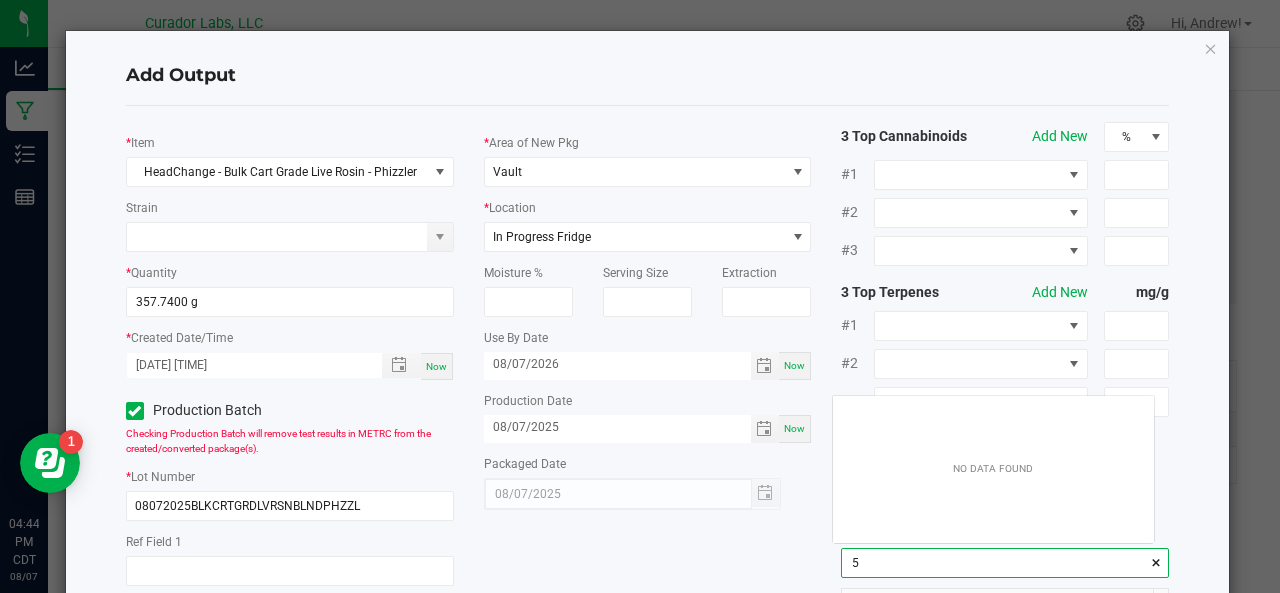 scroll, scrollTop: 99972, scrollLeft: 99678, axis: both 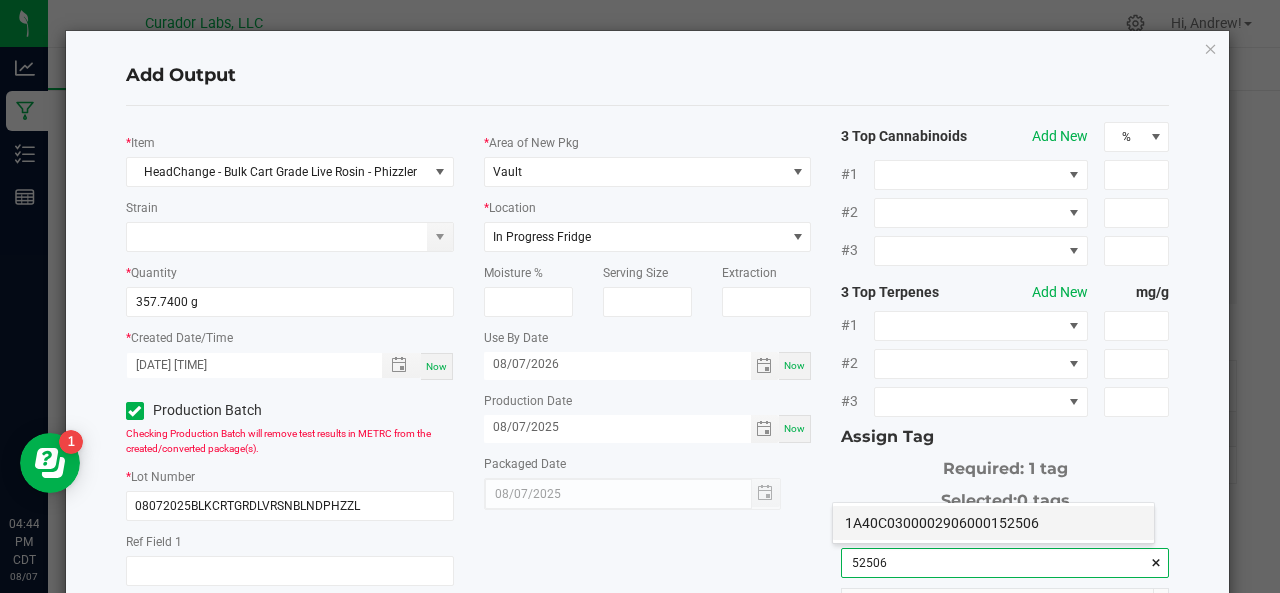 click on "1A40C0300002906000152506" at bounding box center (993, 523) 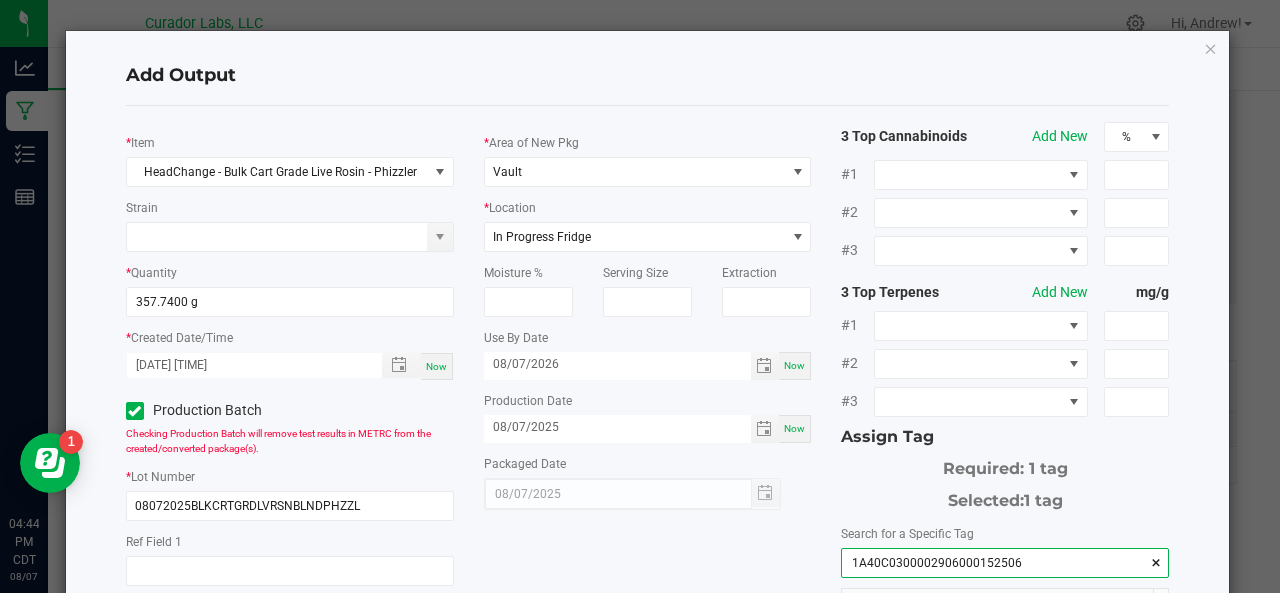 scroll, scrollTop: 355, scrollLeft: 0, axis: vertical 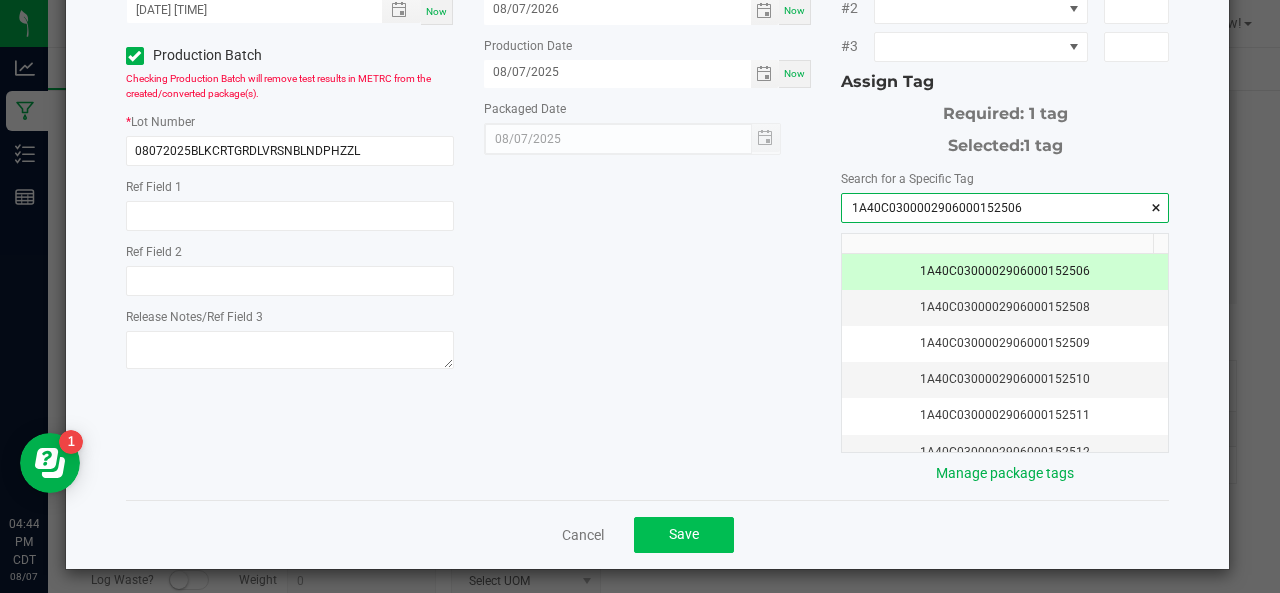 type on "1A40C0300002906000152506" 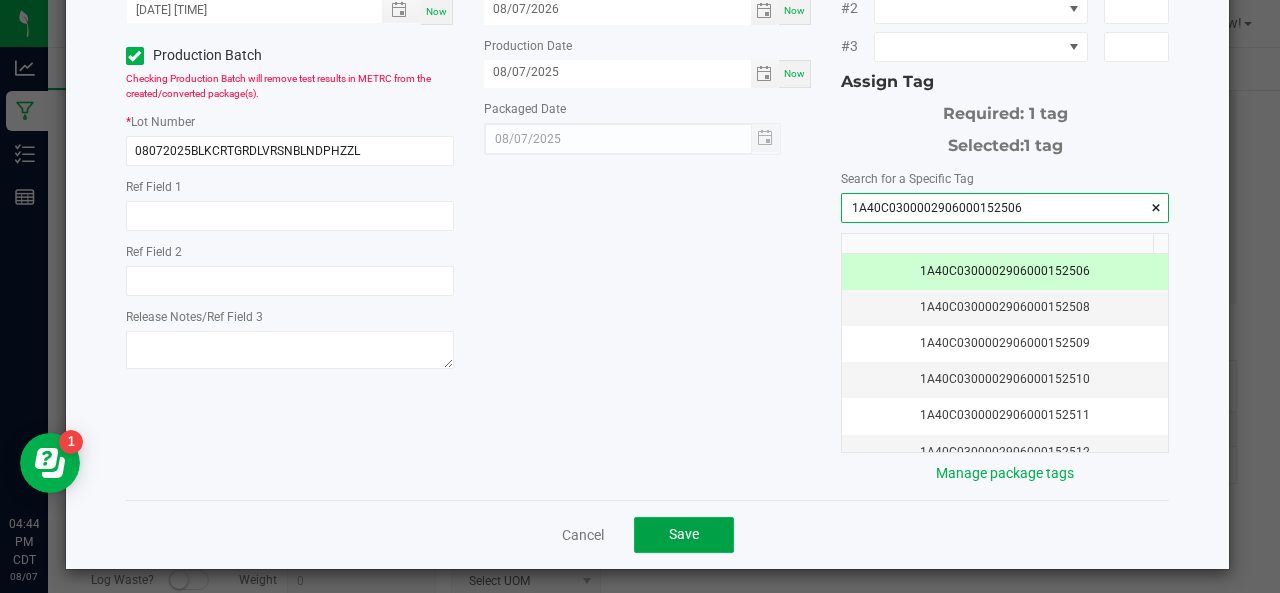 click on "Save" 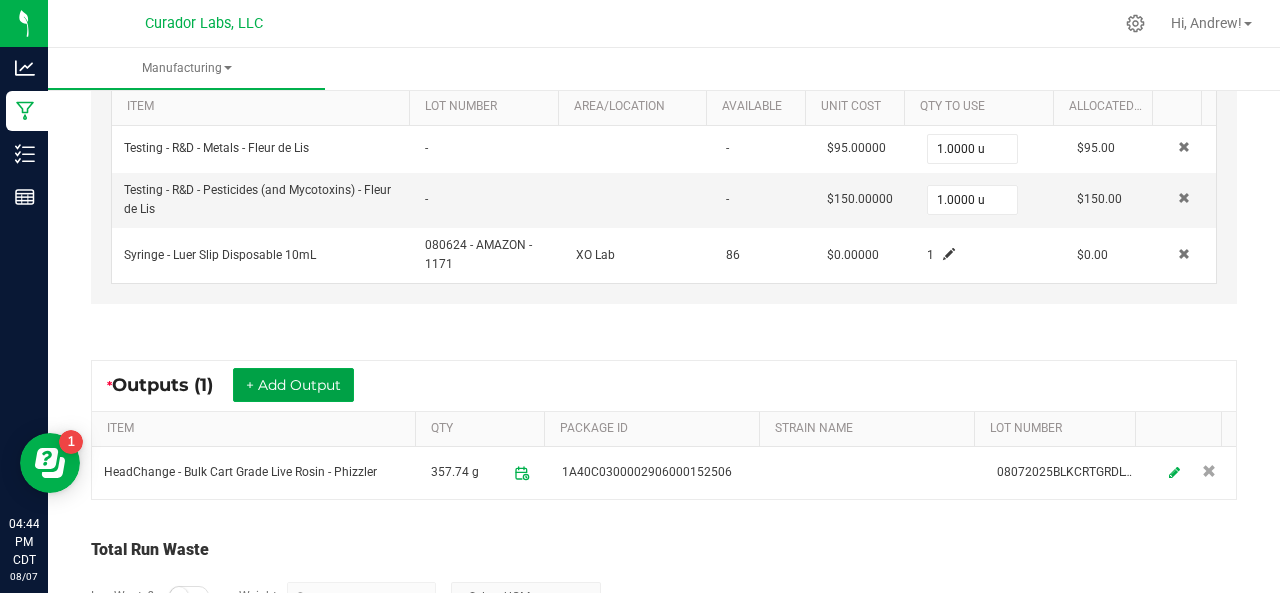 scroll, scrollTop: 938, scrollLeft: 0, axis: vertical 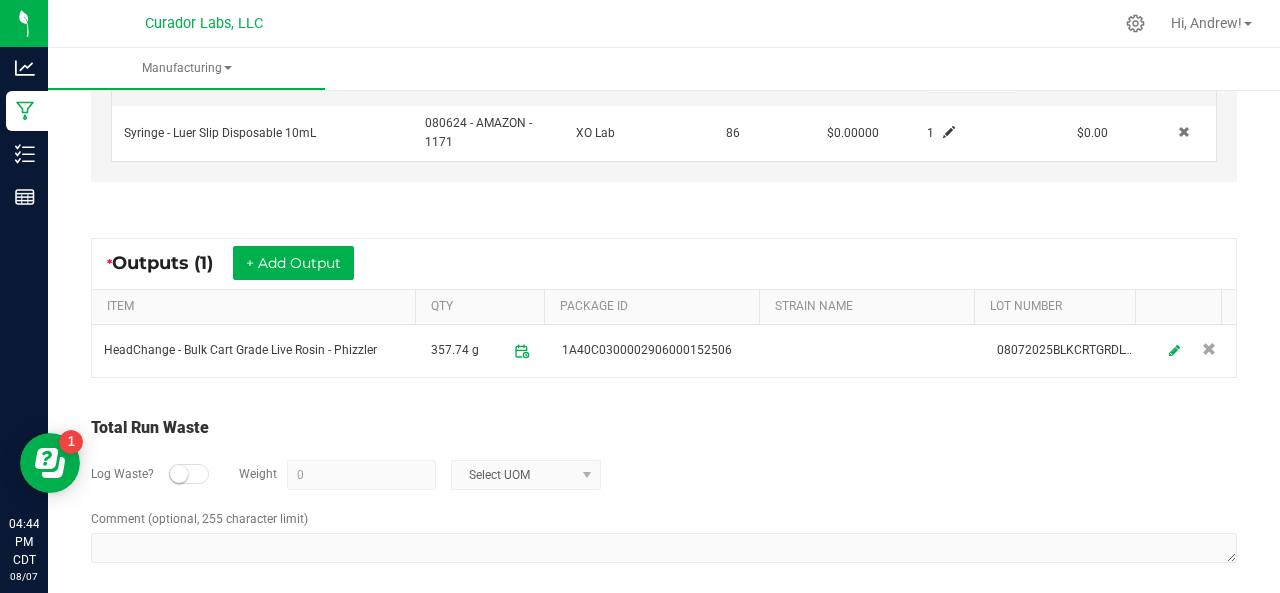 click at bounding box center (179, 474) 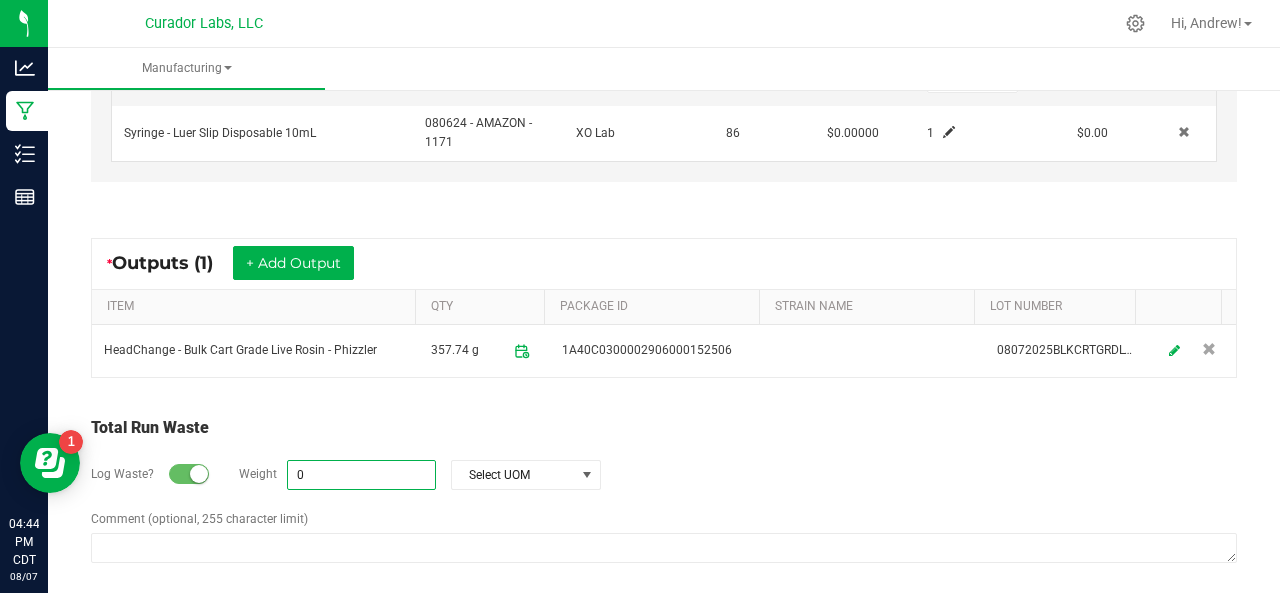 click on "0" at bounding box center [361, 475] 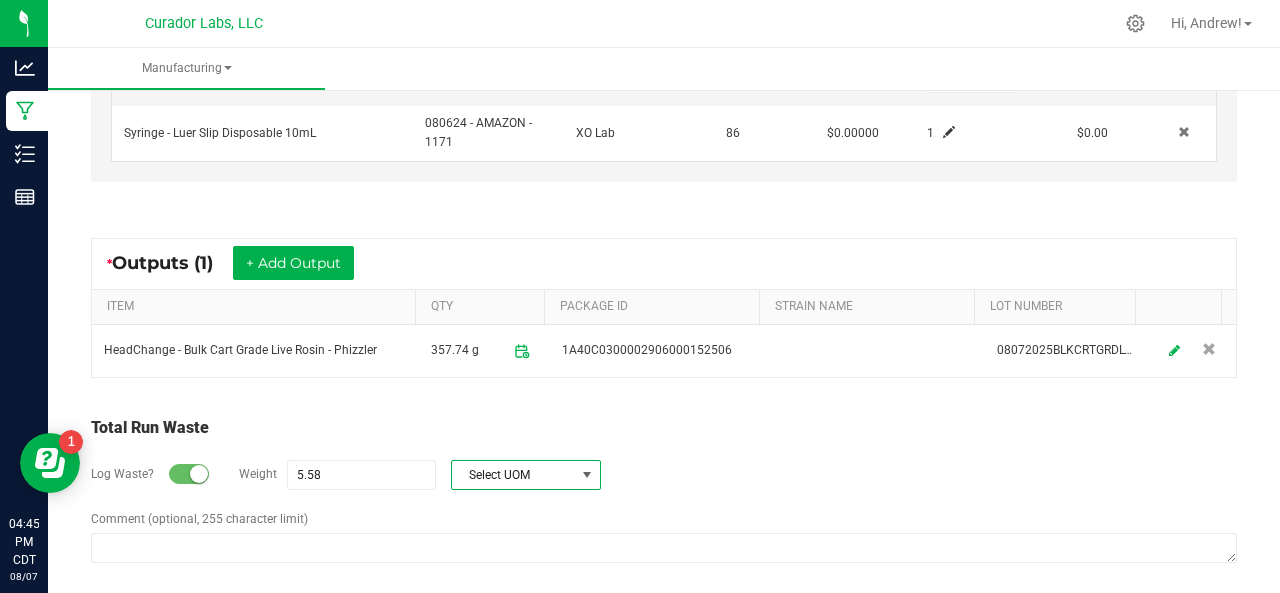 click on "Select UOM" at bounding box center [513, 475] 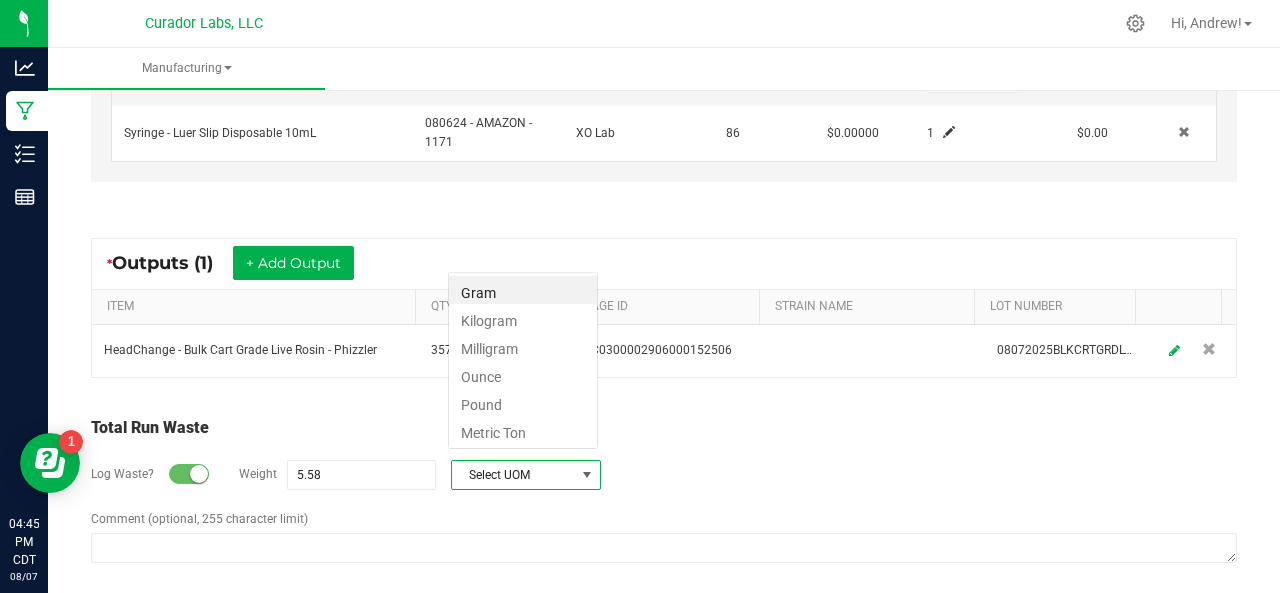 scroll, scrollTop: 99970, scrollLeft: 99850, axis: both 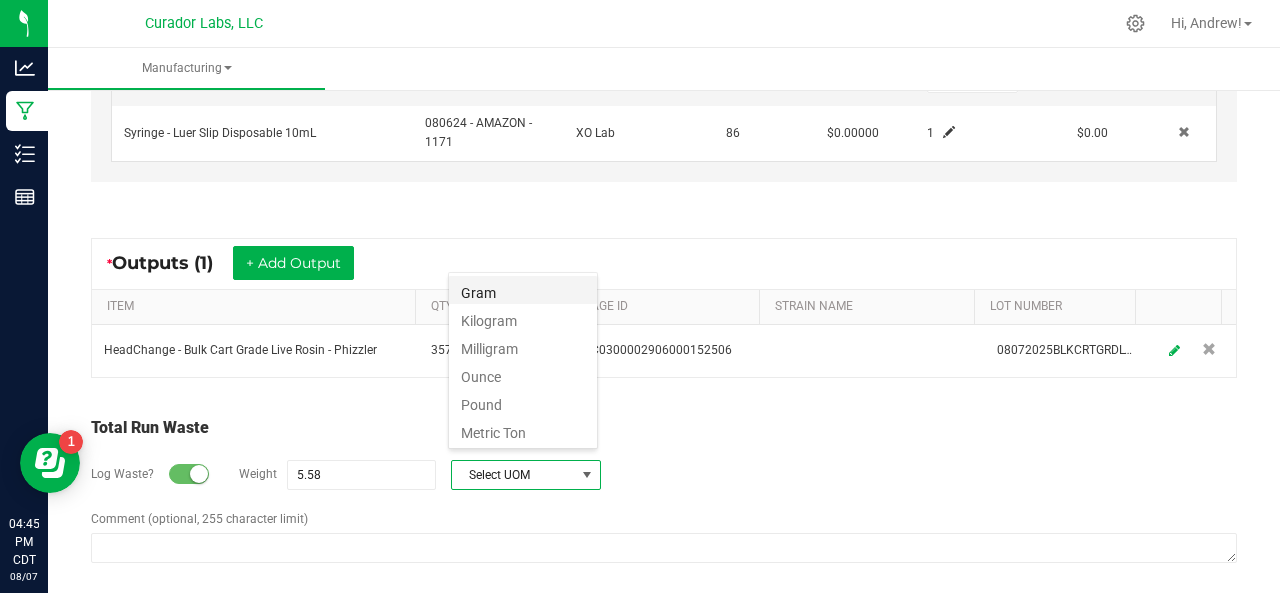 click on "Gram" at bounding box center [523, 290] 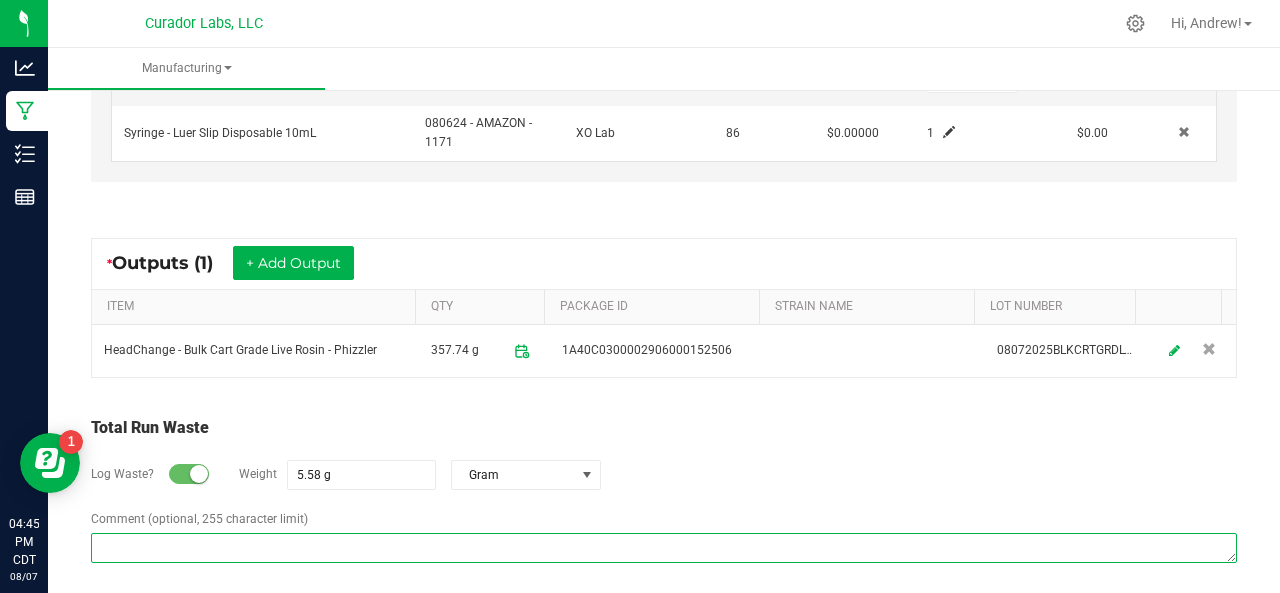 click on "Comment (optional, 255 character limit)" at bounding box center [664, 548] 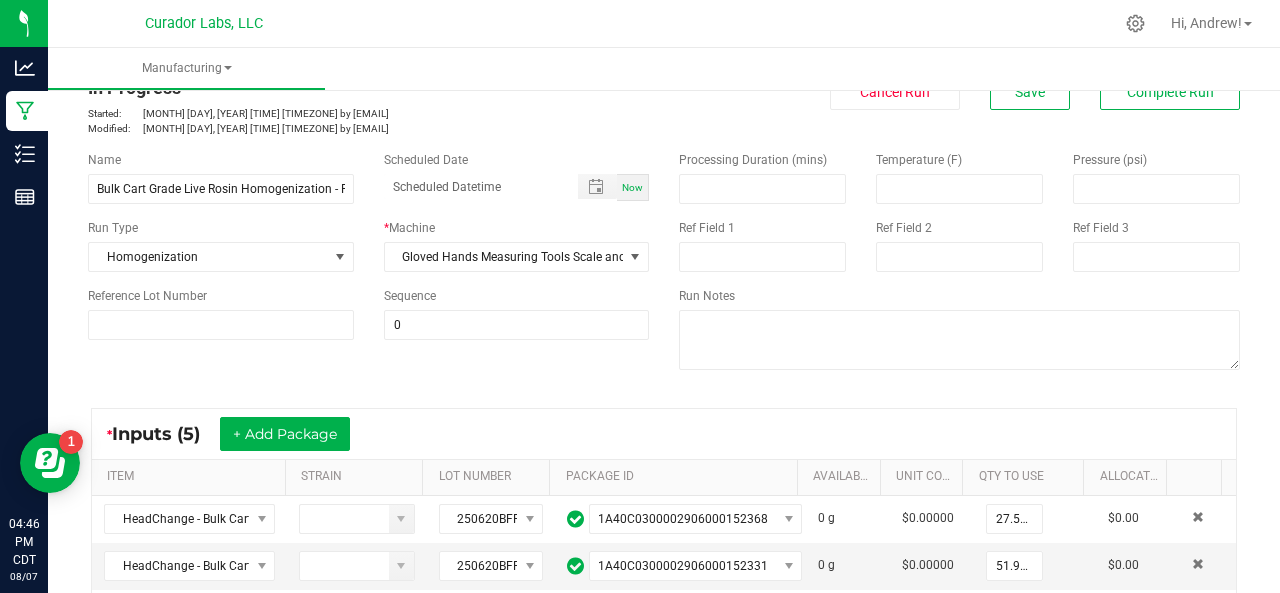 scroll, scrollTop: 0, scrollLeft: 0, axis: both 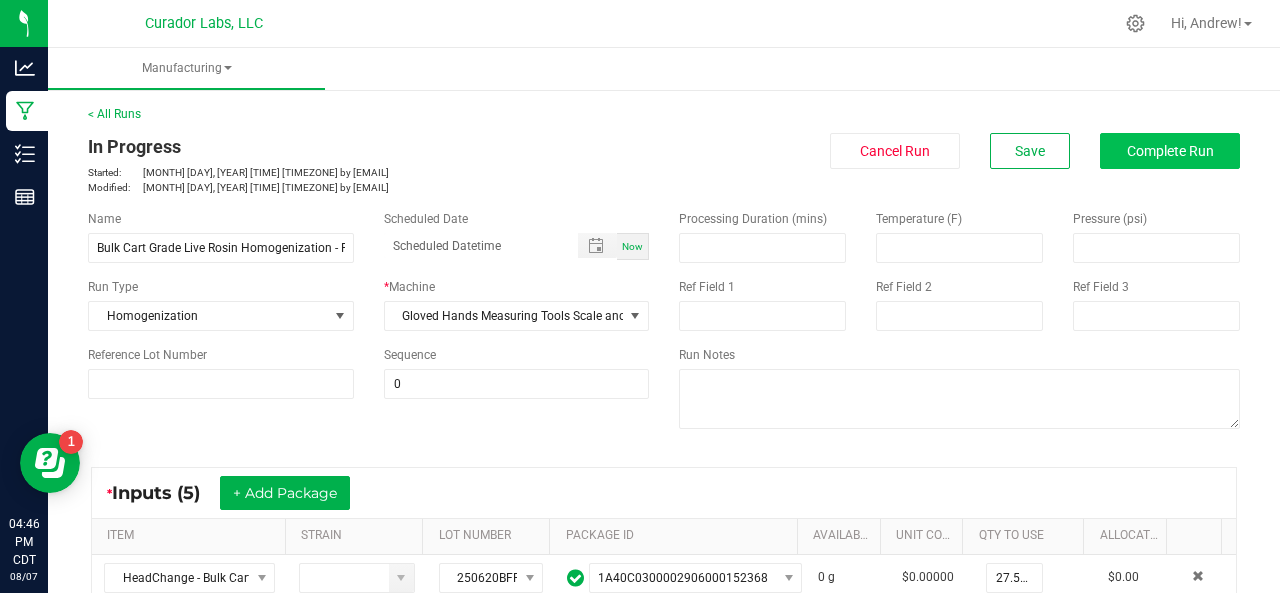 type on "JAR AND TOOL LOSS" 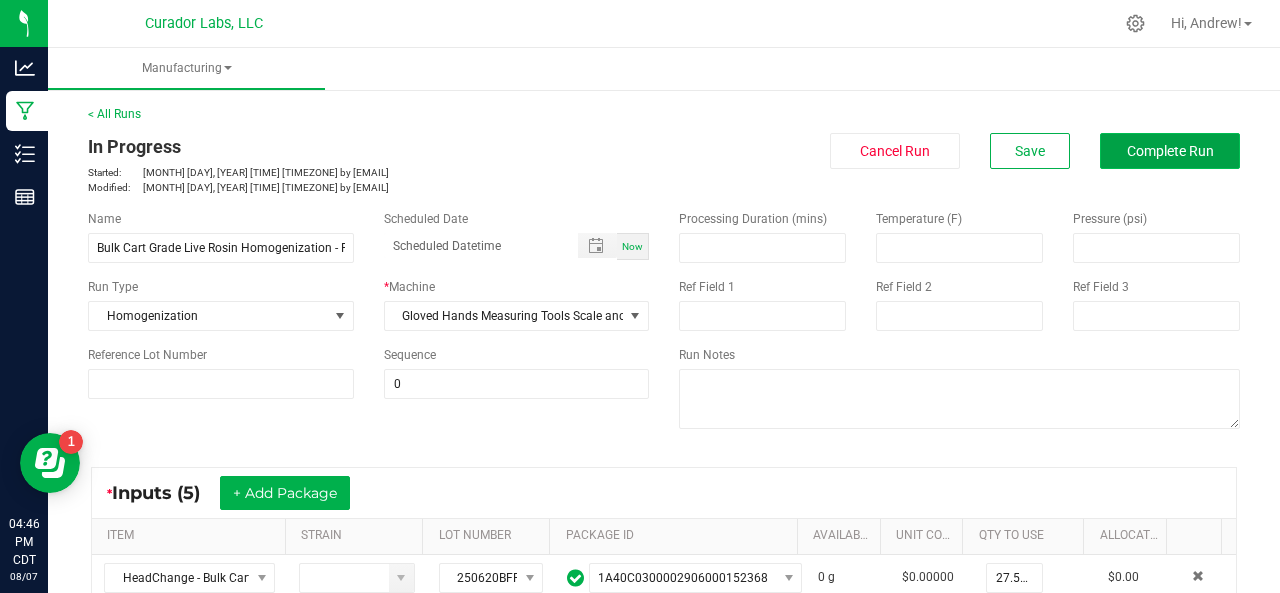 click on "Complete Run" at bounding box center (1170, 151) 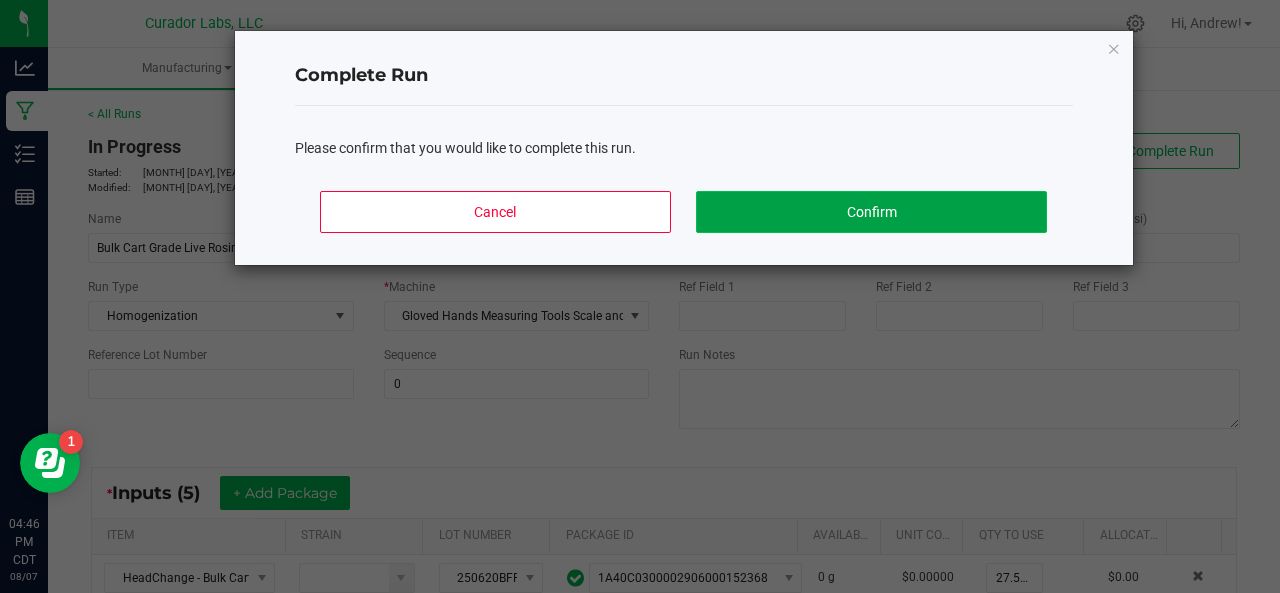 click on "Confirm" 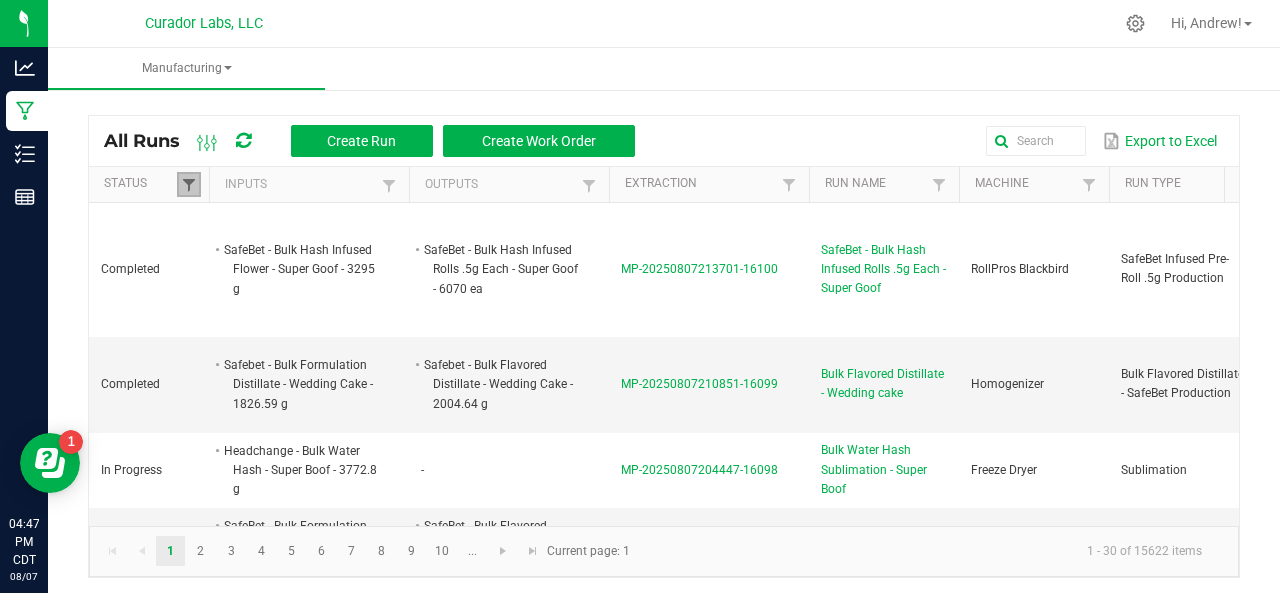 click at bounding box center (189, 185) 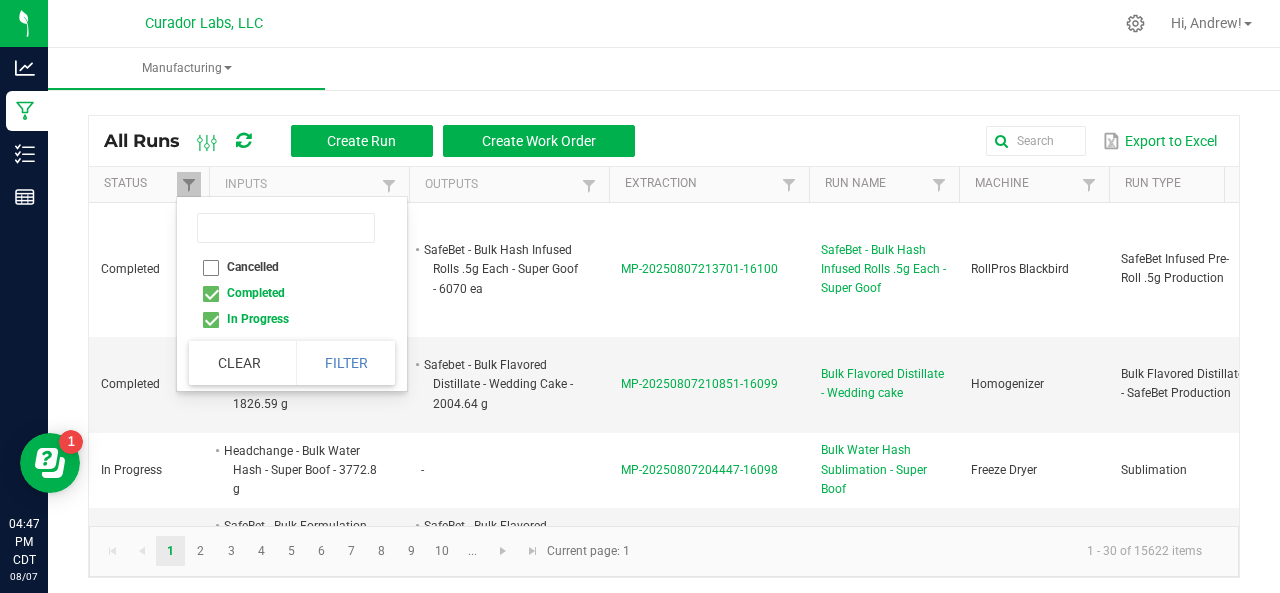 click on "Completed" at bounding box center [286, 293] 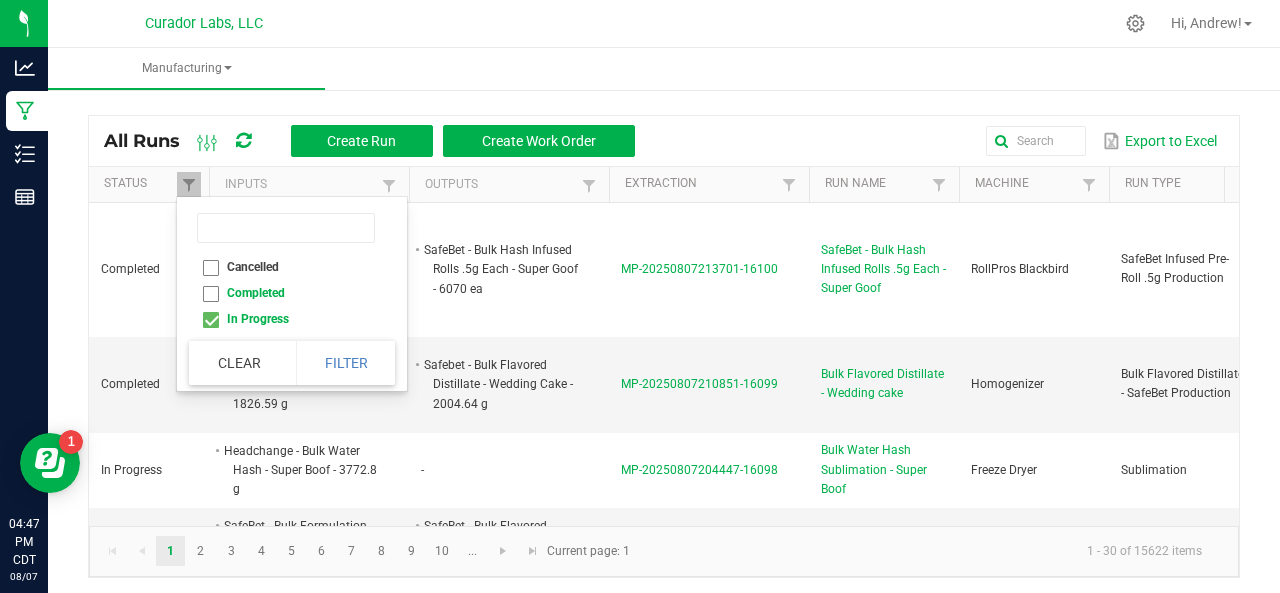 checkbox on "false" 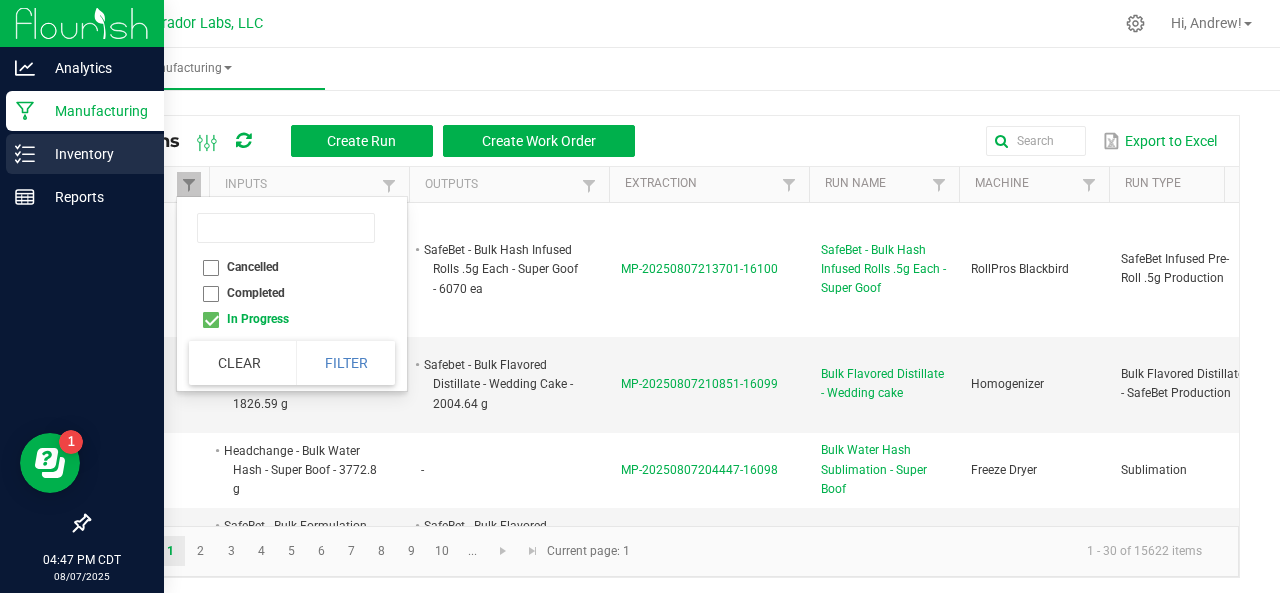 click on "Inventory" at bounding box center (95, 154) 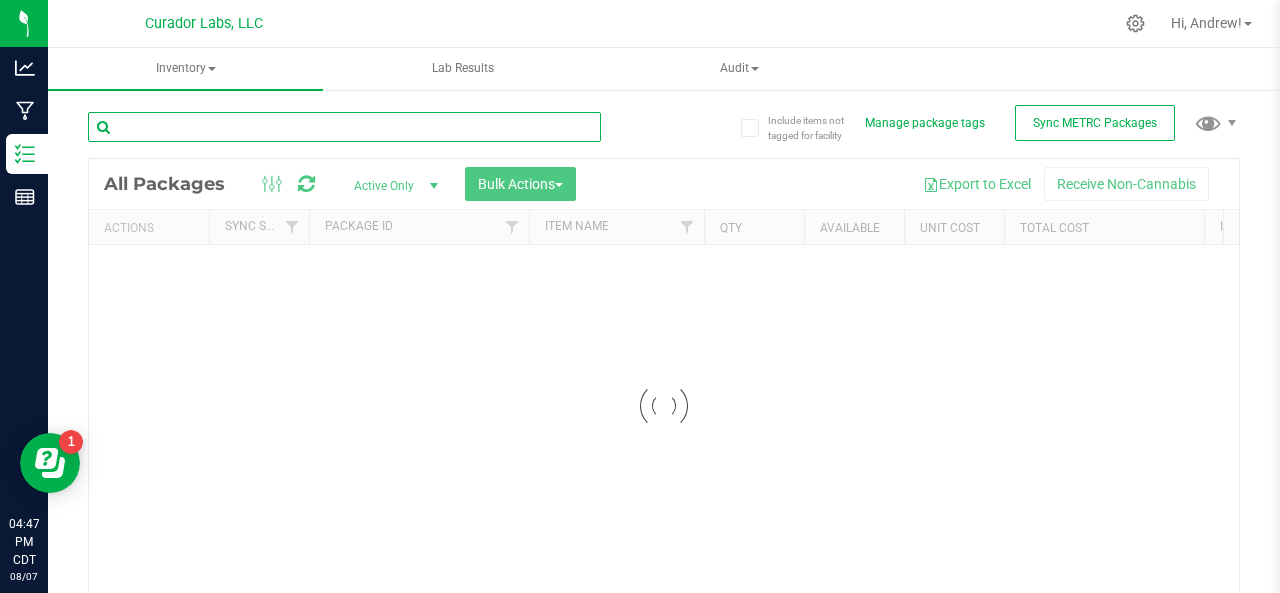 click at bounding box center (344, 127) 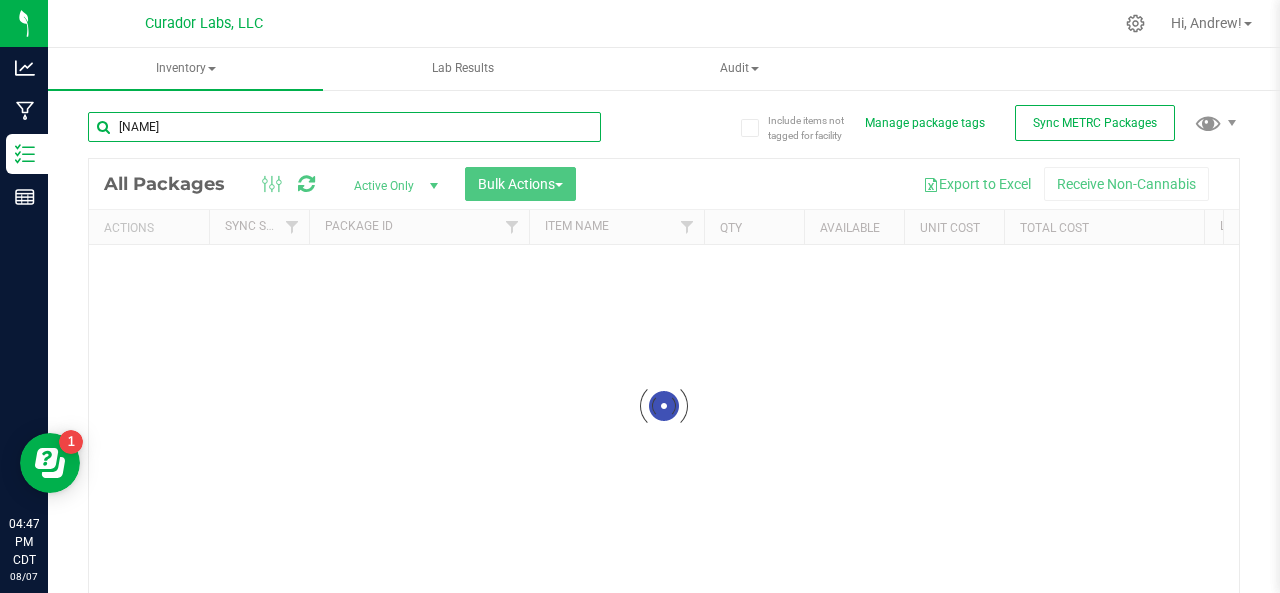 type on "phi" 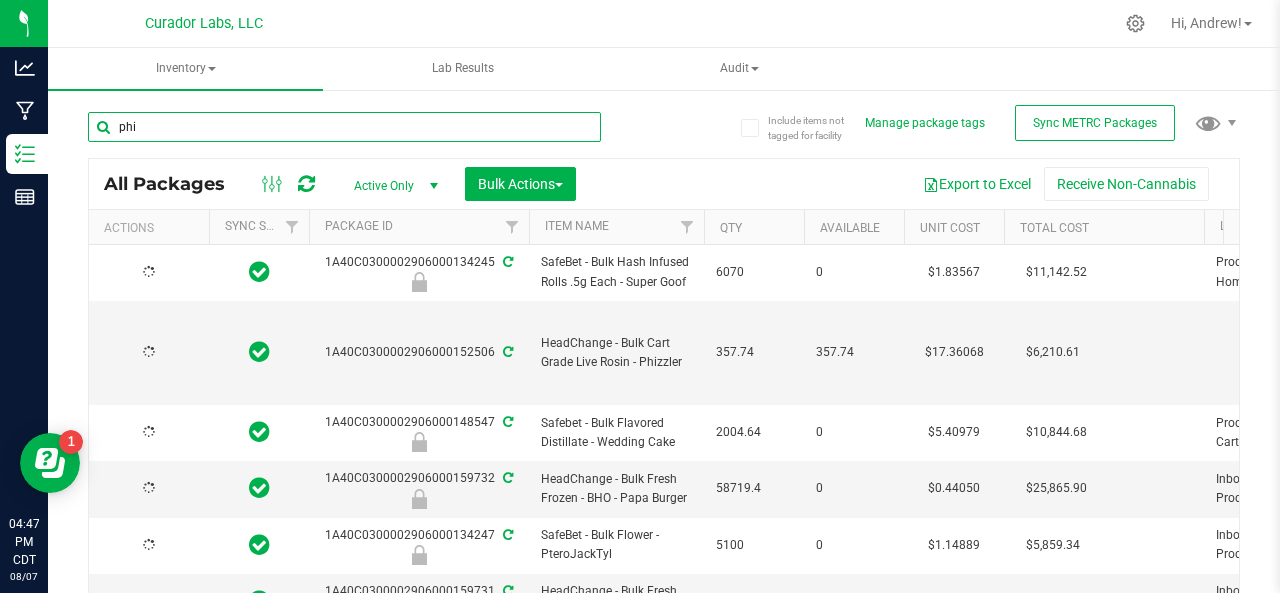 type on "2026-08-07" 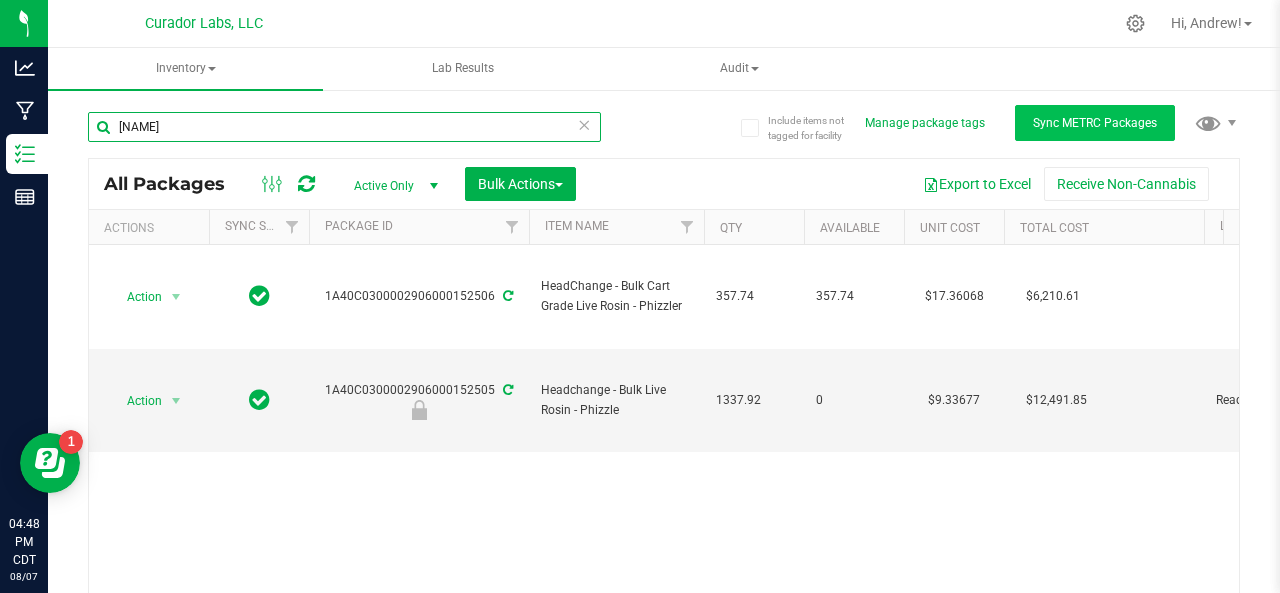 type on "phizzle" 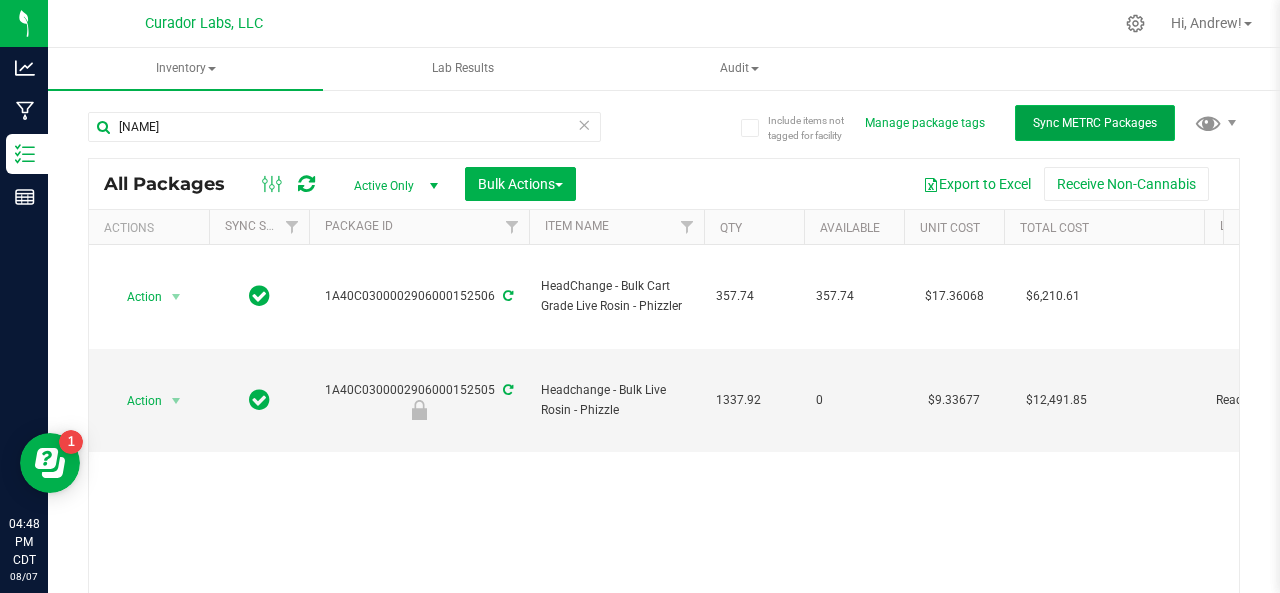 click on "Sync METRC Packages" at bounding box center [1095, 123] 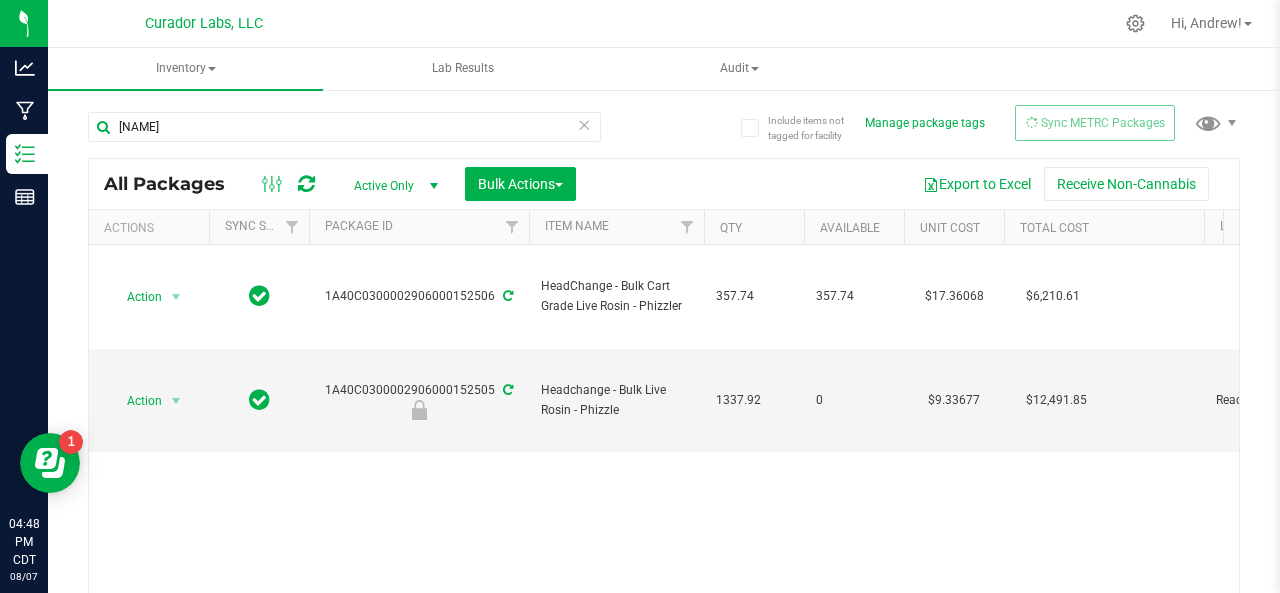 click at bounding box center [306, 184] 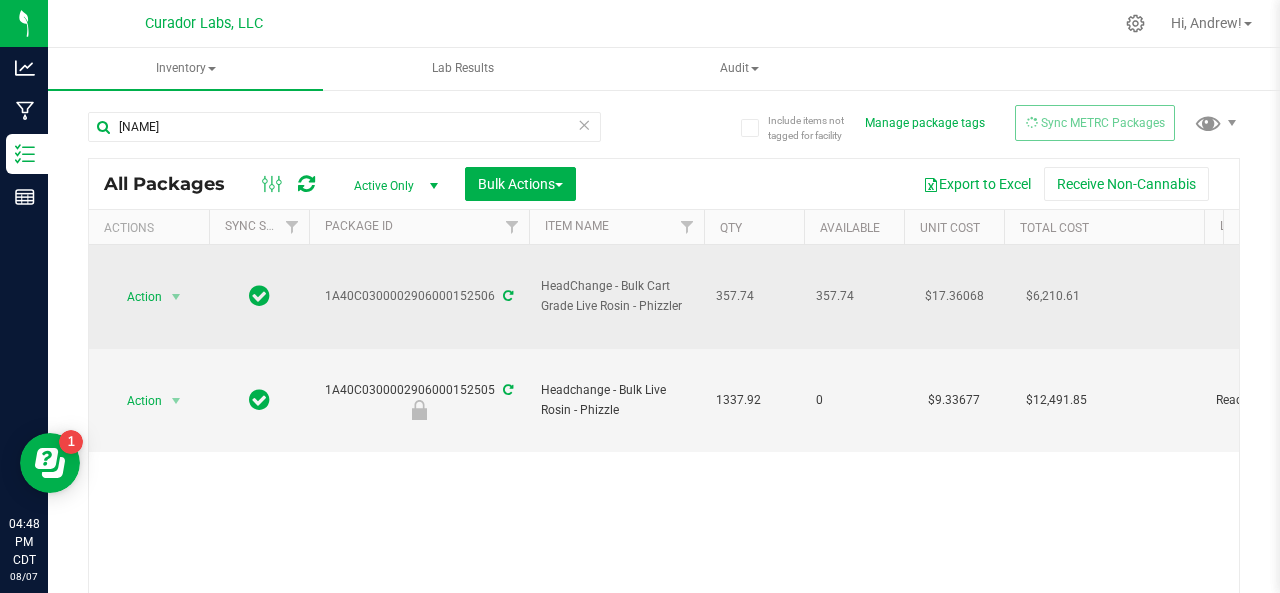 click at bounding box center [508, 296] 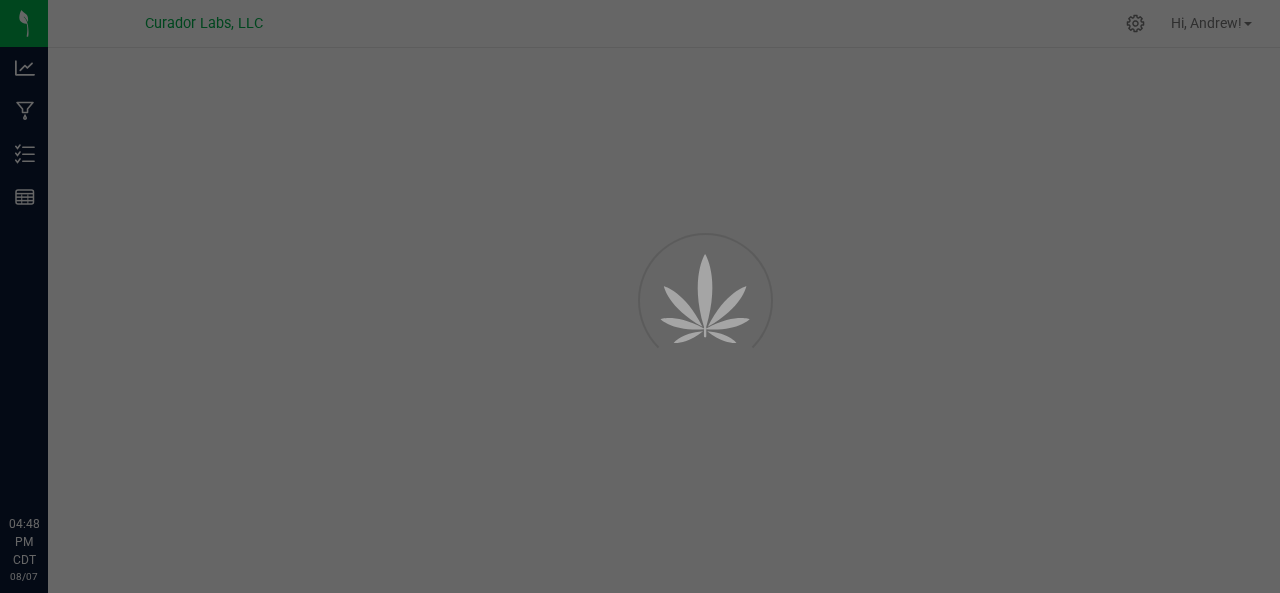 scroll, scrollTop: 0, scrollLeft: 0, axis: both 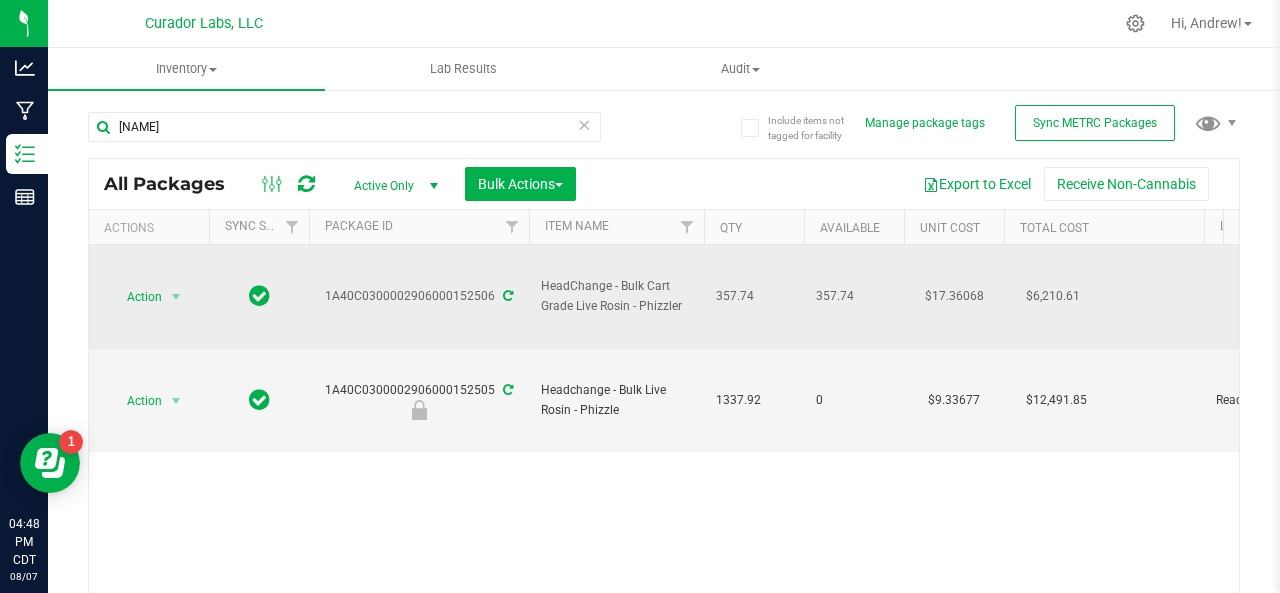 click at bounding box center [508, 296] 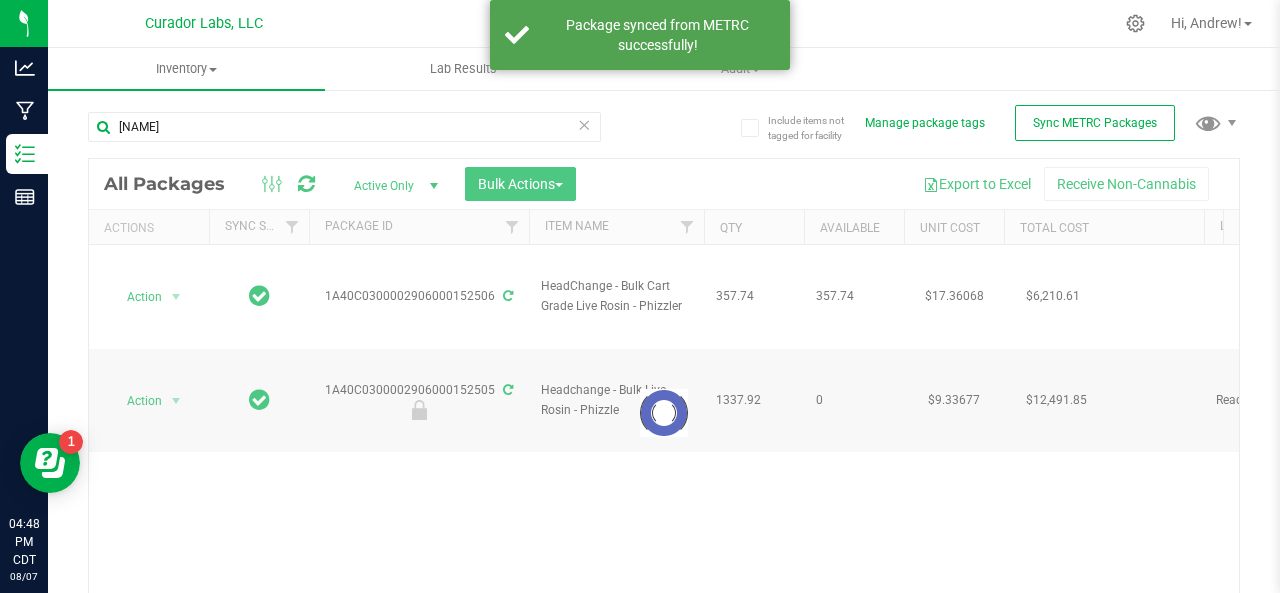 click at bounding box center (664, 413) 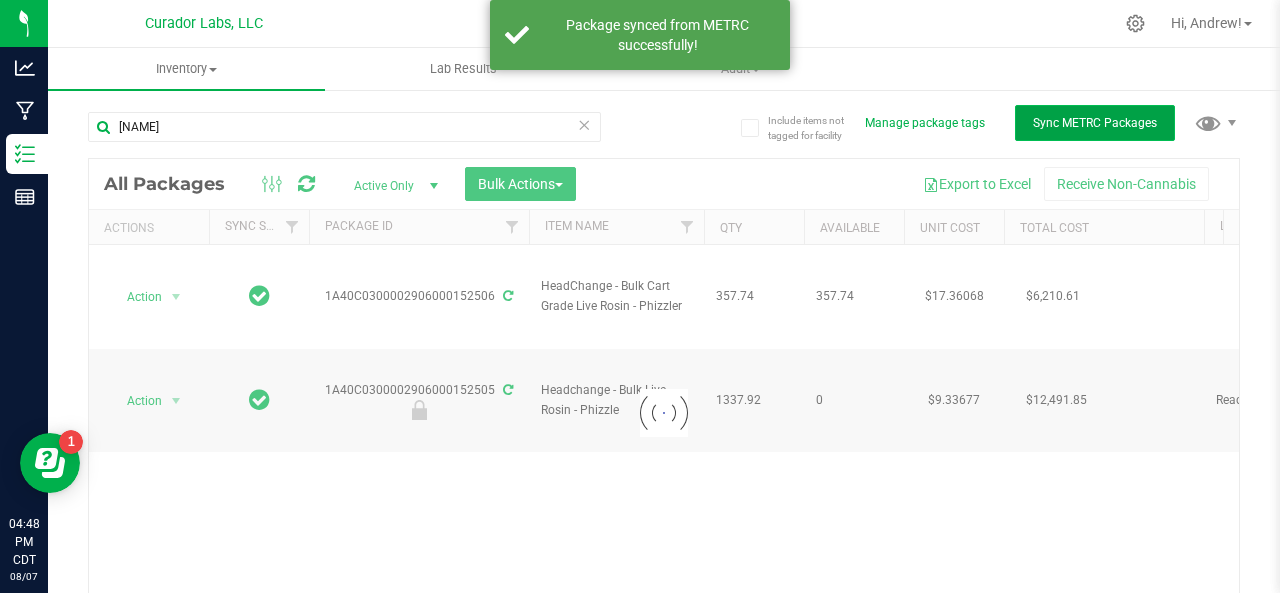click on "Sync METRC Packages" at bounding box center [1095, 123] 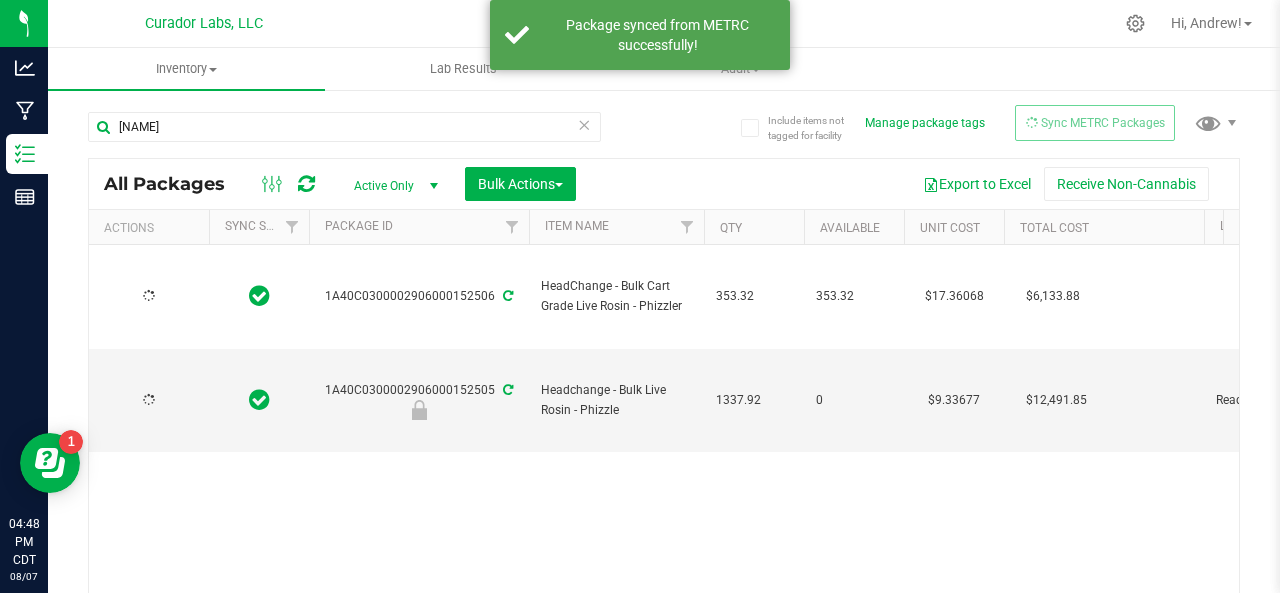 type on "2026-08-07" 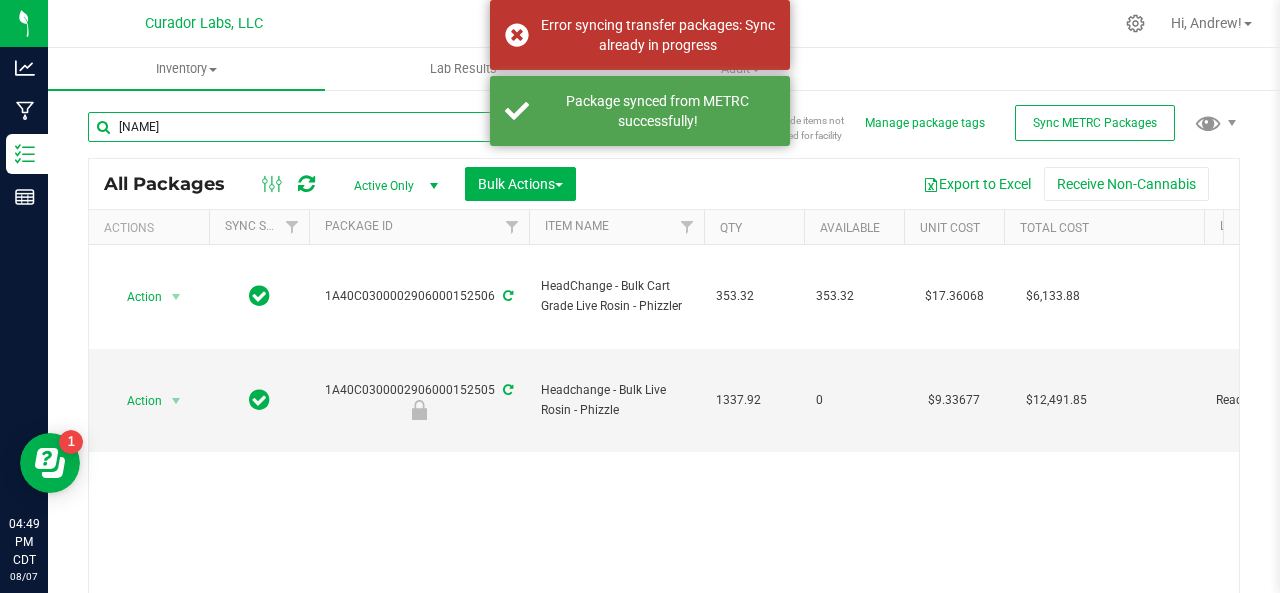 click on "[NAME]" at bounding box center (344, 127) 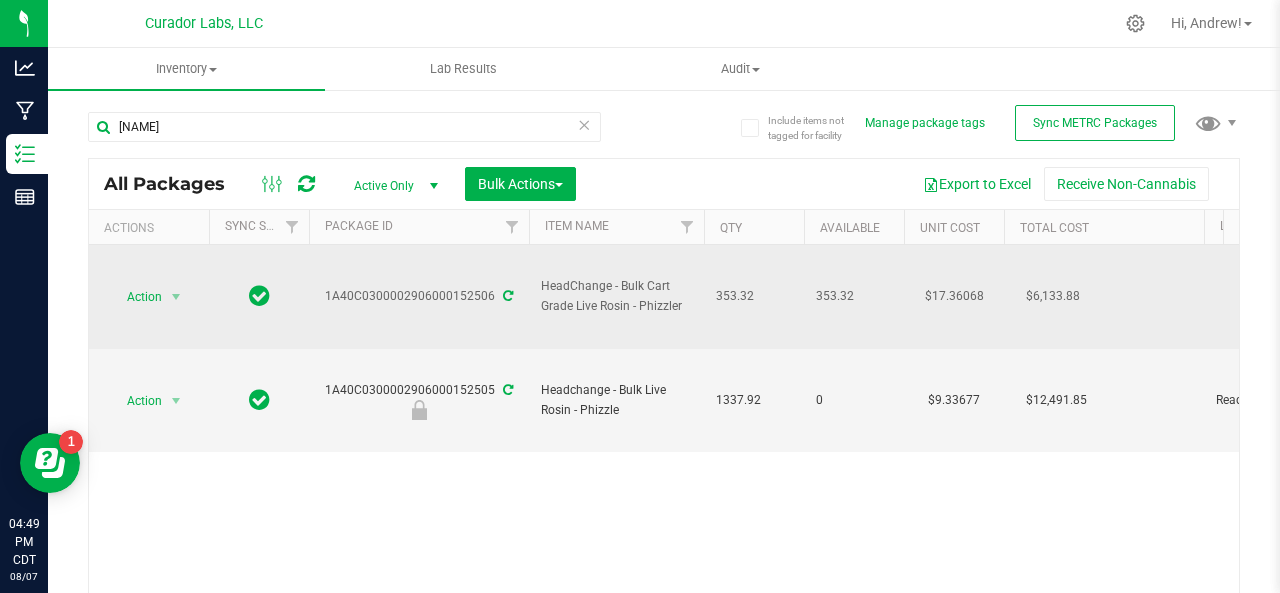 click on "HeadChange - Bulk Cart Grade Live Rosin - Phizzler" at bounding box center [616, 296] 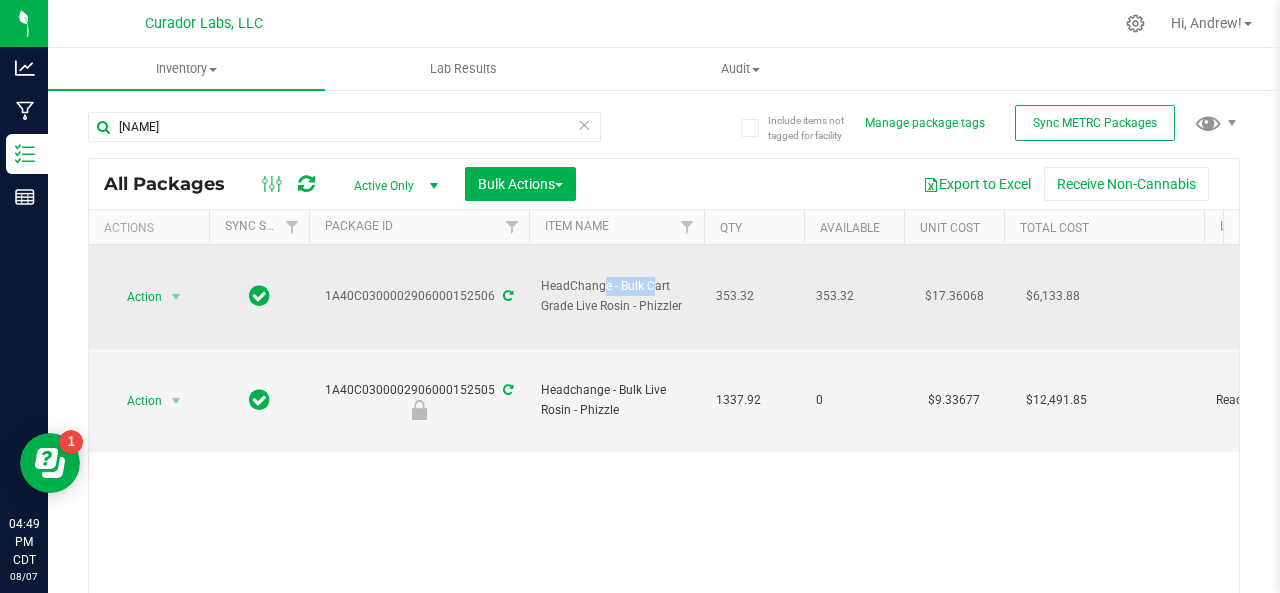 click on "HeadChange - Bulk Cart Grade Live Rosin - Phizzler" at bounding box center [616, 296] 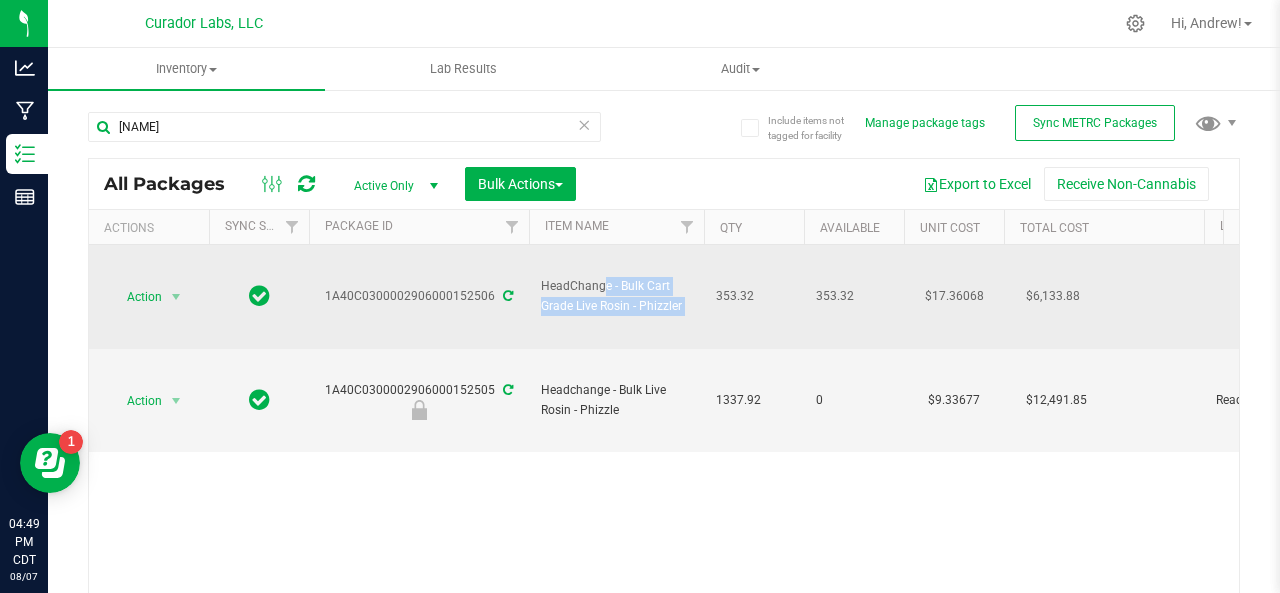click on "HeadChange - Bulk Cart Grade Live Rosin - Phizzler" at bounding box center (616, 296) 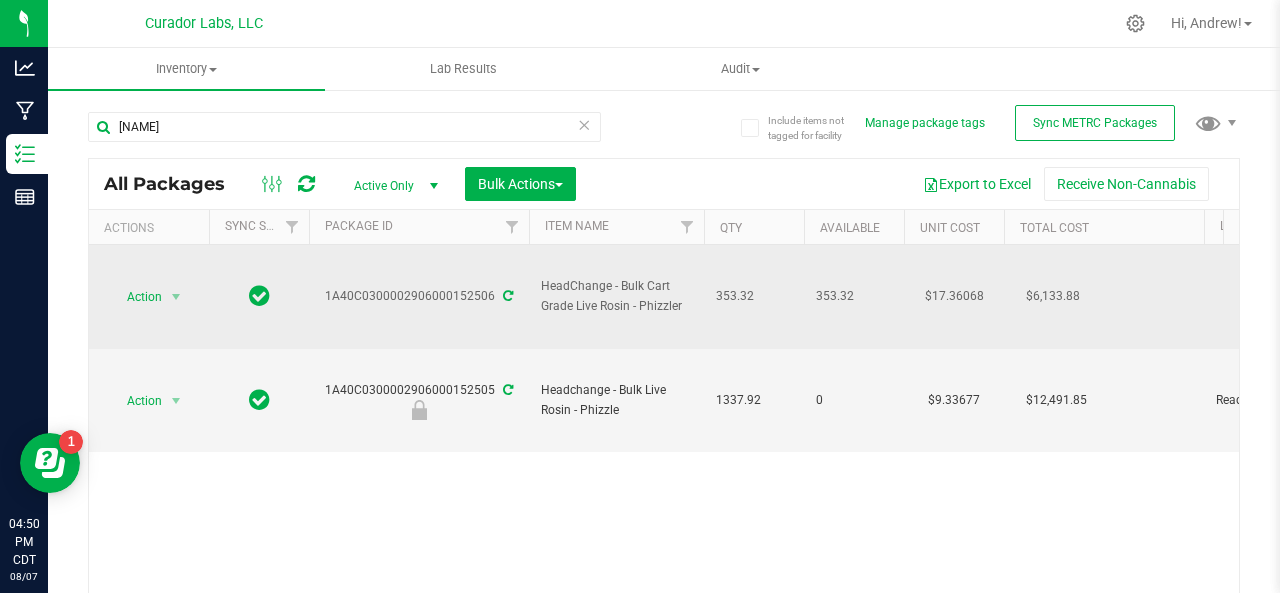 click on "1A40C0300002906000152506" at bounding box center [419, 296] 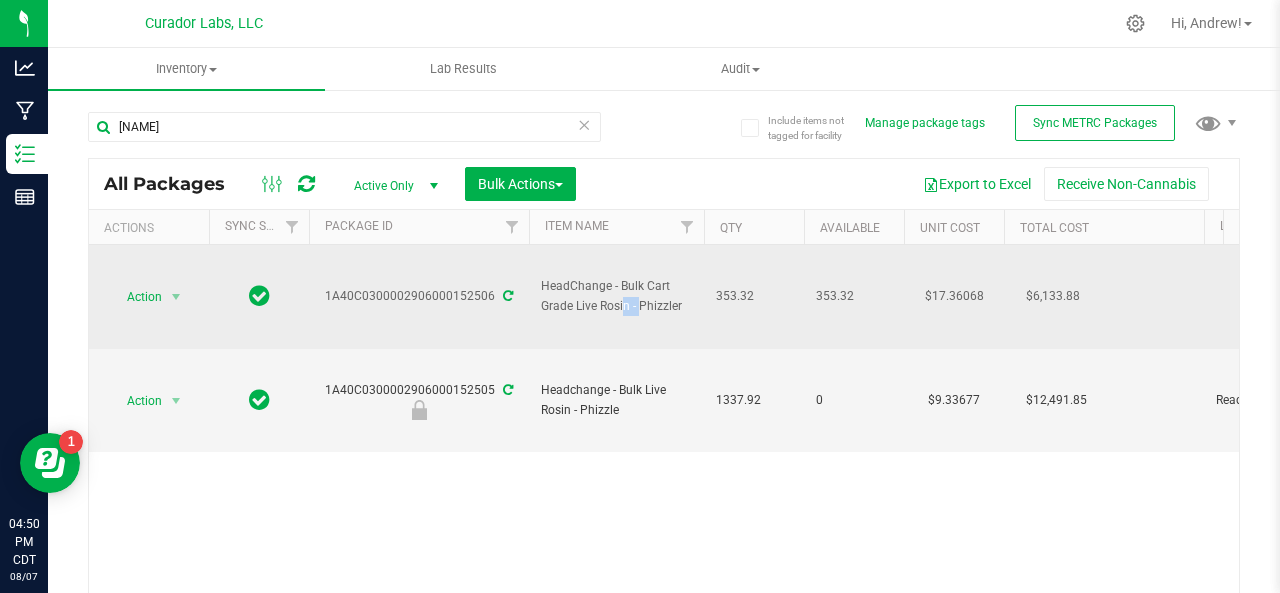 click on "HeadChange - Bulk Cart Grade Live Rosin - Phizzler" at bounding box center (616, 296) 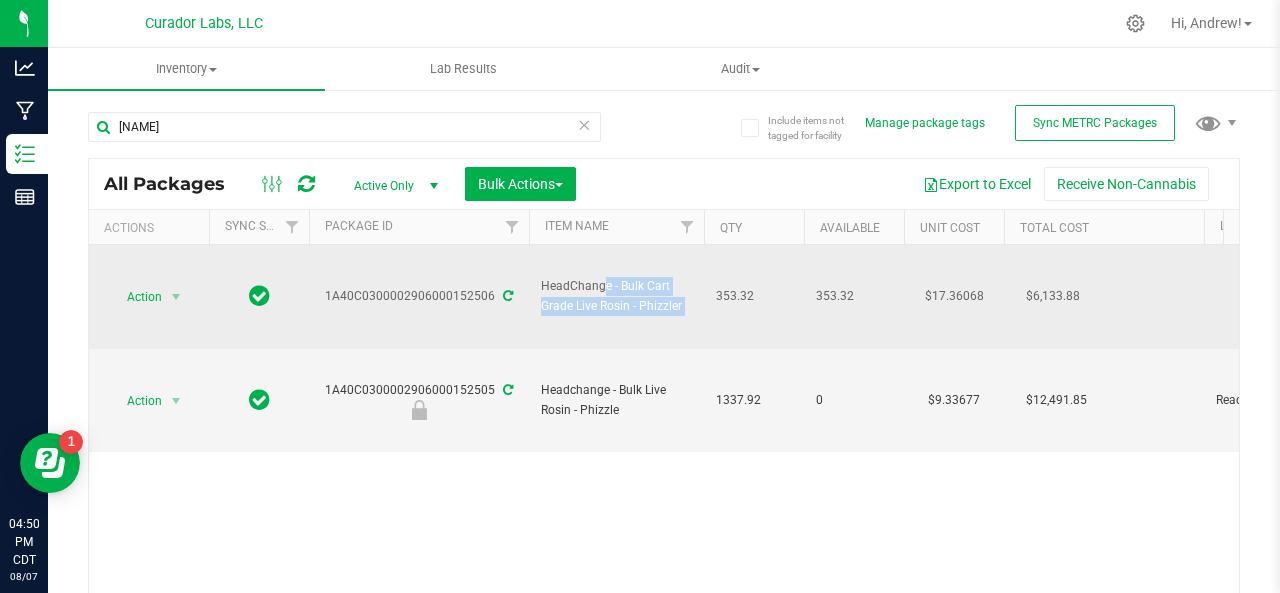 click on "HeadChange - Bulk Cart Grade Live Rosin - Phizzler" at bounding box center (616, 296) 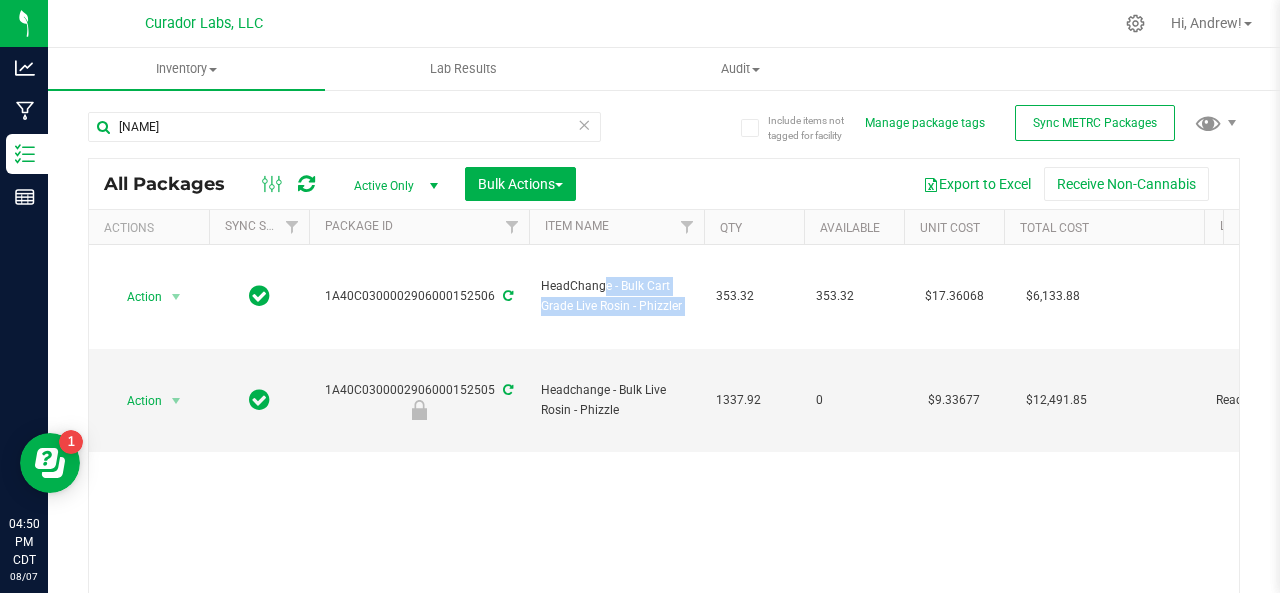 click at bounding box center [306, 184] 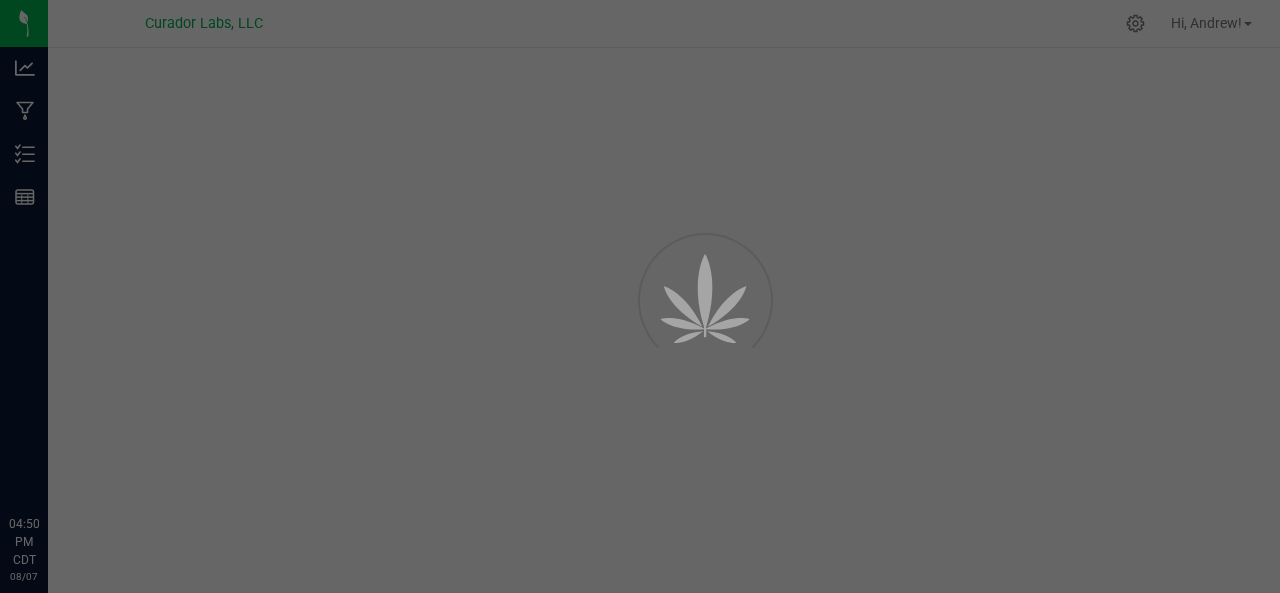 scroll, scrollTop: 0, scrollLeft: 0, axis: both 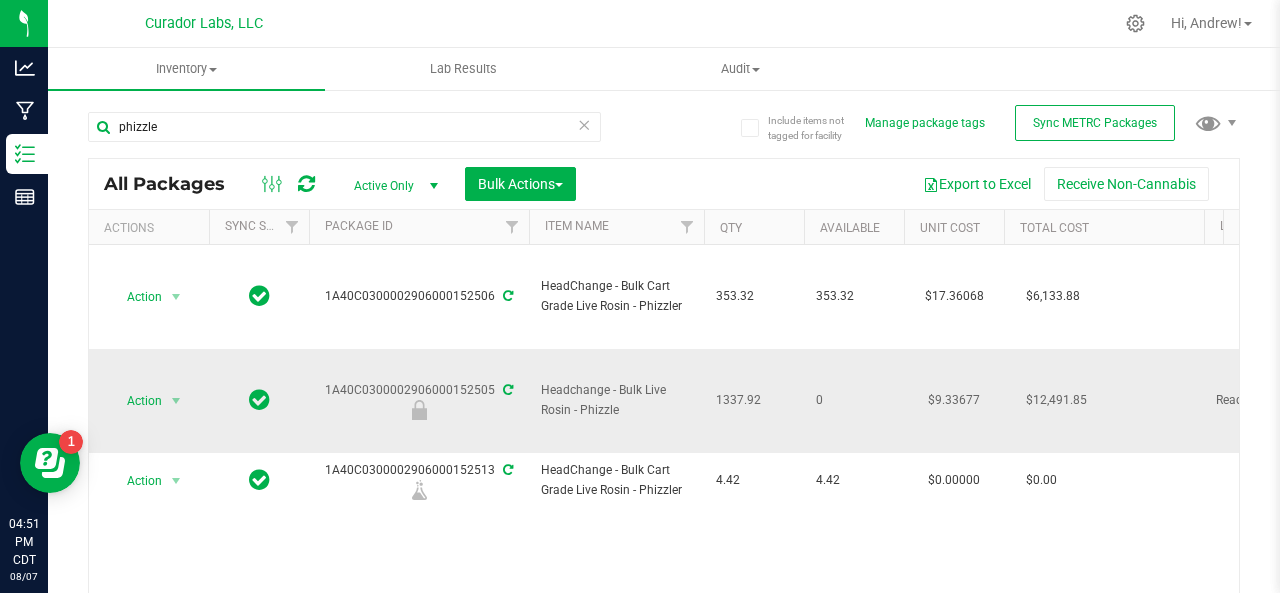 click on "Headchange - Bulk Live Rosin - Phizzle" at bounding box center (616, 400) 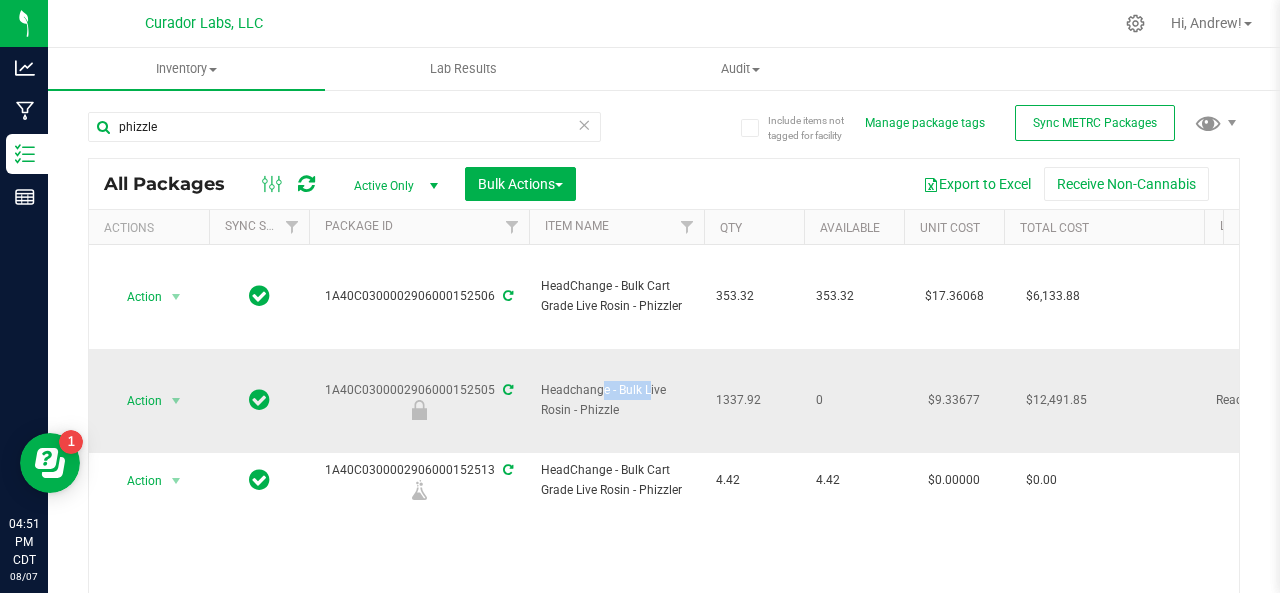 click on "Headchange - Bulk Live Rosin - Phizzle" at bounding box center (616, 400) 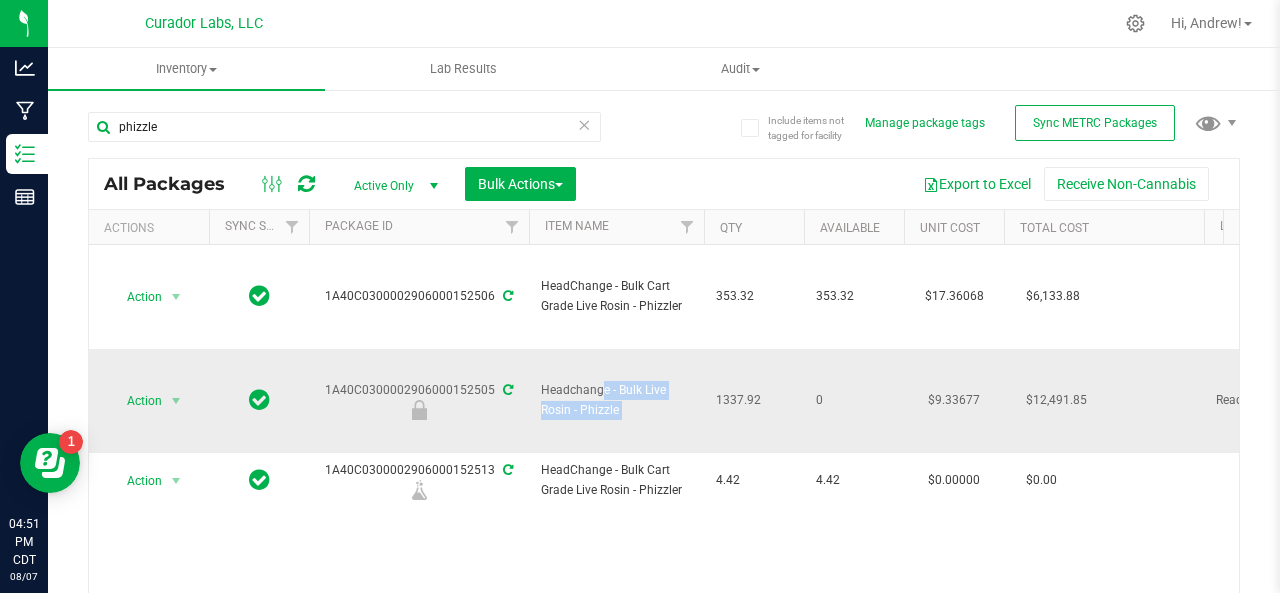 click on "Headchange - Bulk Live Rosin - Phizzle" at bounding box center [616, 400] 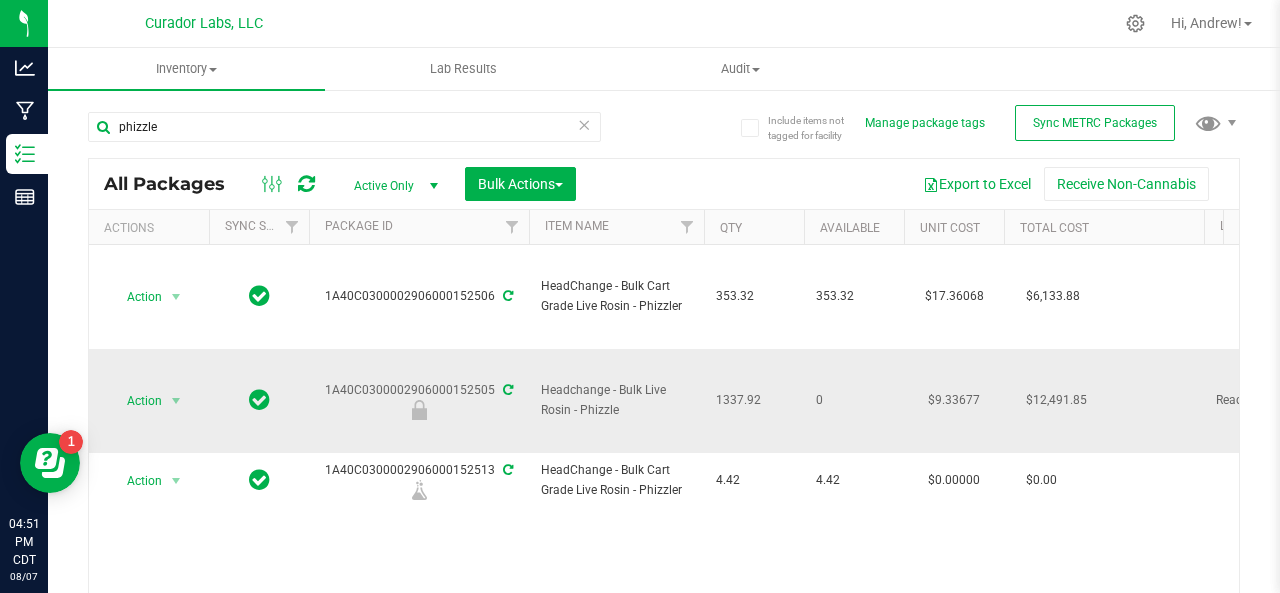 click on "1A40C0300002906000152505" at bounding box center (419, 400) 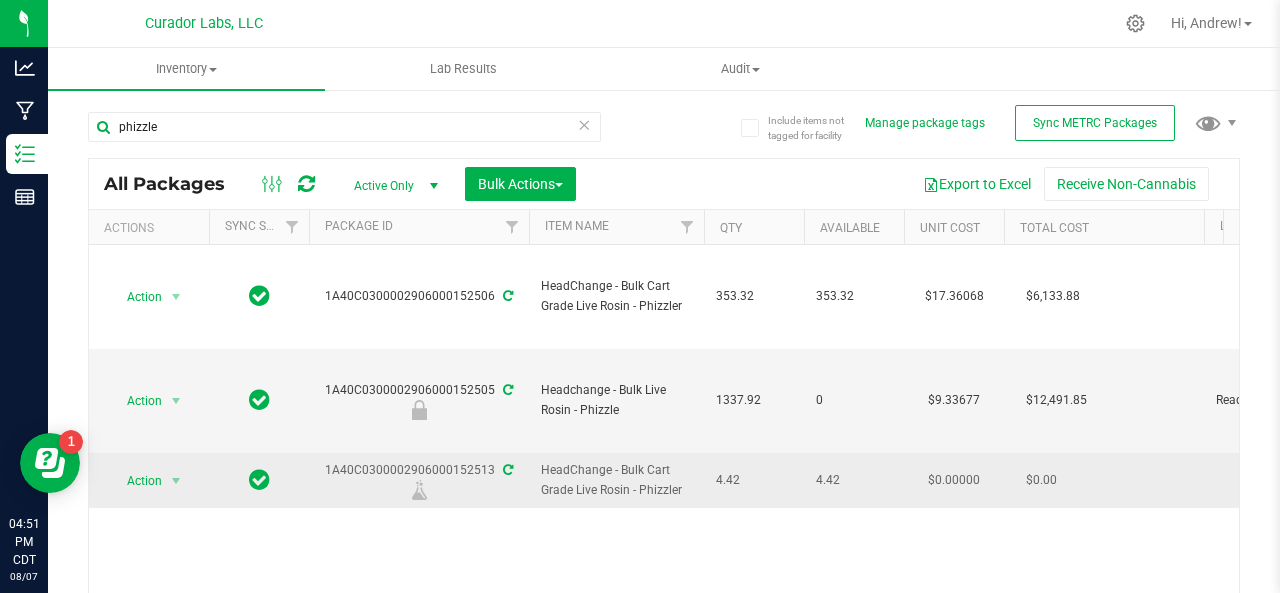 click on "1A40C0300002906000152513" at bounding box center (419, 480) 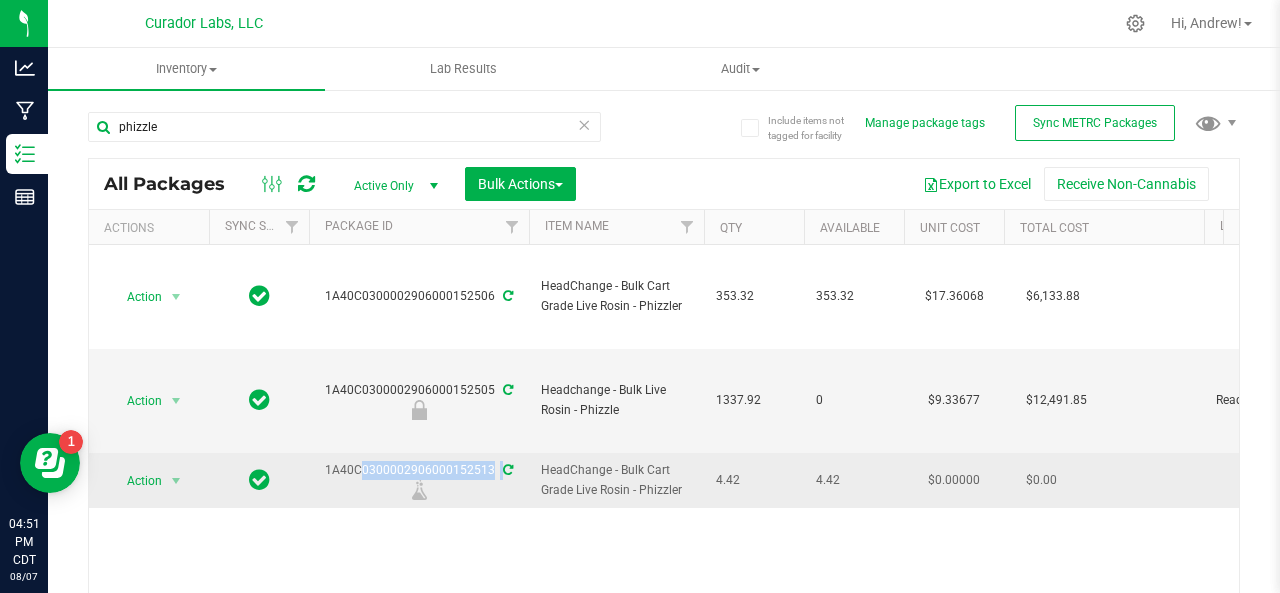 click on "1A40C0300002906000152513" at bounding box center (419, 480) 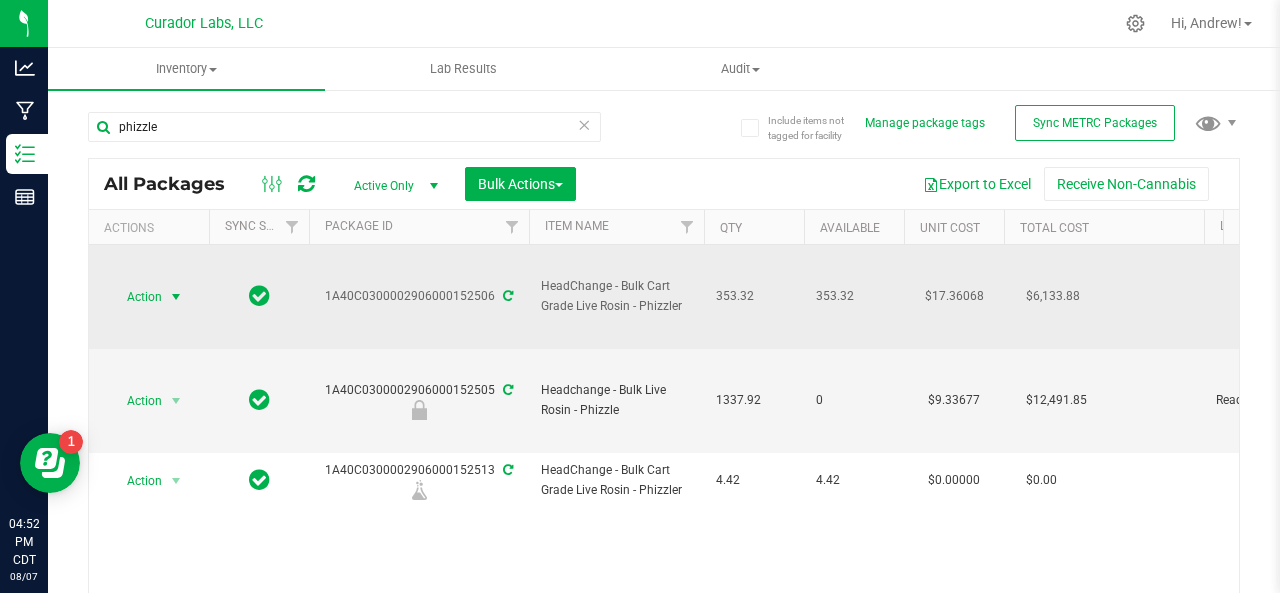 click on "Action" at bounding box center (136, 297) 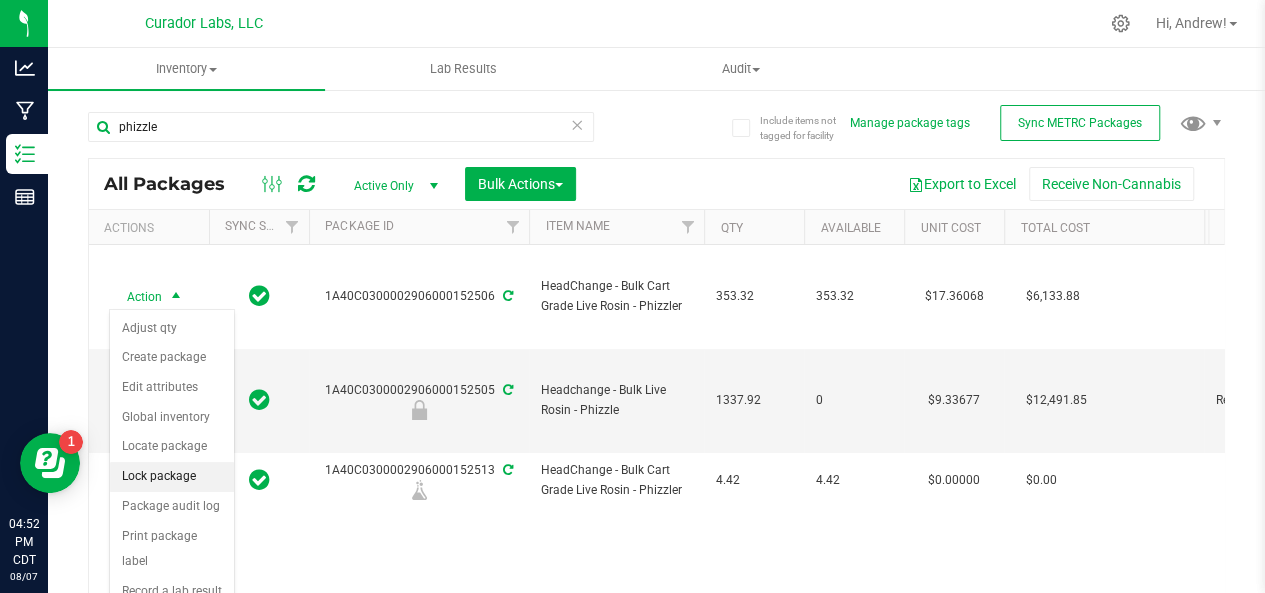 click on "Lock package" at bounding box center [172, 477] 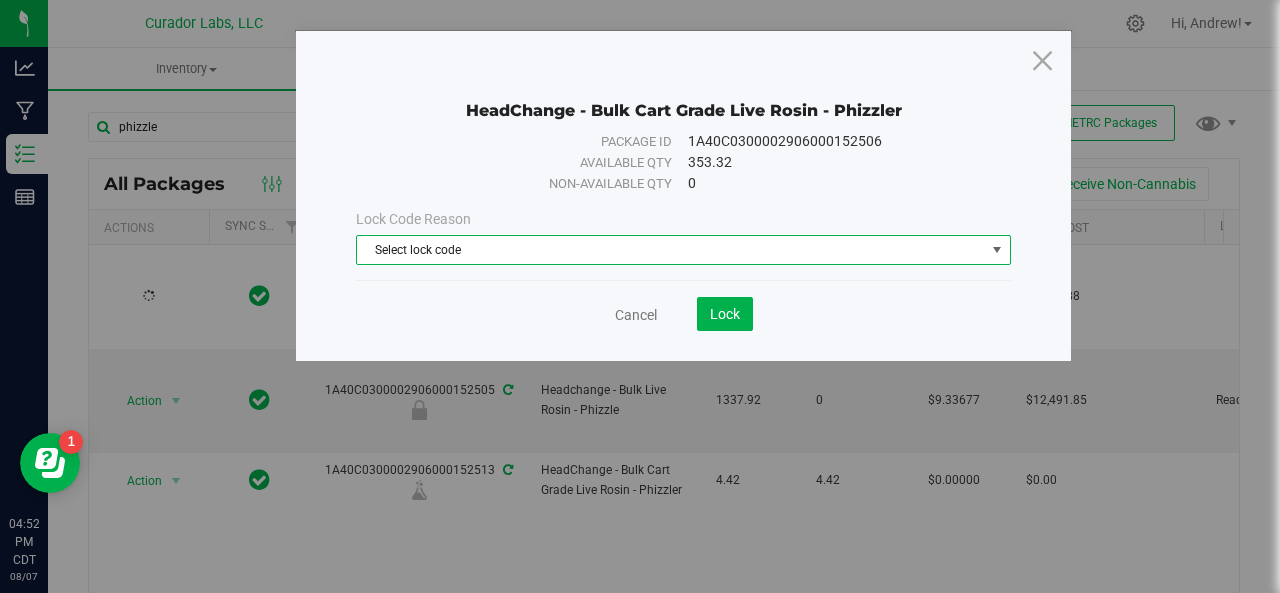 click on "Select lock code" at bounding box center [671, 250] 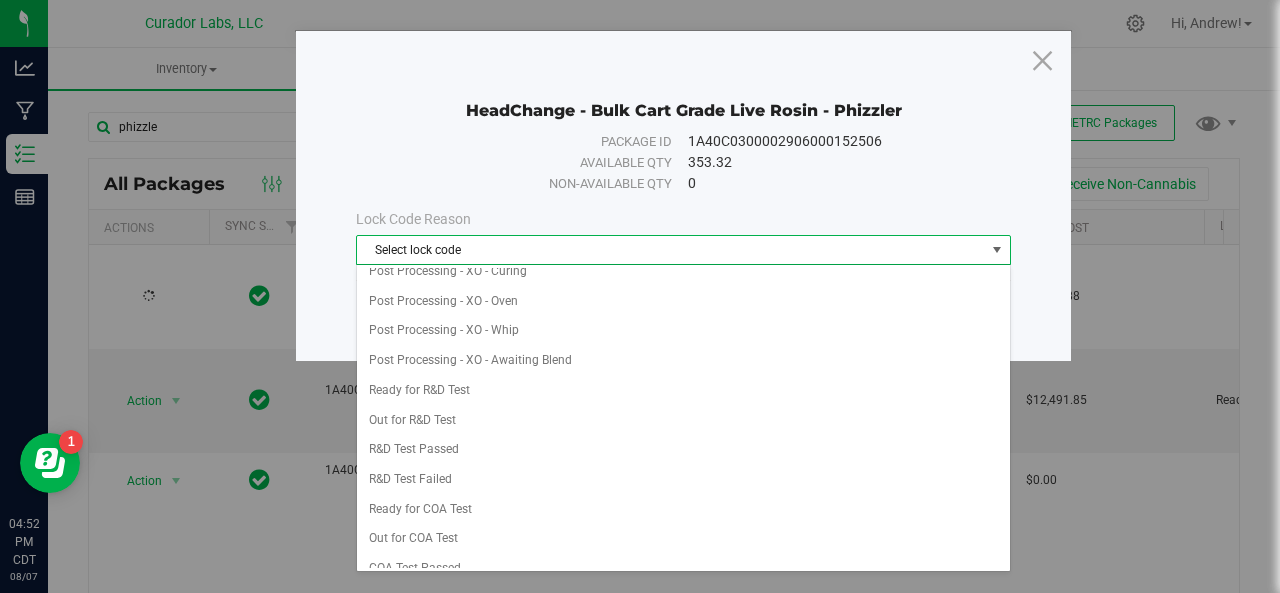 scroll, scrollTop: 558, scrollLeft: 0, axis: vertical 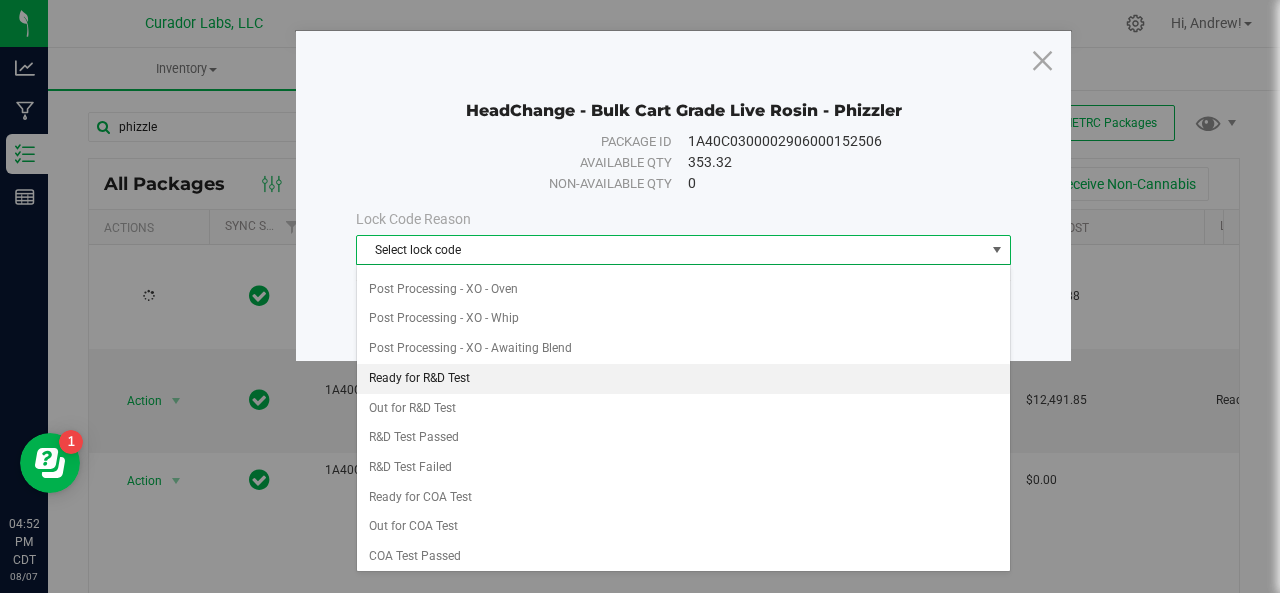 click on "Ready for R&D Test" at bounding box center [684, 379] 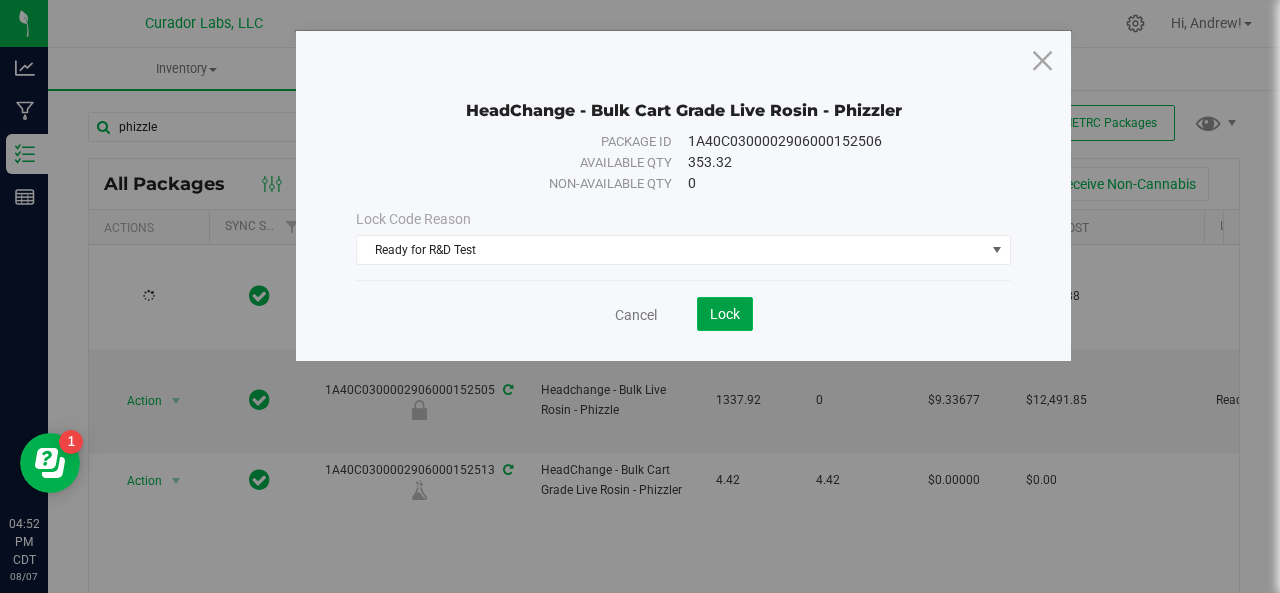 click on "Lock" 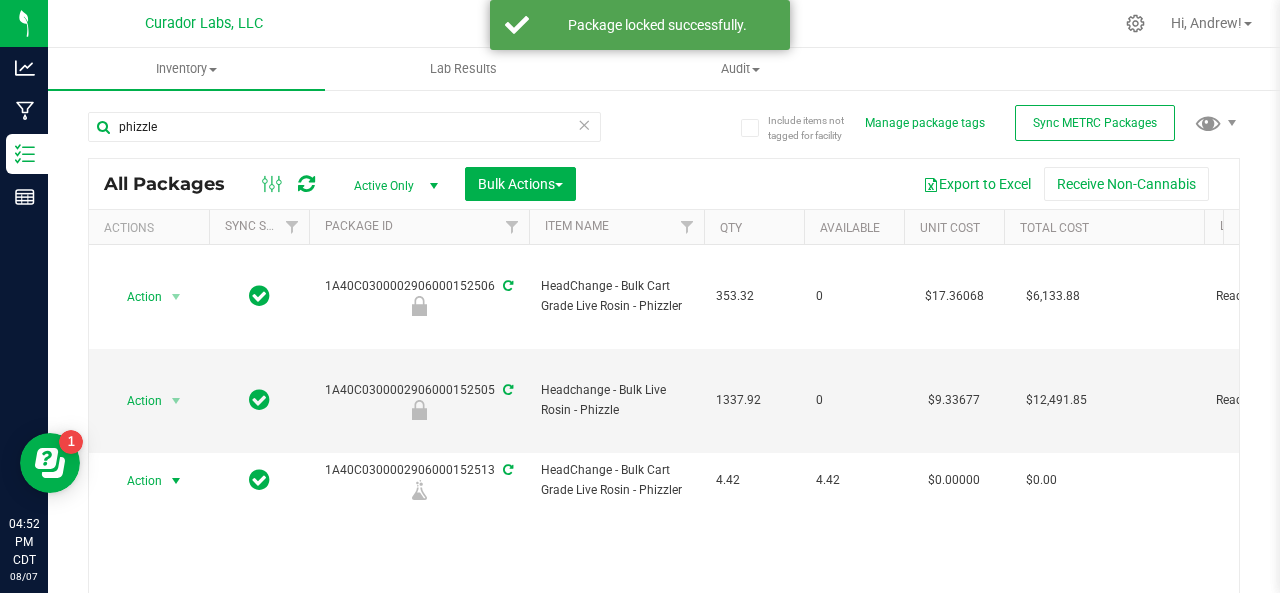 click on "Action Action Adjust qty Create package Edit attributes Global inventory Locate package Lock package Package audit log Print package label Record a lab result Retag package See history" at bounding box center [149, 481] 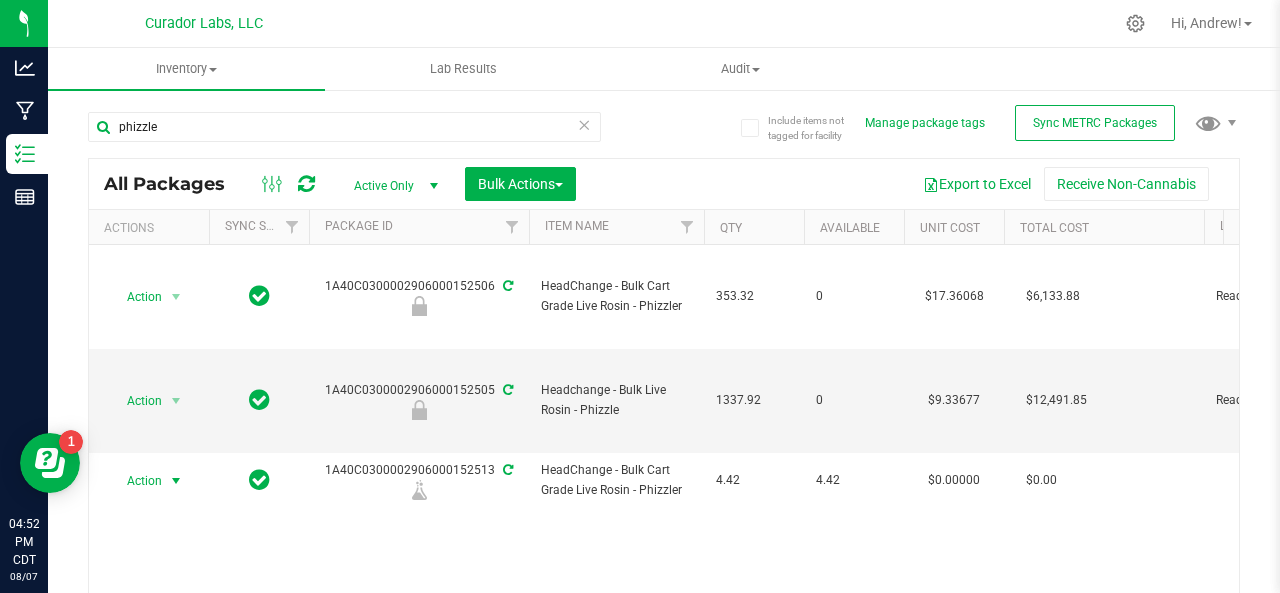 click on "Action" at bounding box center [136, 481] 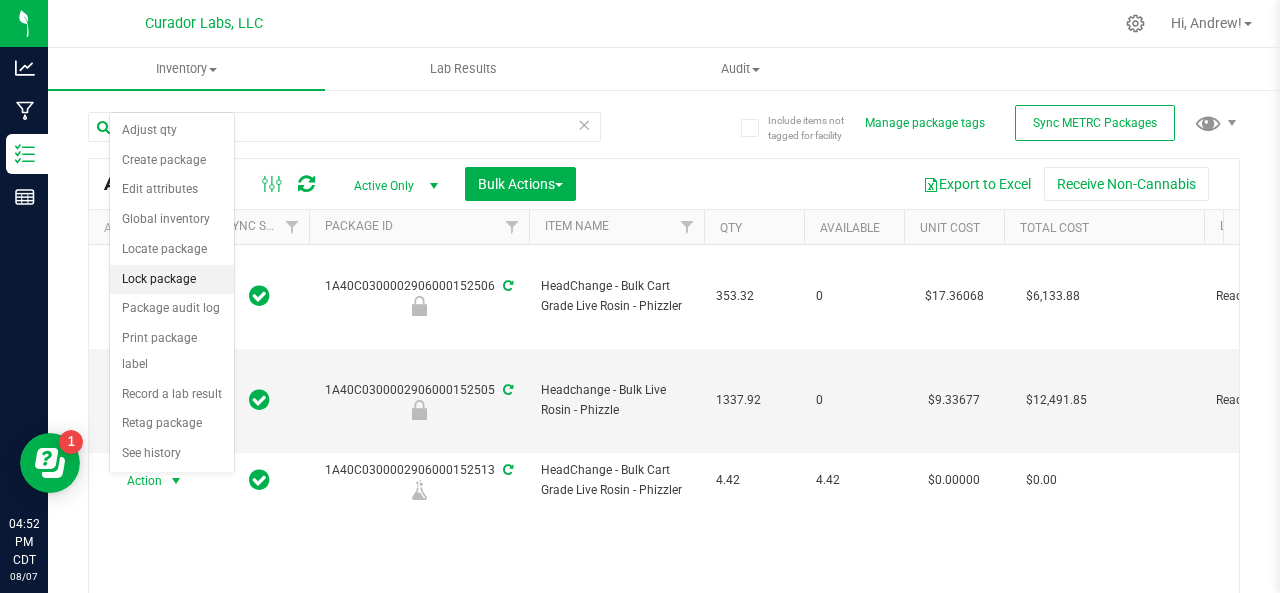 click on "Lock package" at bounding box center (172, 280) 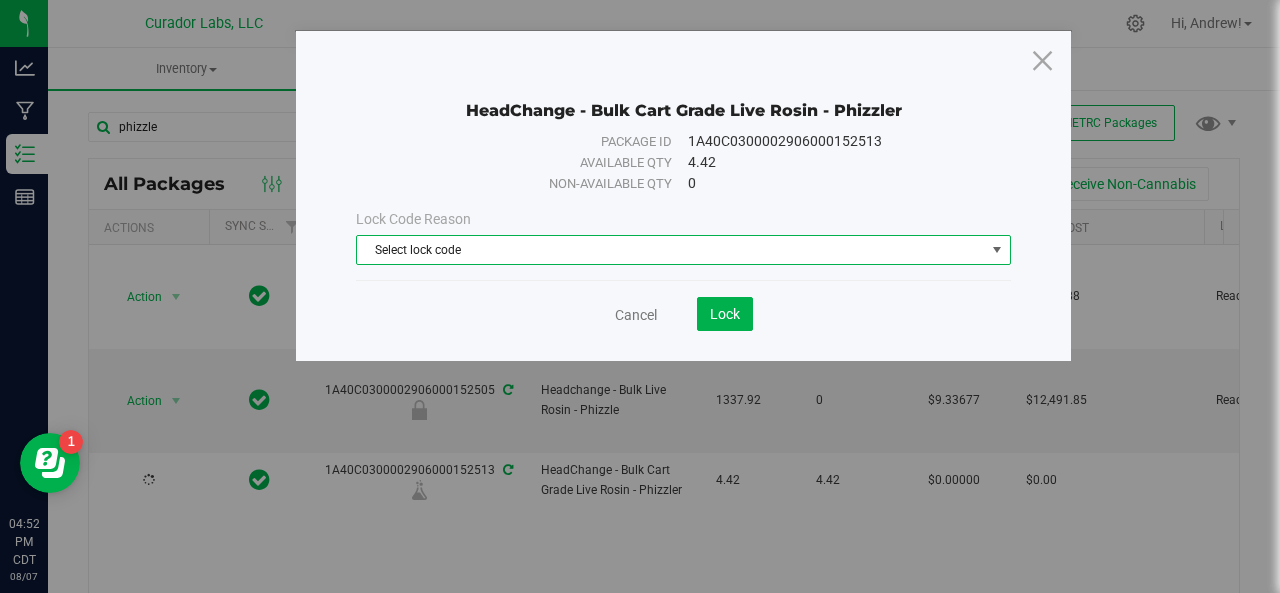 click on "Select lock code" at bounding box center (671, 250) 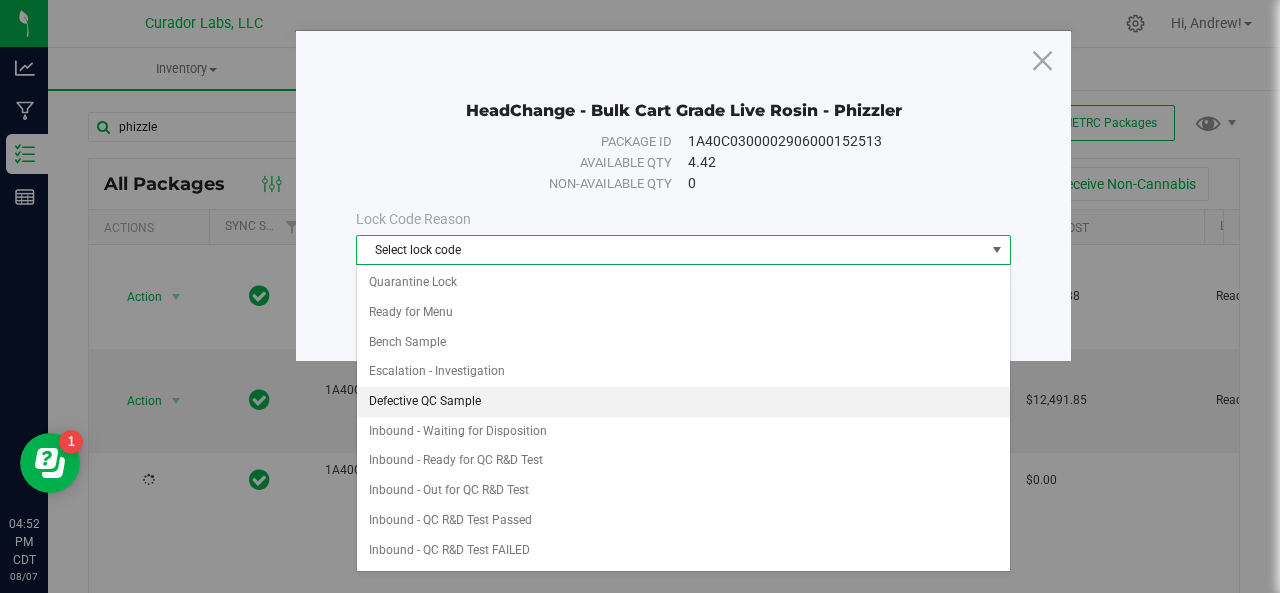 scroll, scrollTop: 460, scrollLeft: 0, axis: vertical 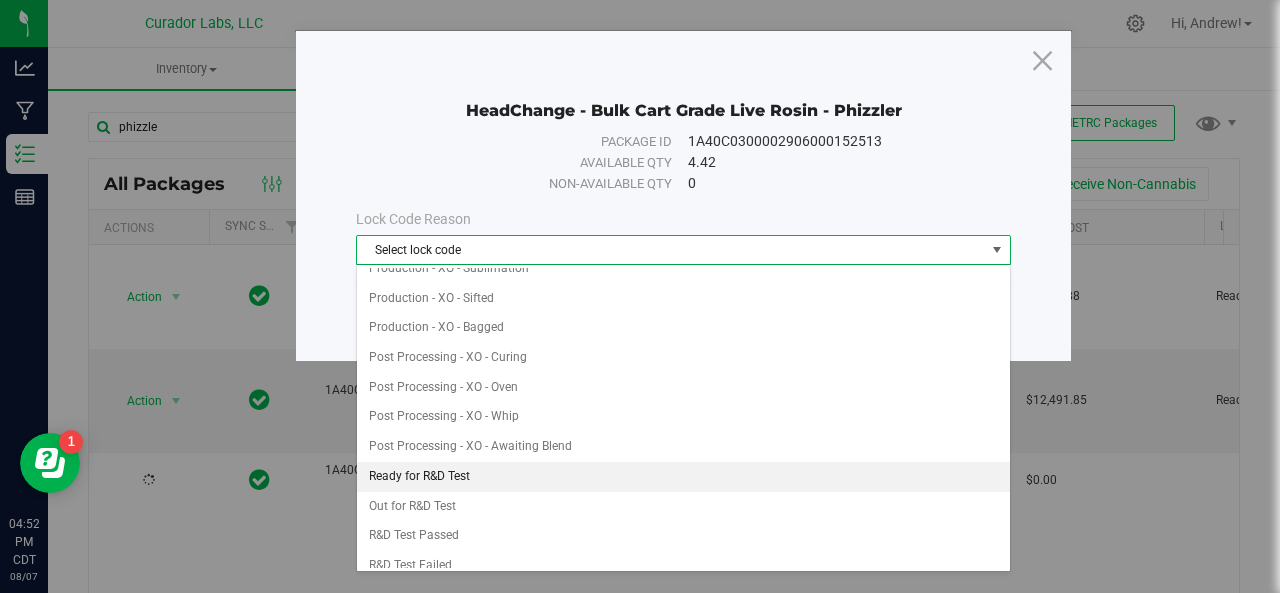 click on "Ready for R&D Test" at bounding box center [684, 477] 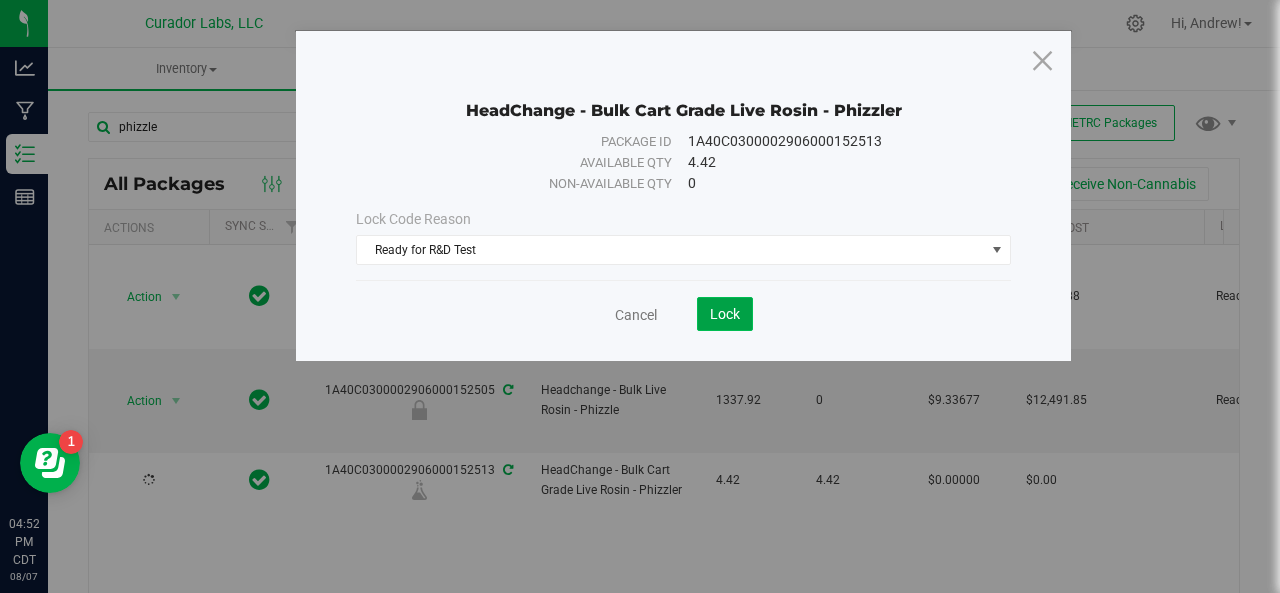 click on "Lock" 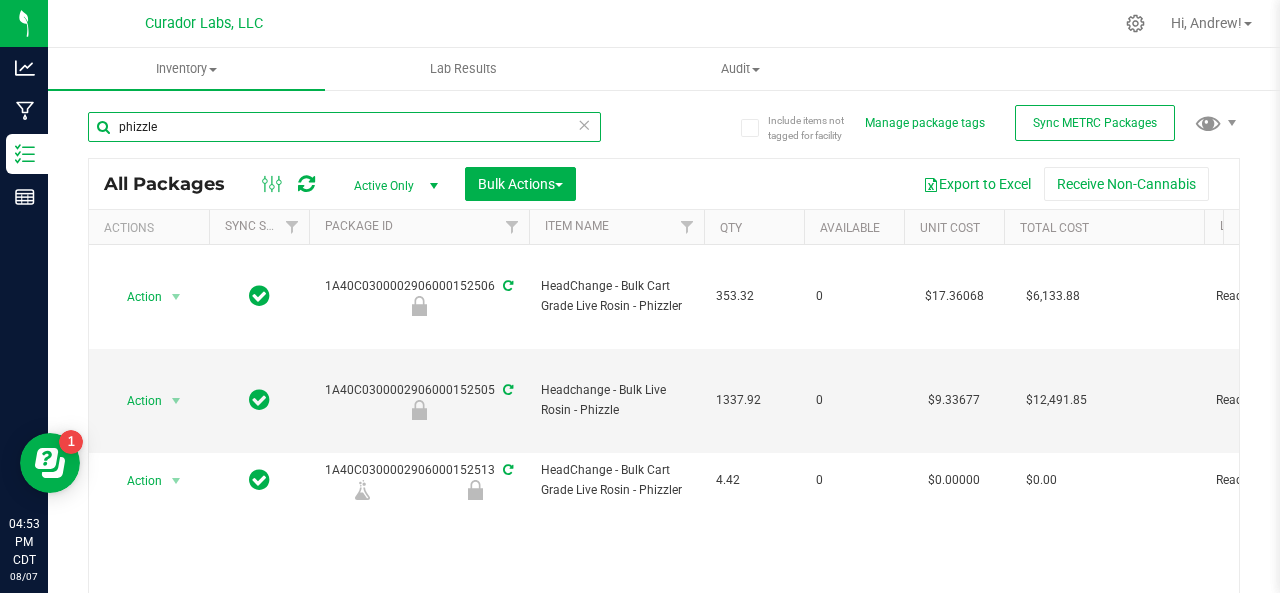 click on "phizzle" at bounding box center (344, 127) 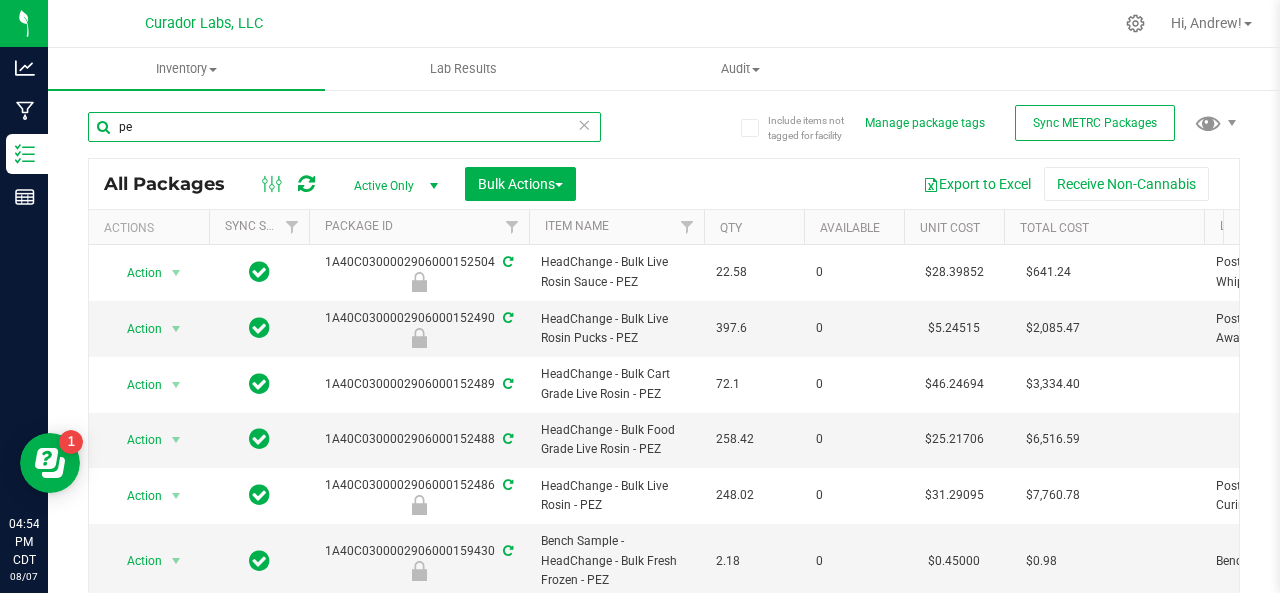 type on "p" 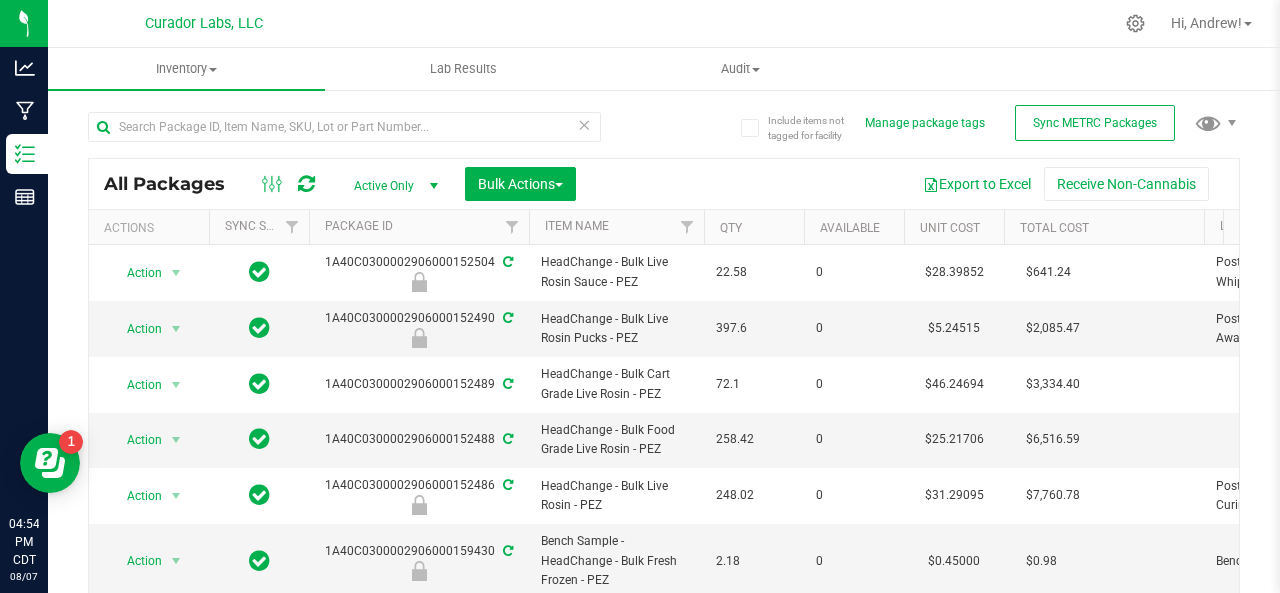 click on "Curador Labs, LLC" at bounding box center [204, 24] 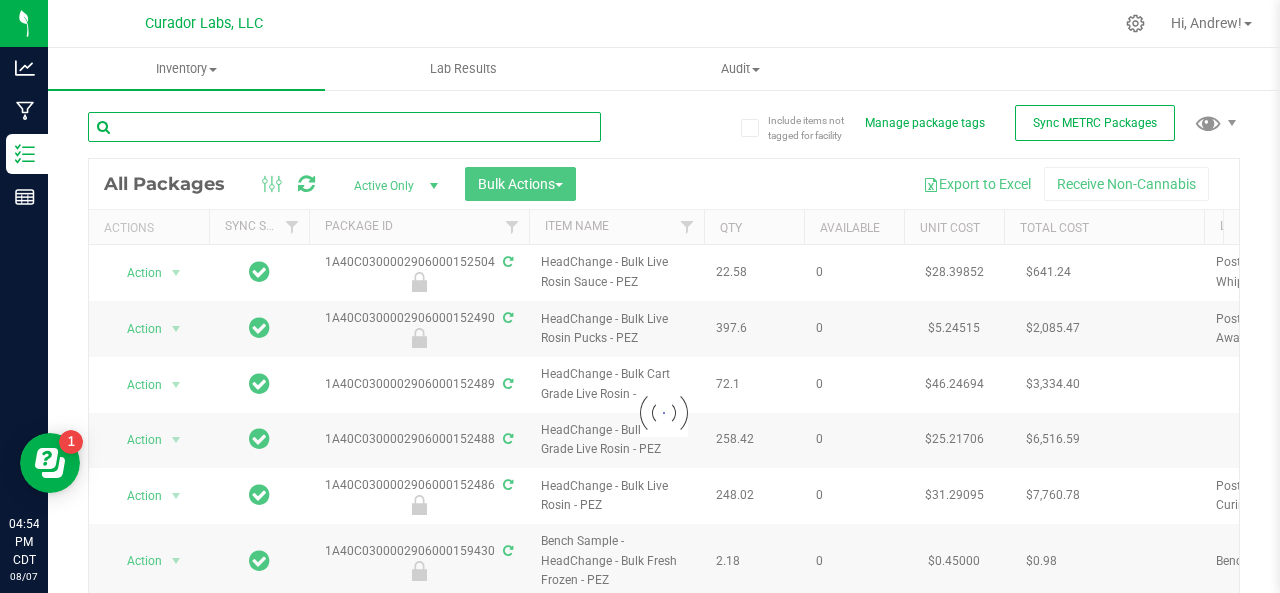 click at bounding box center [344, 127] 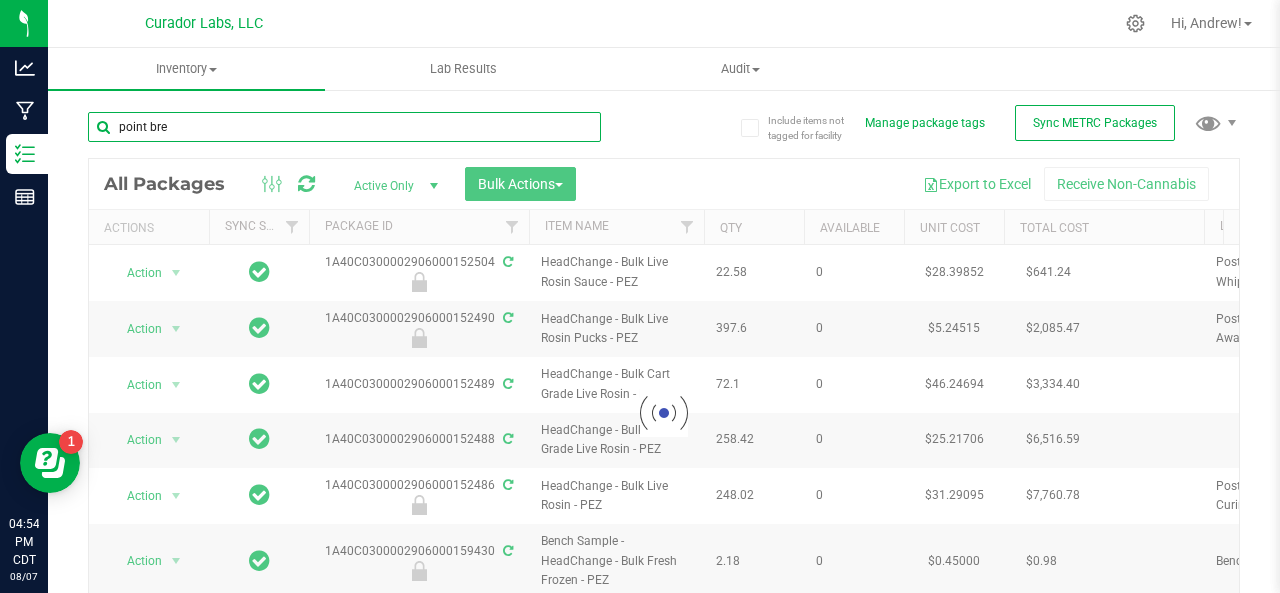 type on "point bres" 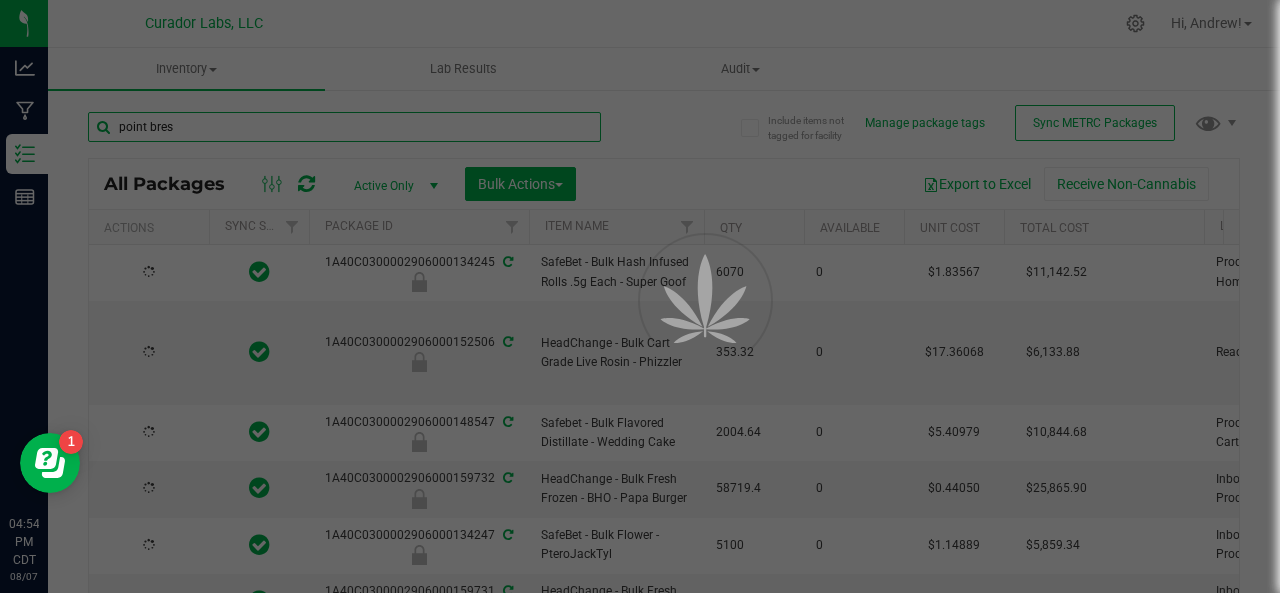 type on "2026-08-07" 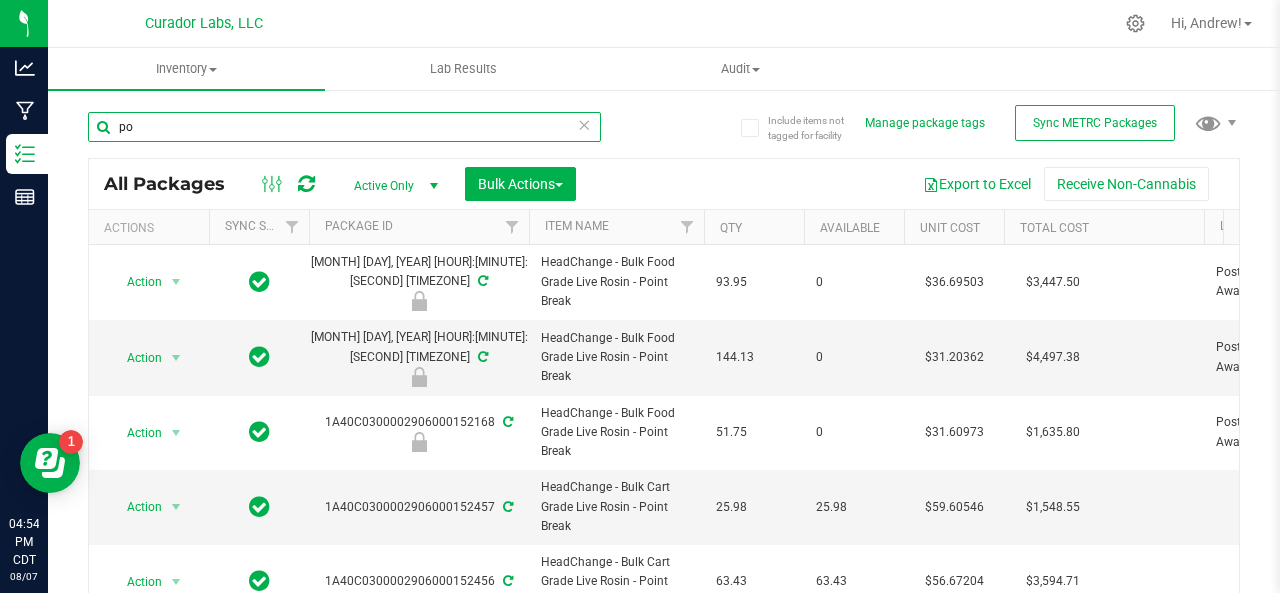 type on "p" 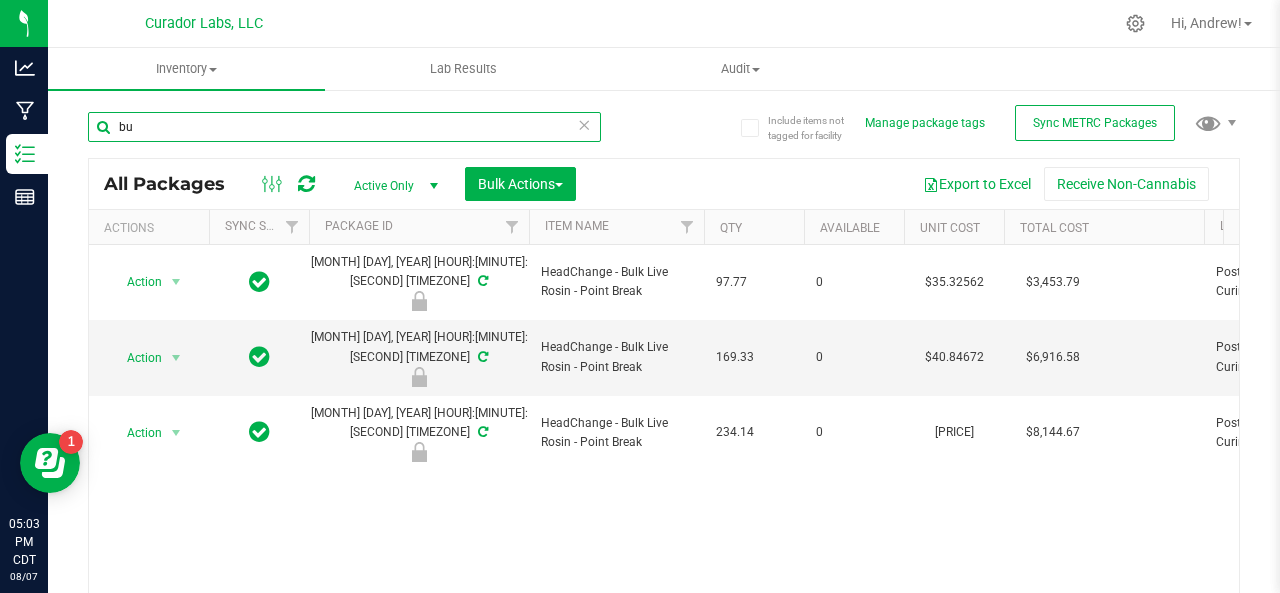 type on "b" 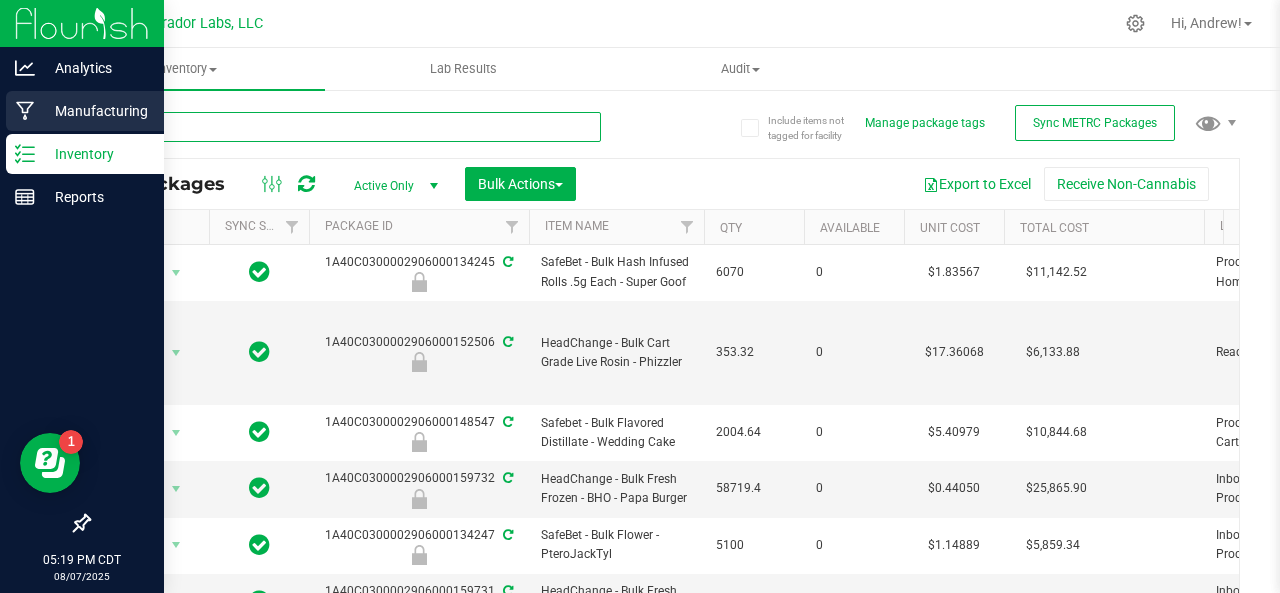 type 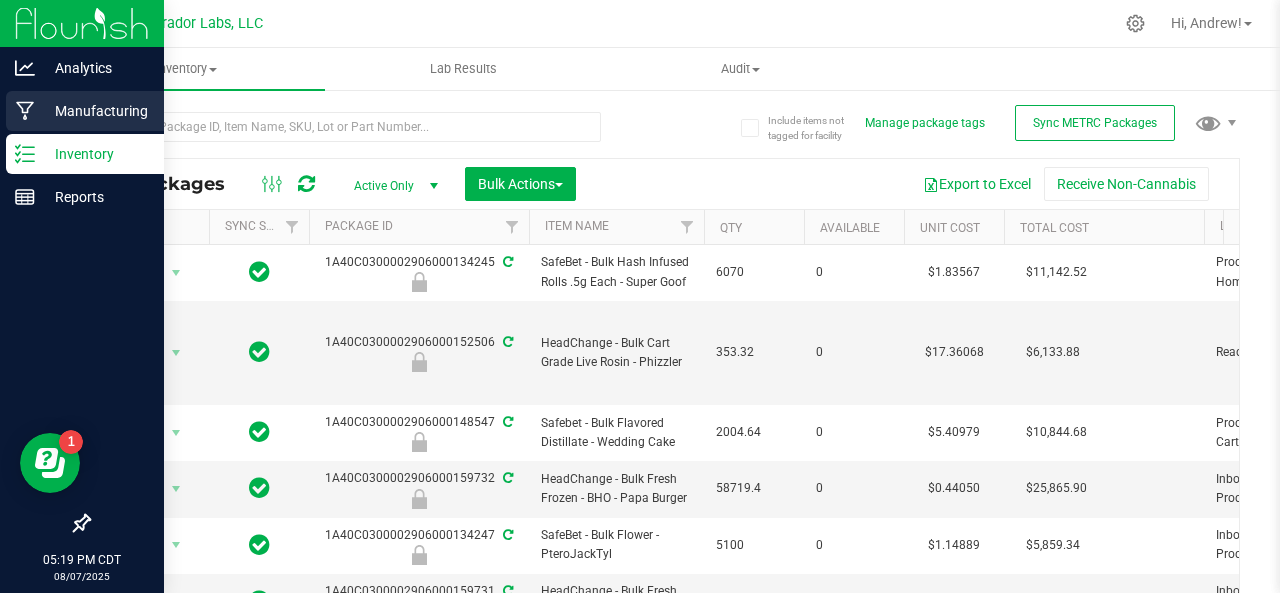 click on "Manufacturing" at bounding box center (95, 111) 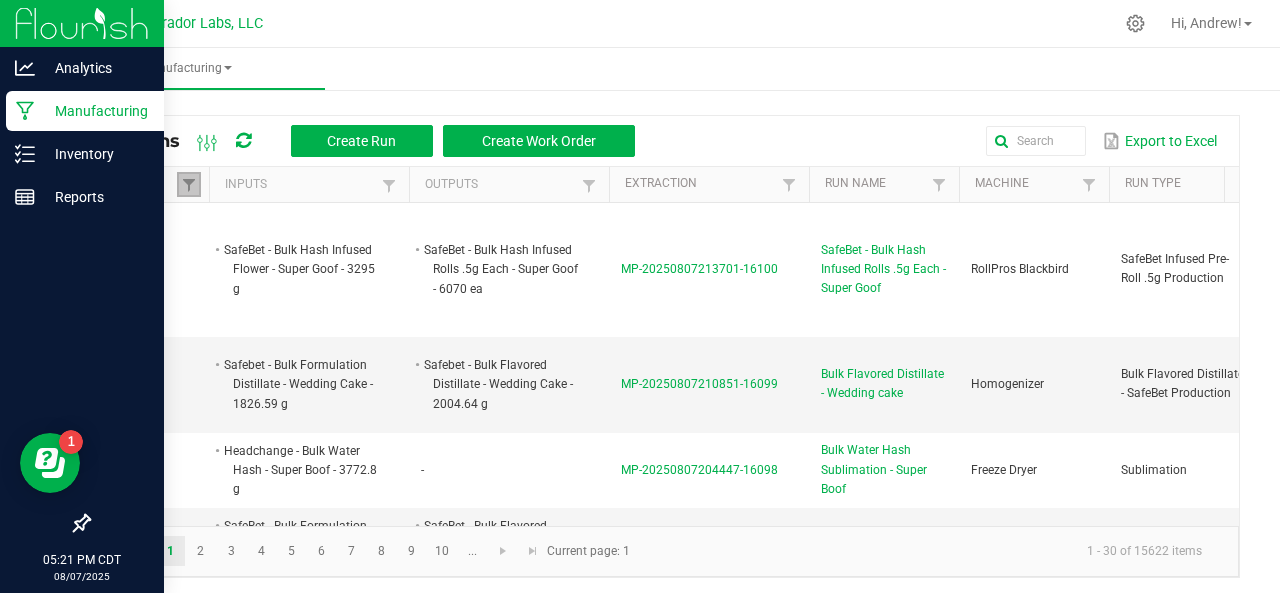 click at bounding box center [189, 184] 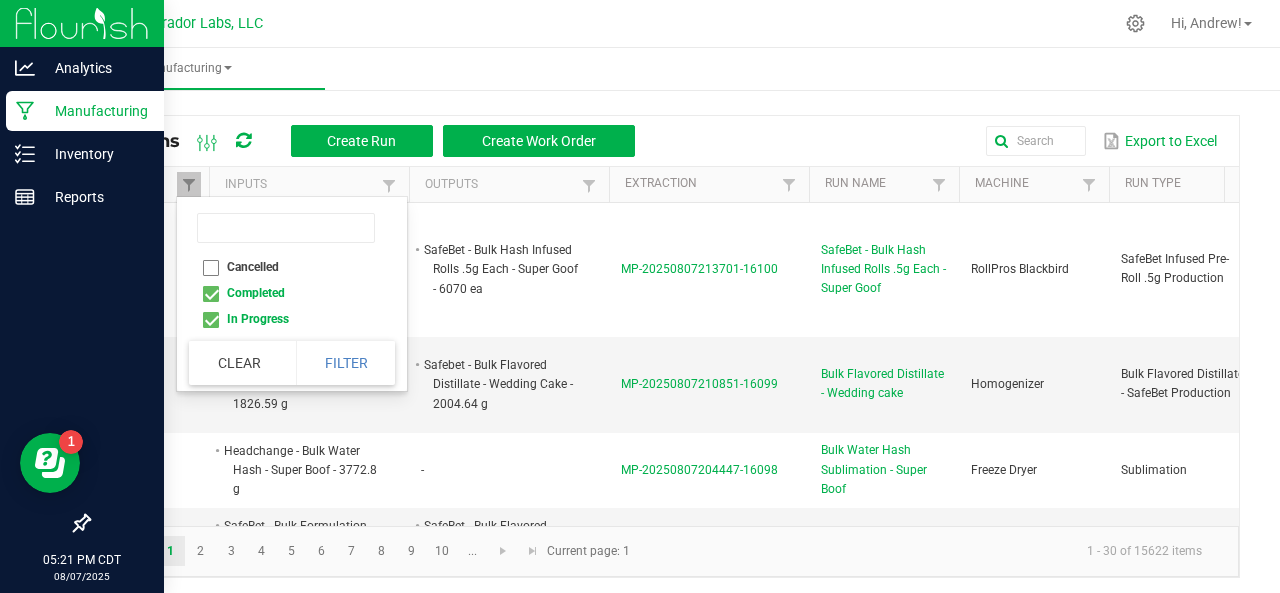 click on "Completed" at bounding box center (286, 293) 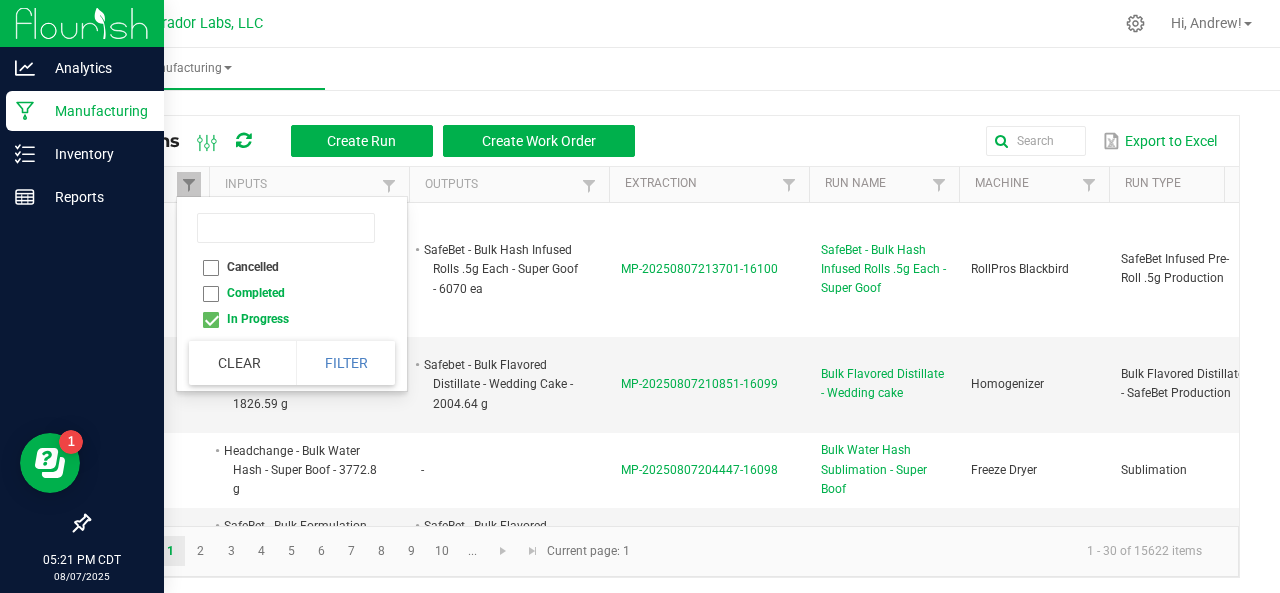 checkbox on "false" 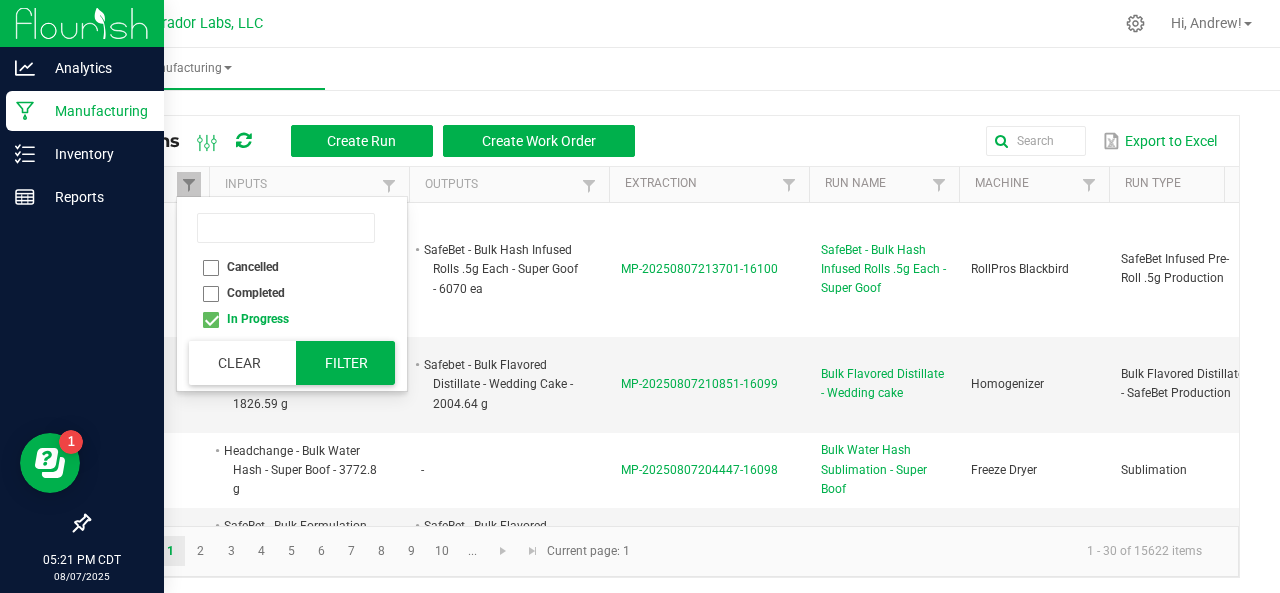 click on "Filter" at bounding box center (346, 363) 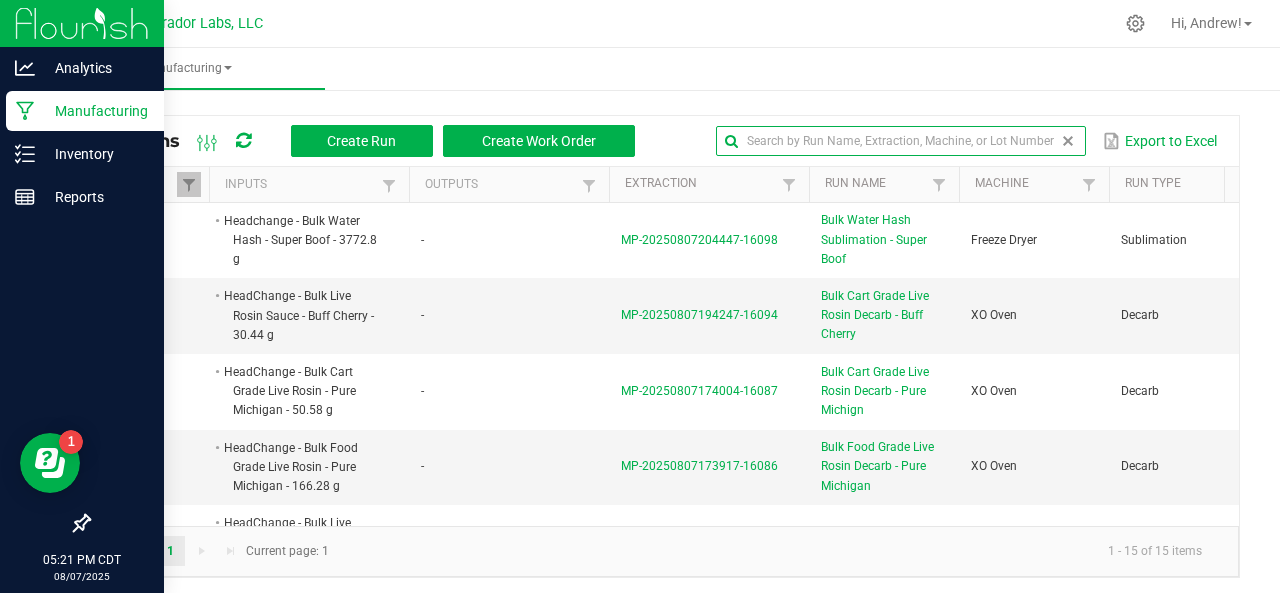 click at bounding box center (901, 141) 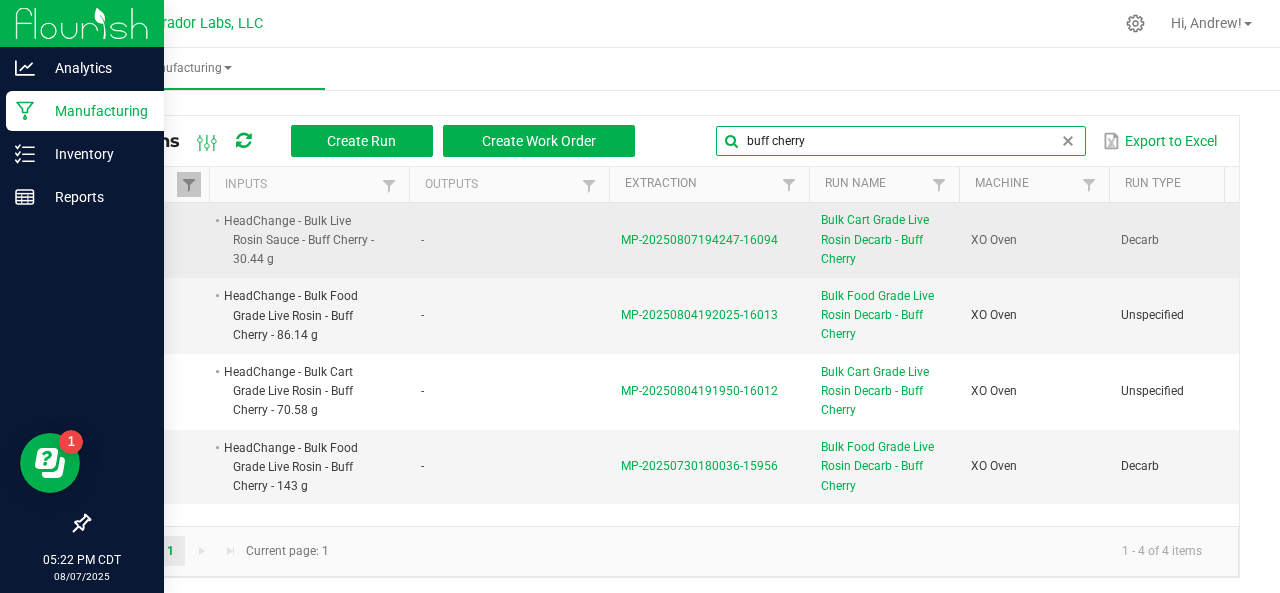 scroll, scrollTop: 5, scrollLeft: 0, axis: vertical 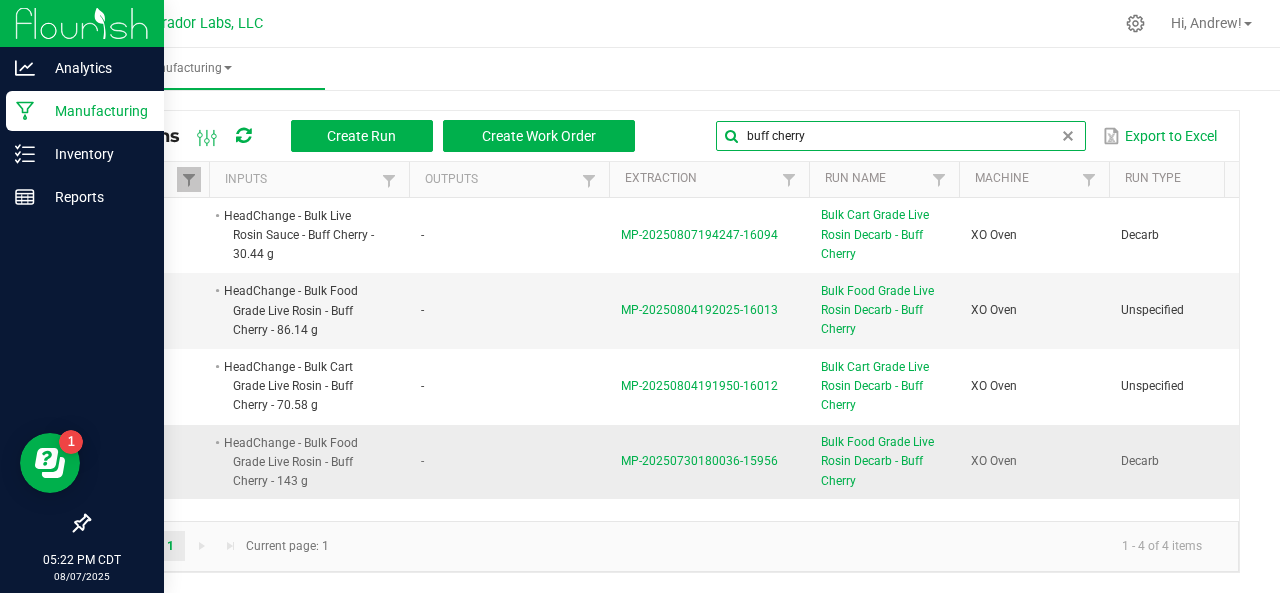 type on "buff cherry" 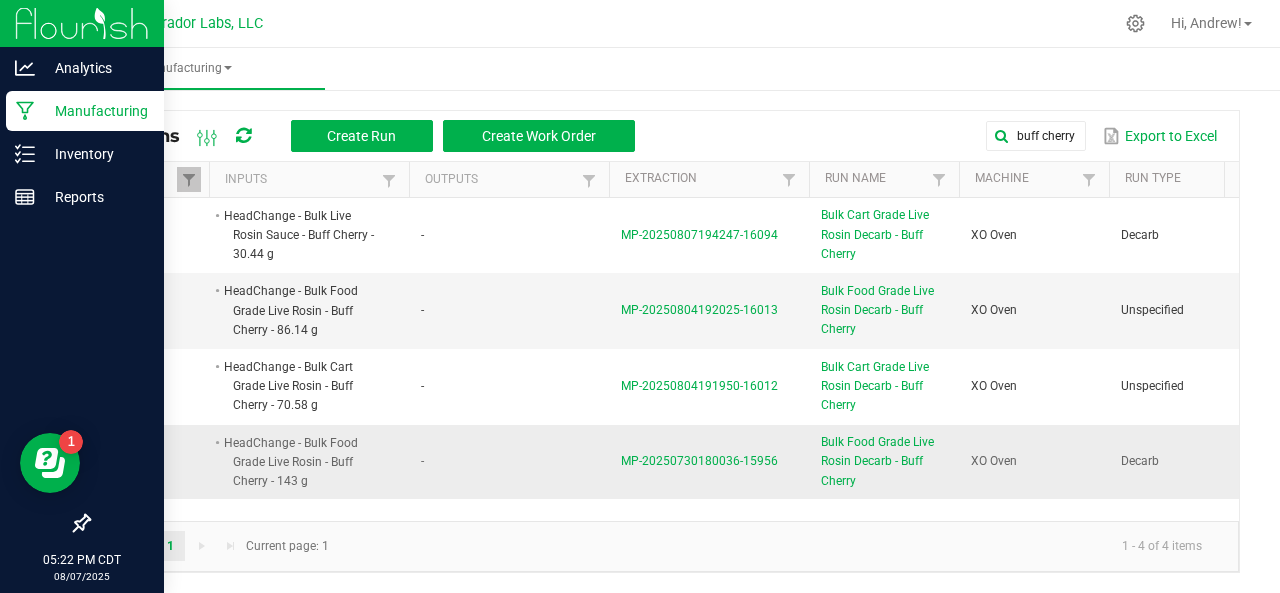 click on "MP-20250730180036-15956" at bounding box center [709, 462] 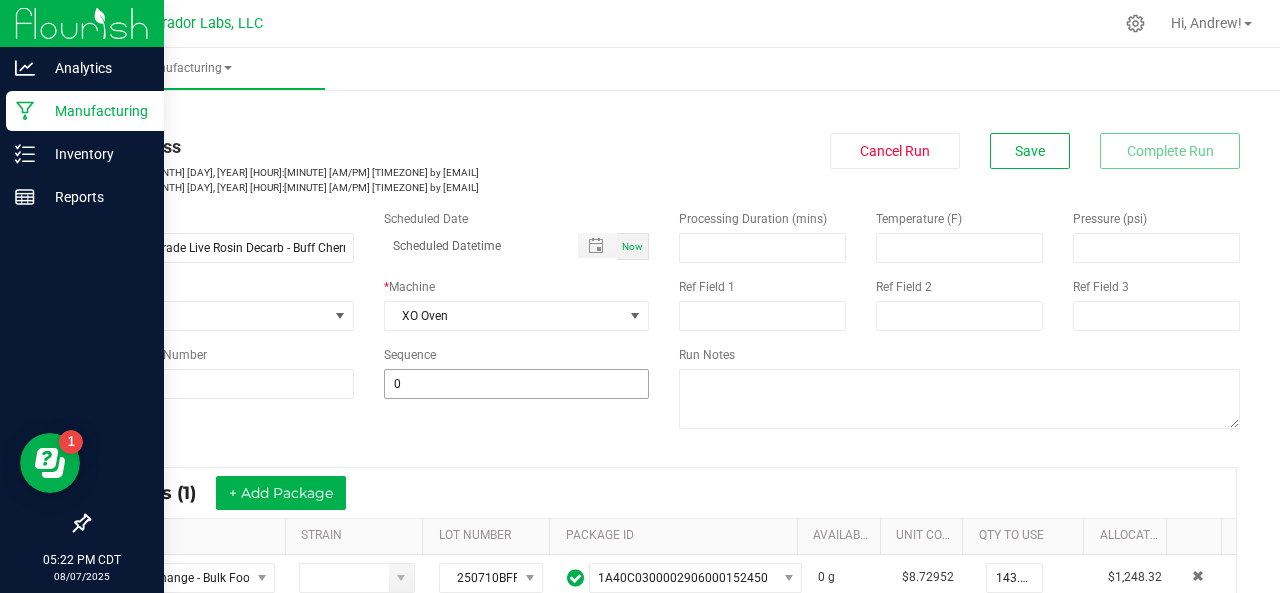 scroll, scrollTop: 437, scrollLeft: 0, axis: vertical 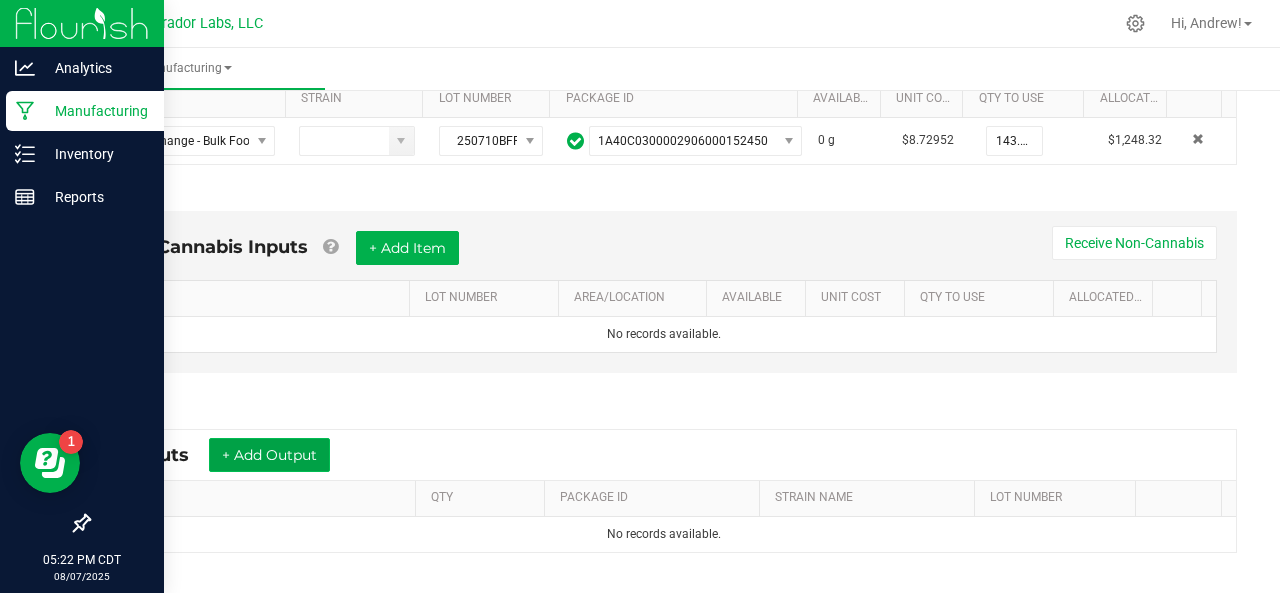 click on "+ Add Output" at bounding box center [269, 455] 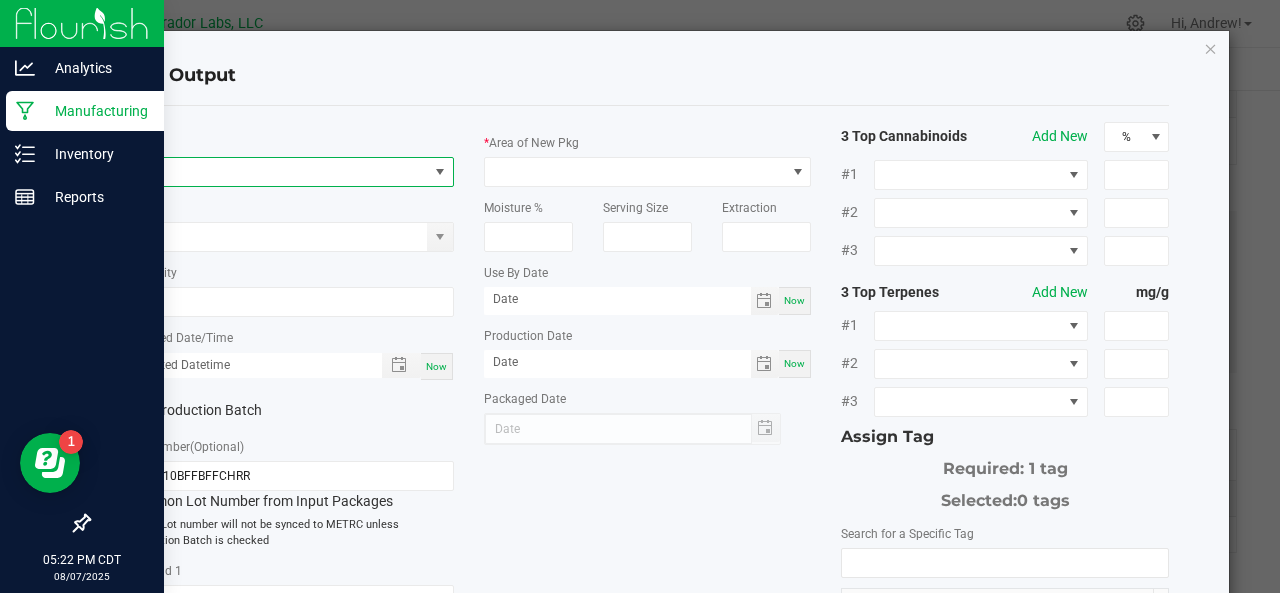click at bounding box center (277, 172) 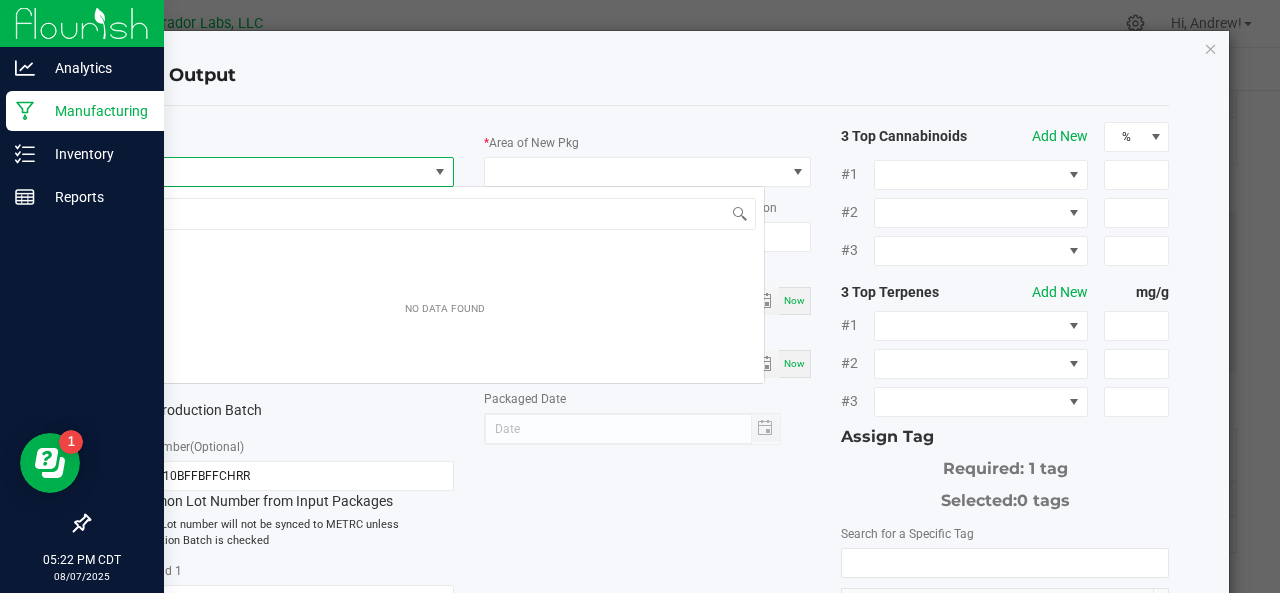 scroll, scrollTop: 99970, scrollLeft: 99676, axis: both 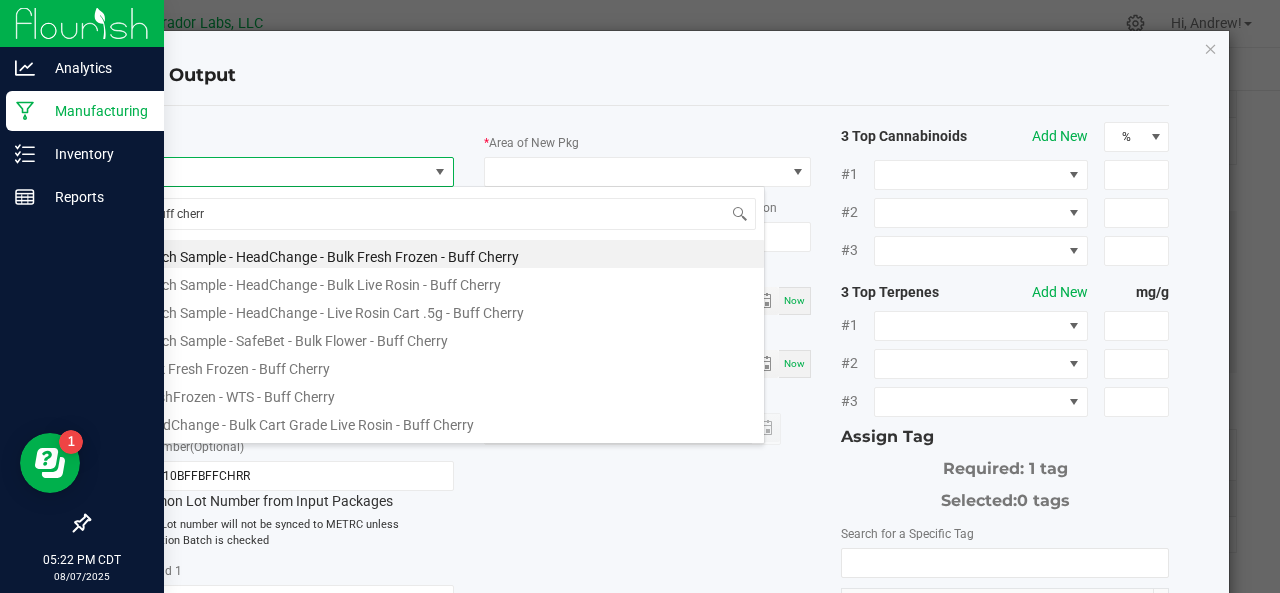 type on "buff cherry" 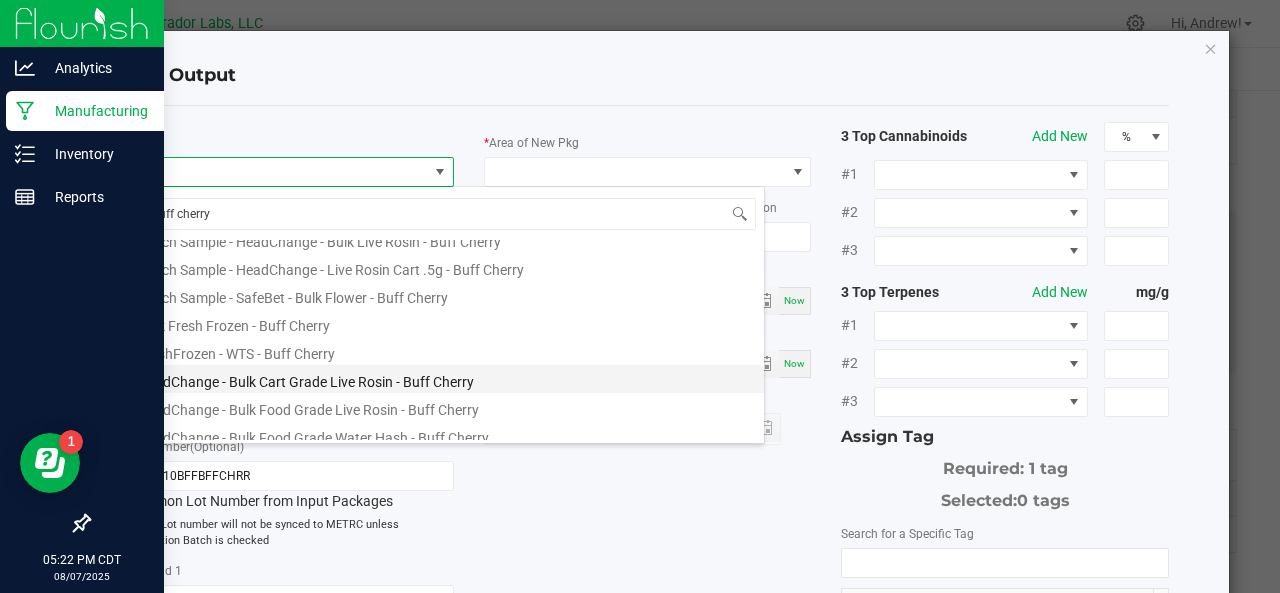 scroll, scrollTop: 45, scrollLeft: 0, axis: vertical 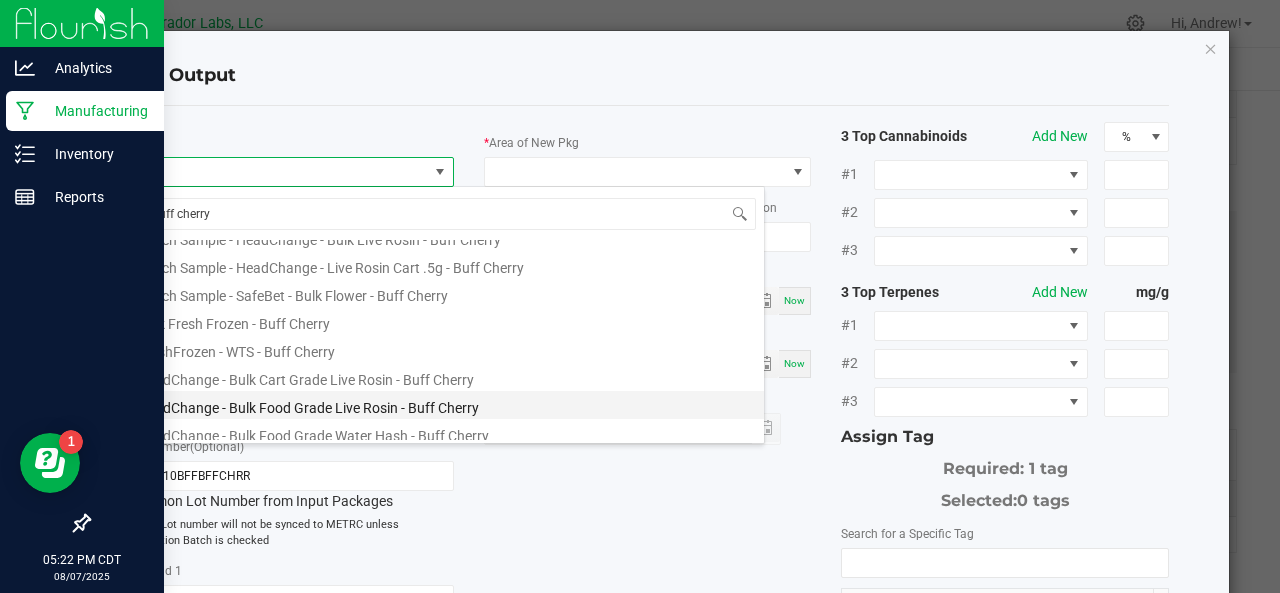 click on "HeadChange - Bulk Food Grade Live Rosin - Buff Cherry" at bounding box center [445, 405] 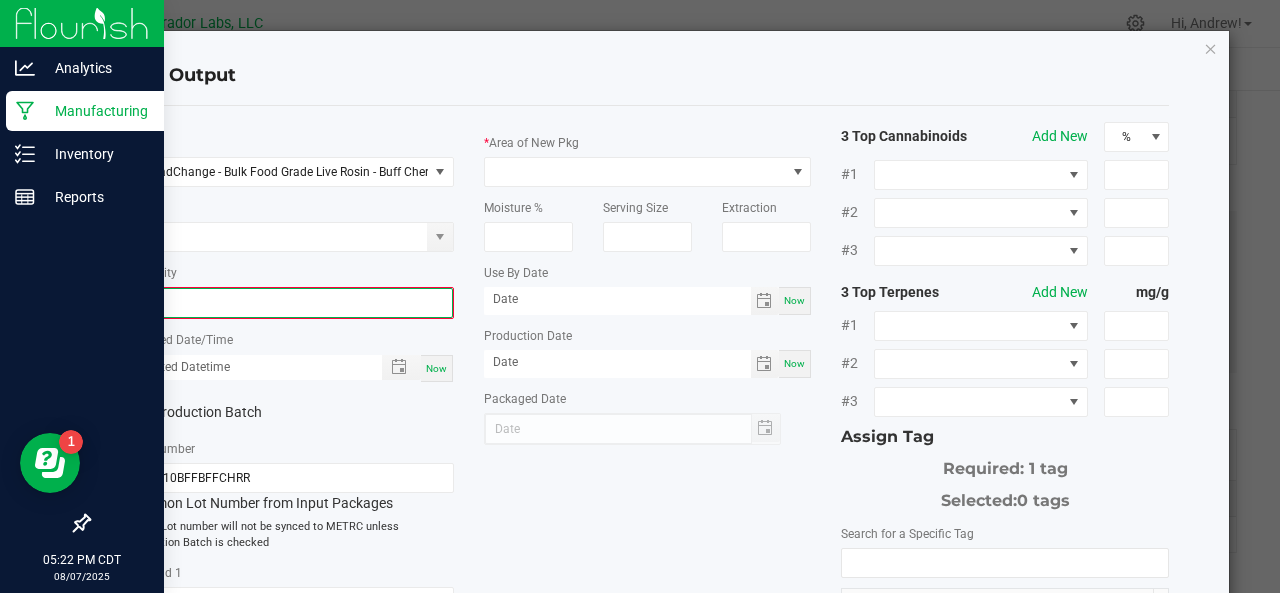 click on "0" at bounding box center [290, 303] 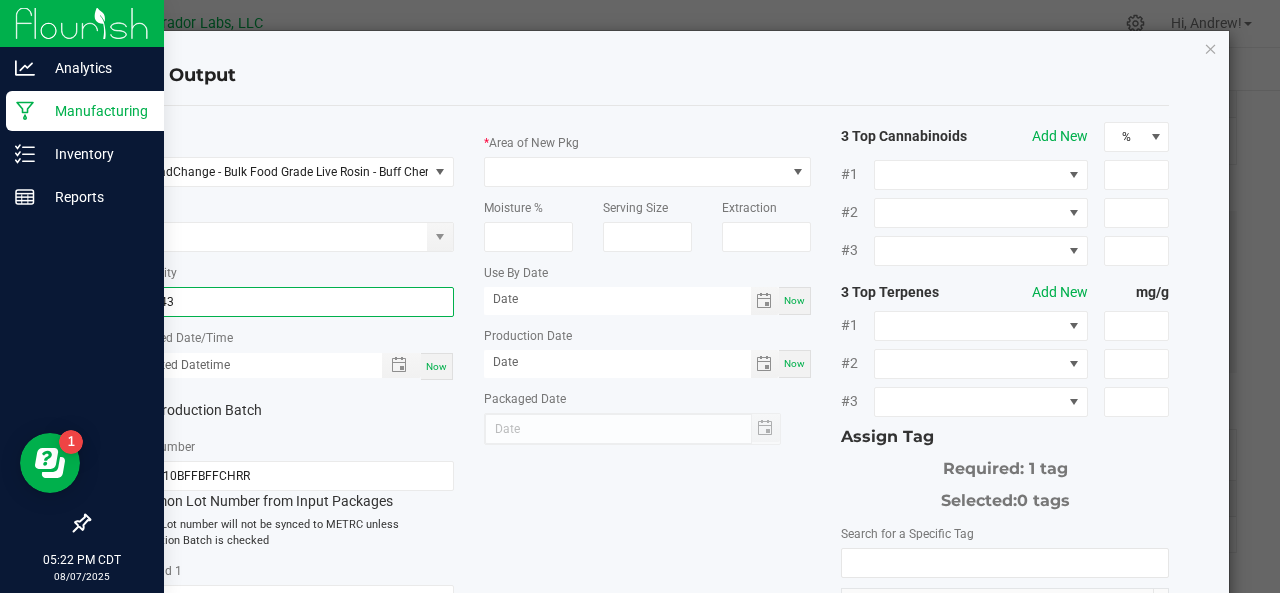 type on "127.4300 g" 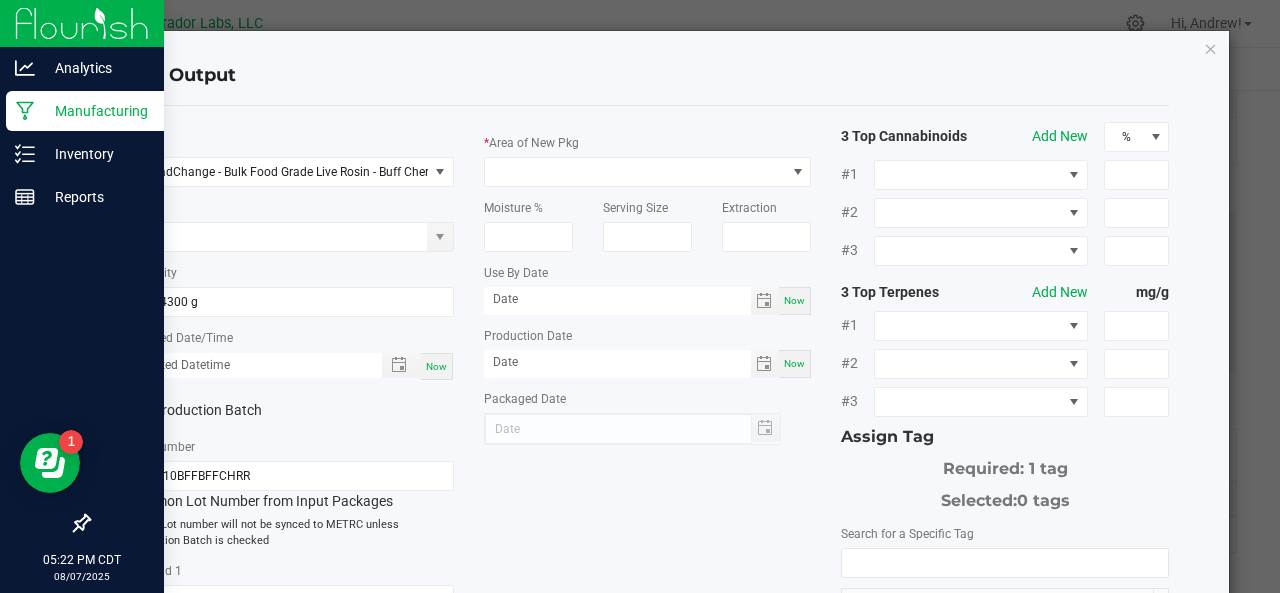 click on "Now" at bounding box center [436, 366] 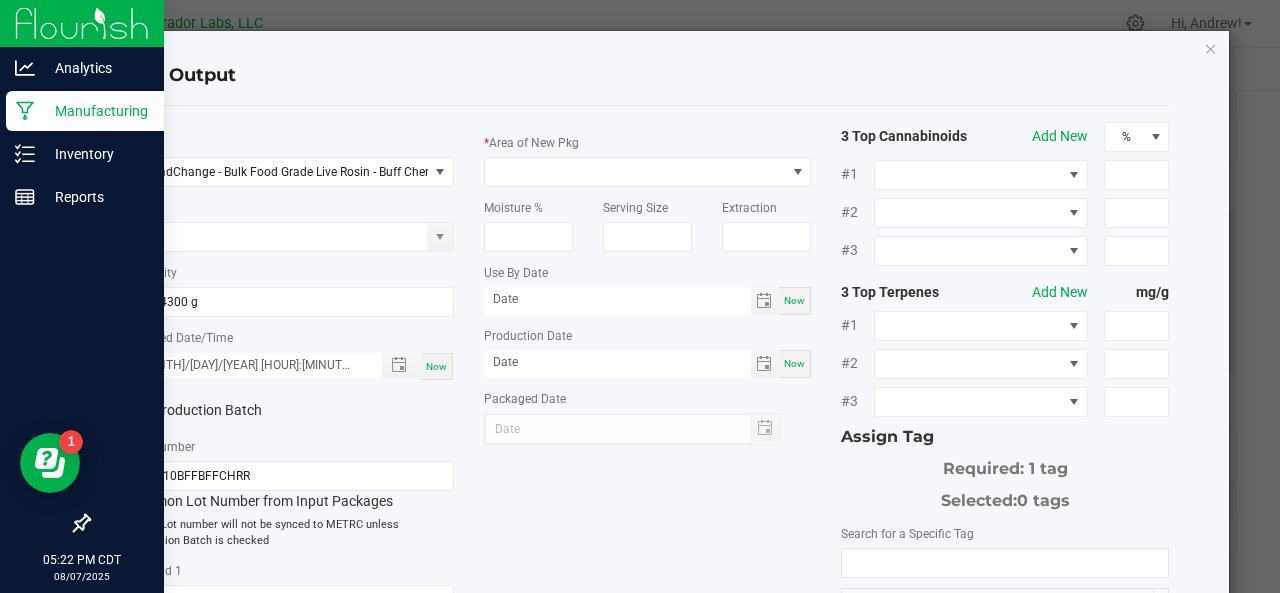 type on "08/07/2025" 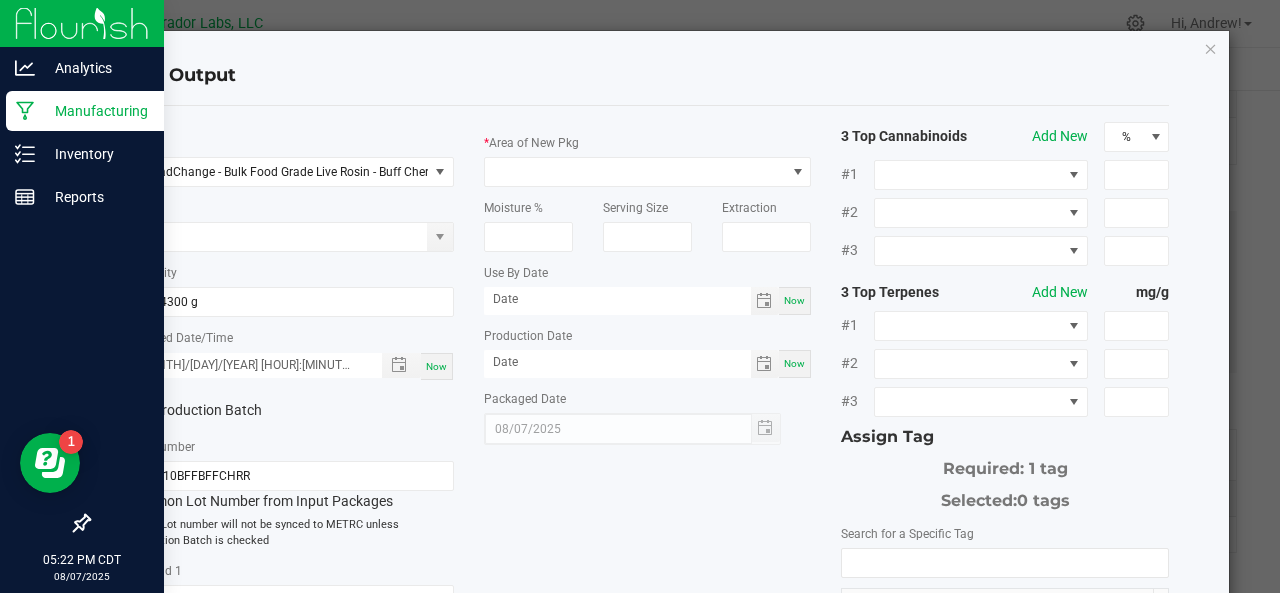 click on "Production Batch" 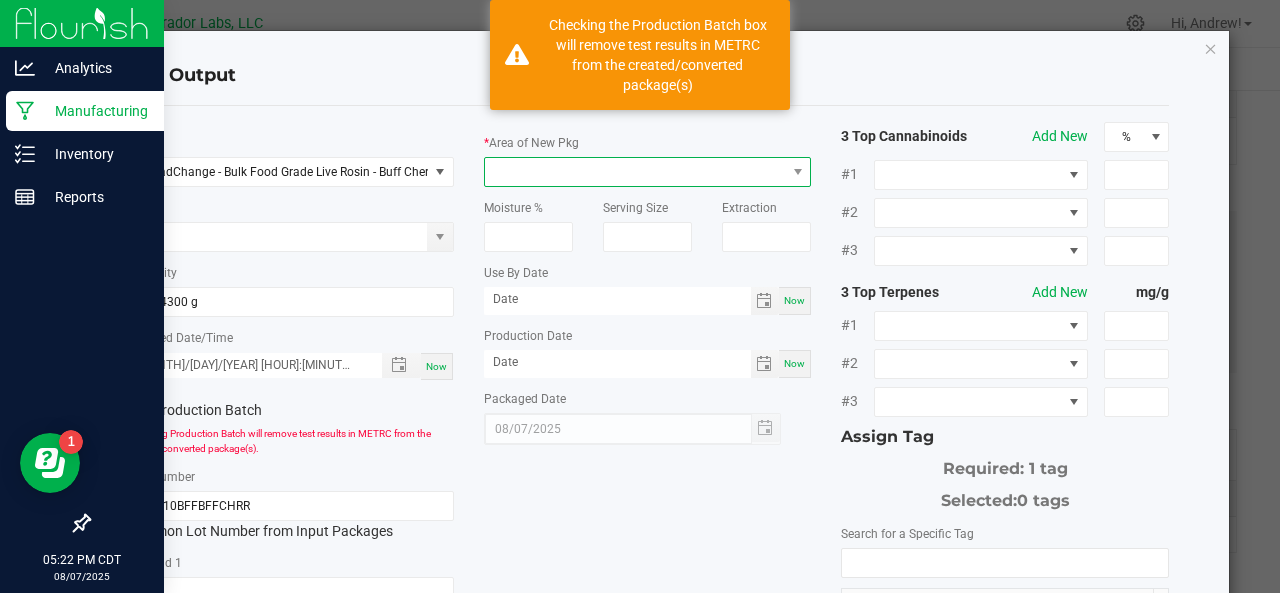 click at bounding box center [635, 172] 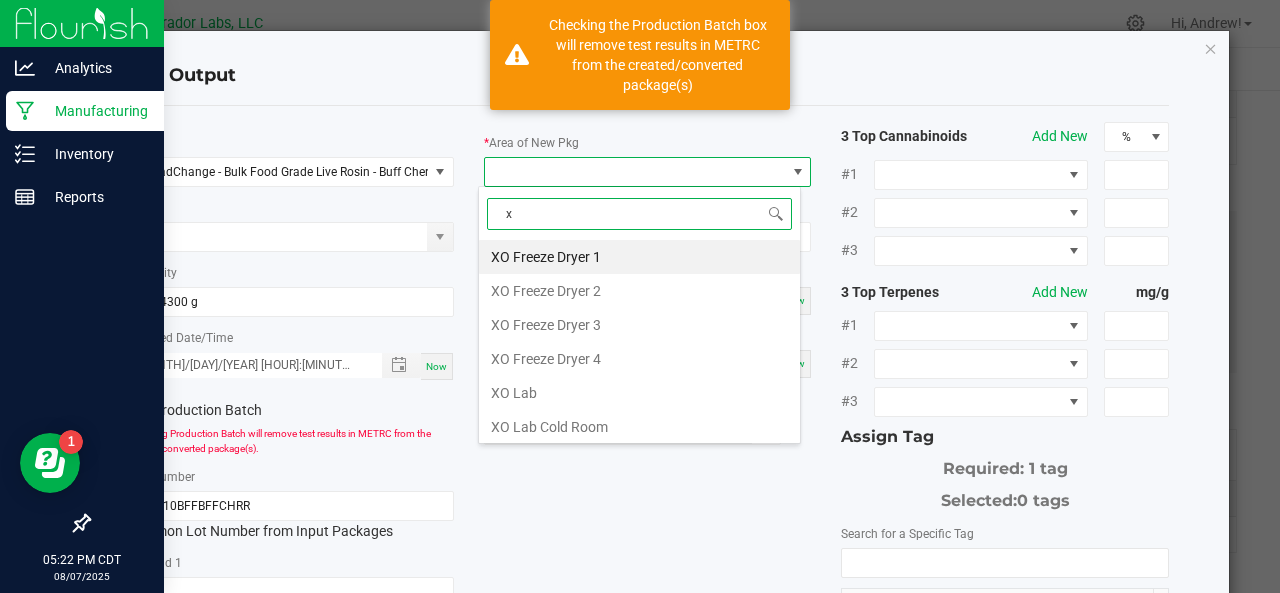 scroll, scrollTop: 99970, scrollLeft: 99676, axis: both 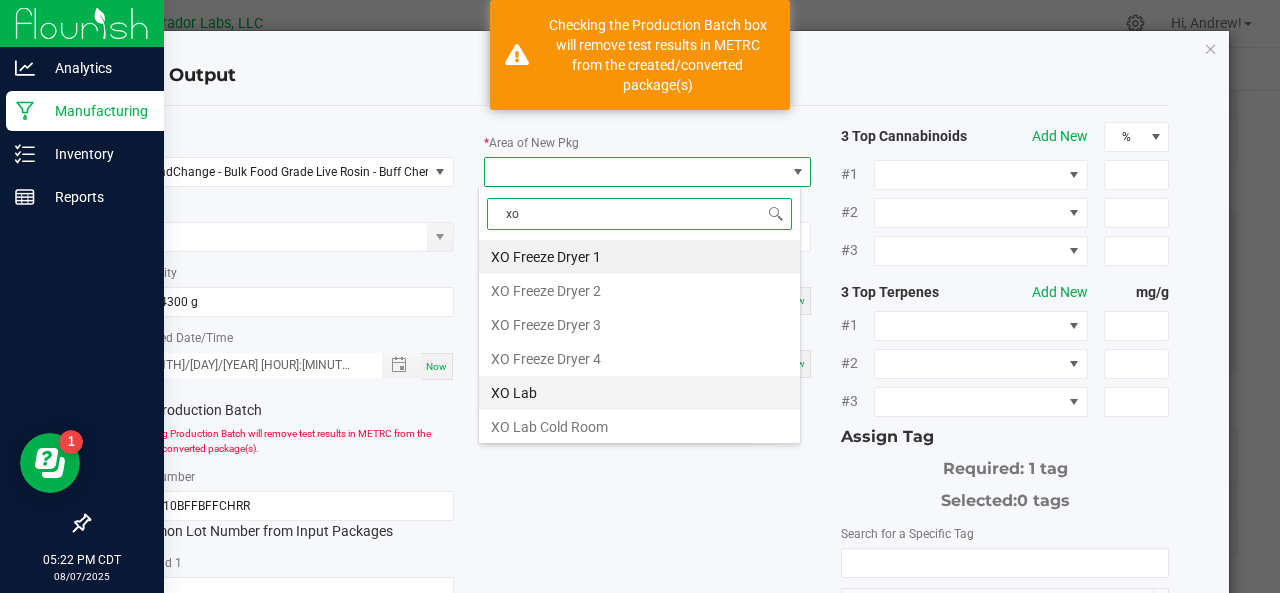 click on "XO Lab" at bounding box center [639, 393] 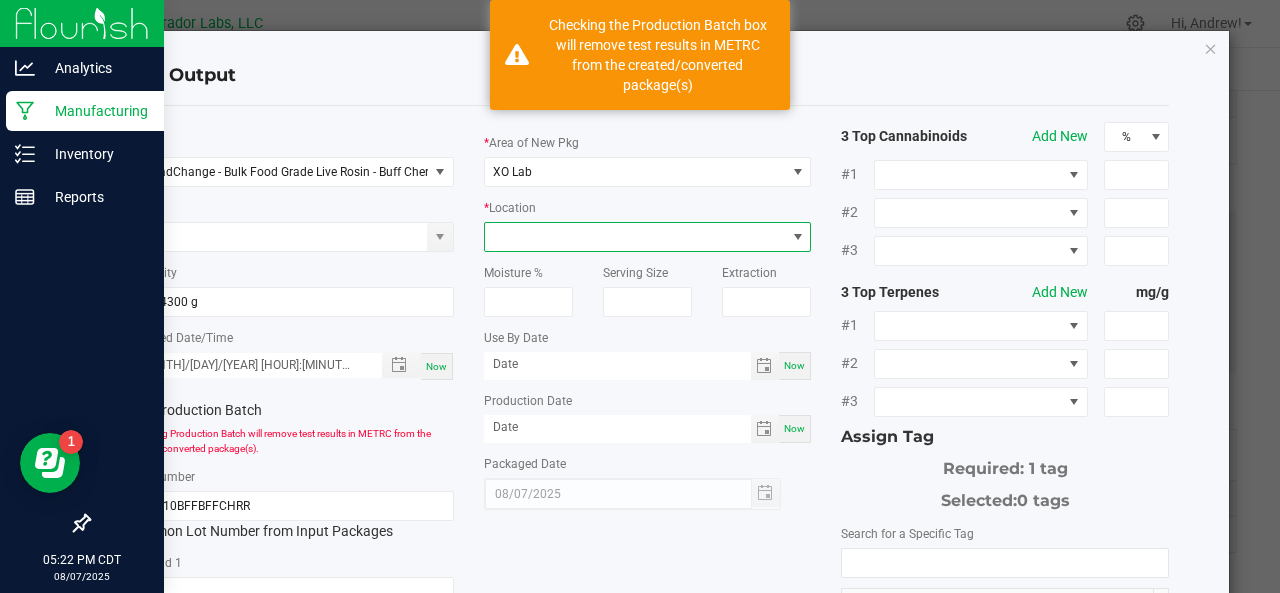 click at bounding box center [635, 237] 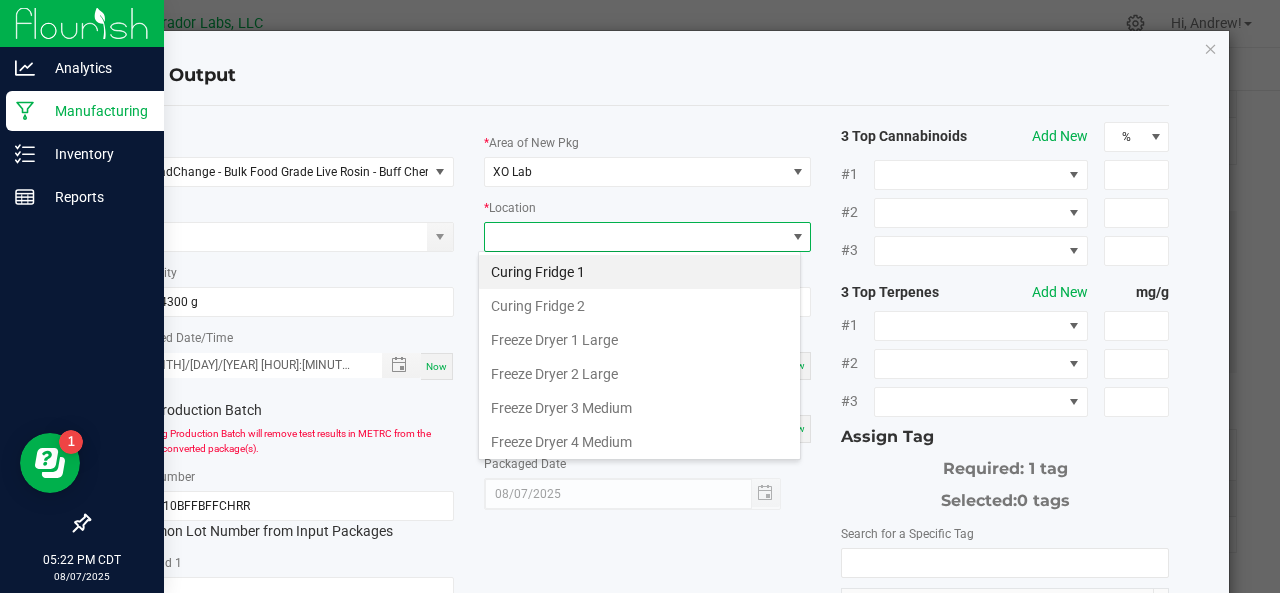 scroll, scrollTop: 99970, scrollLeft: 99676, axis: both 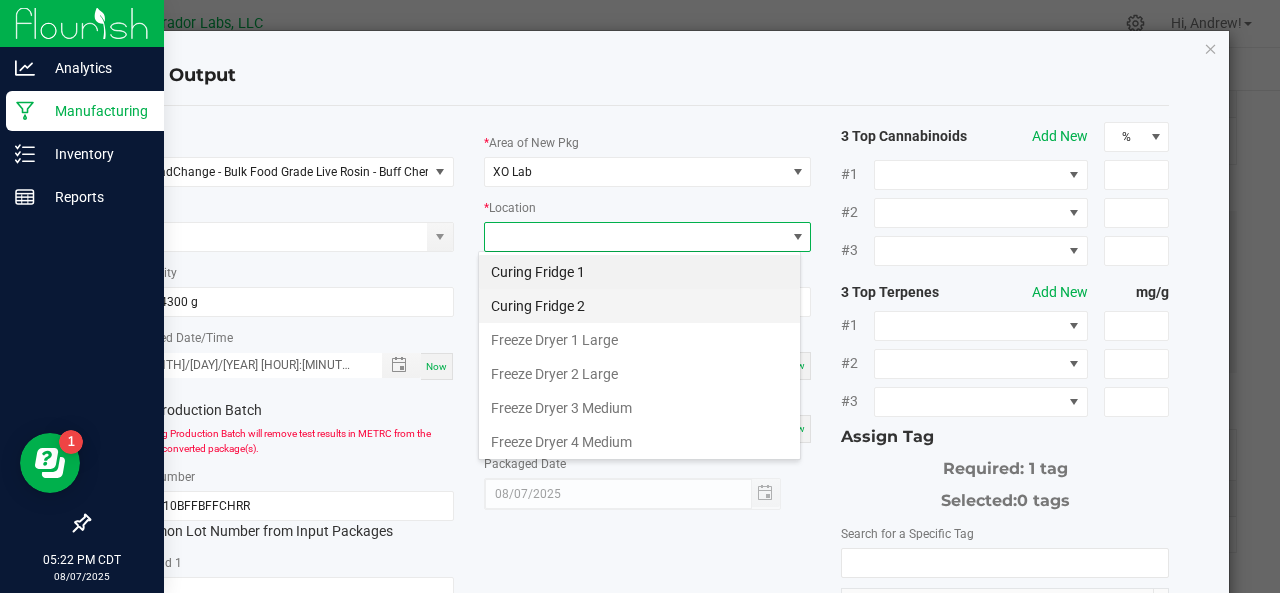 click on "Curing Fridge 2" at bounding box center [639, 306] 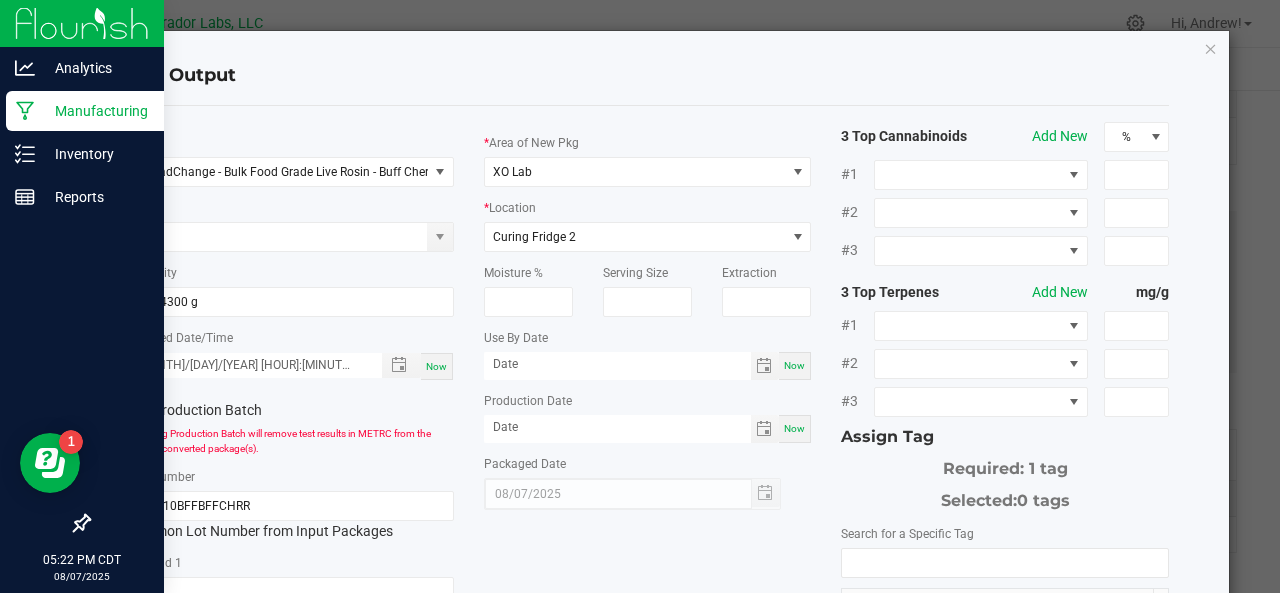 click on "Now" at bounding box center (795, 366) 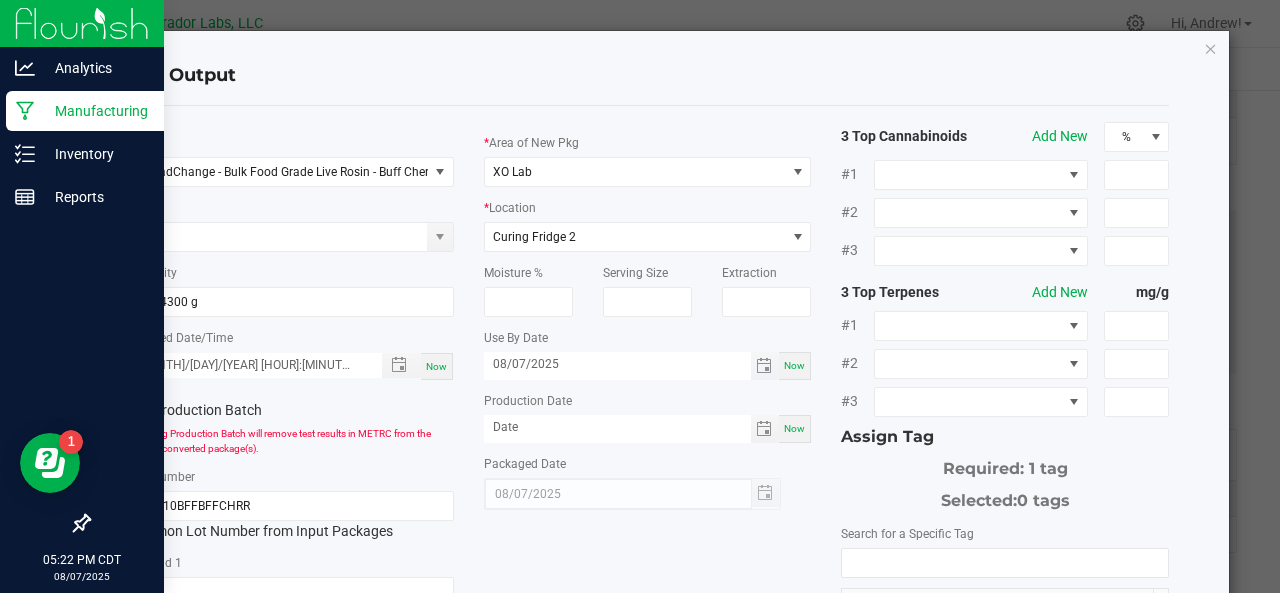 click on "08/07/2025" at bounding box center [617, 364] 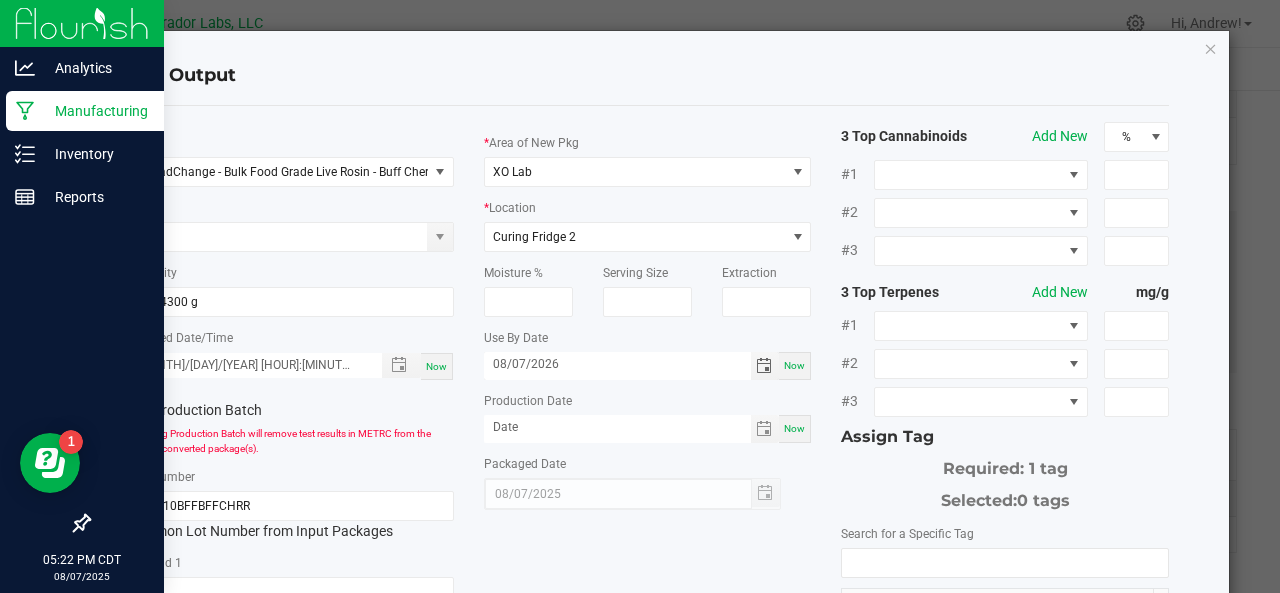 type on "08/07/2026" 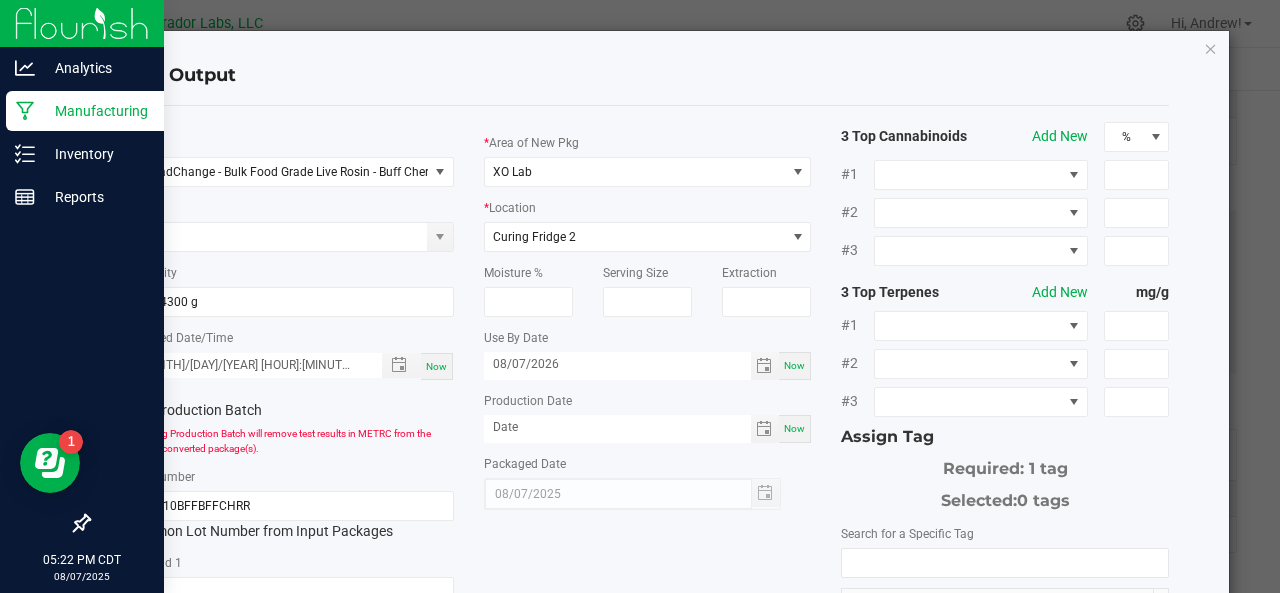 click on "Now" at bounding box center [794, 428] 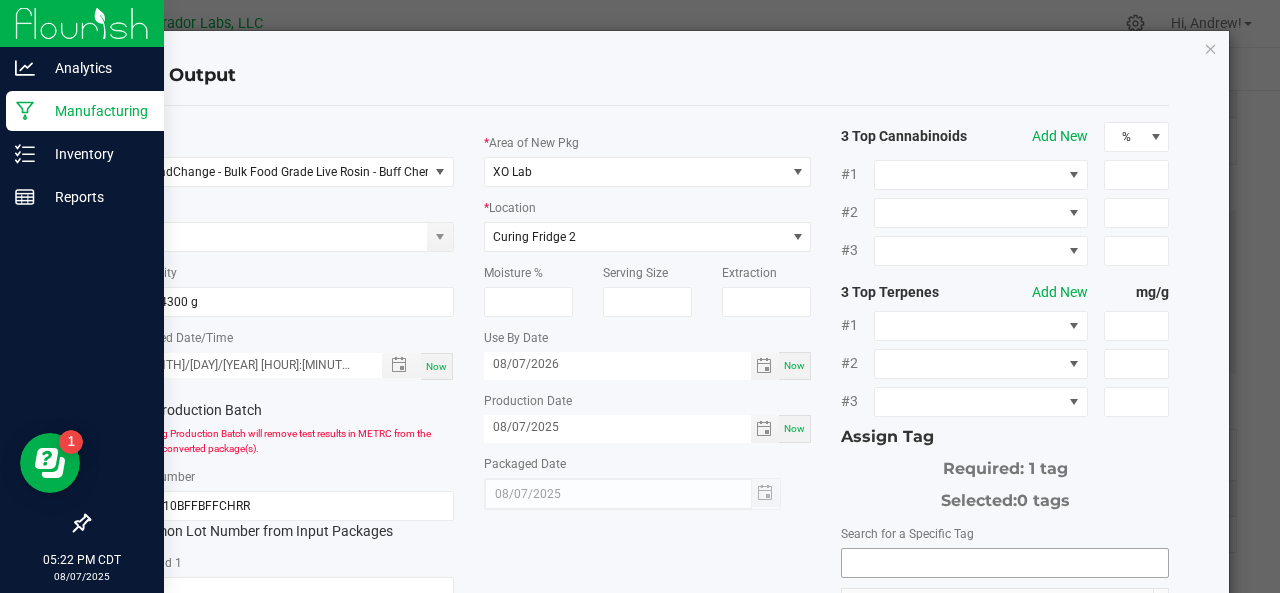 click at bounding box center [1005, 563] 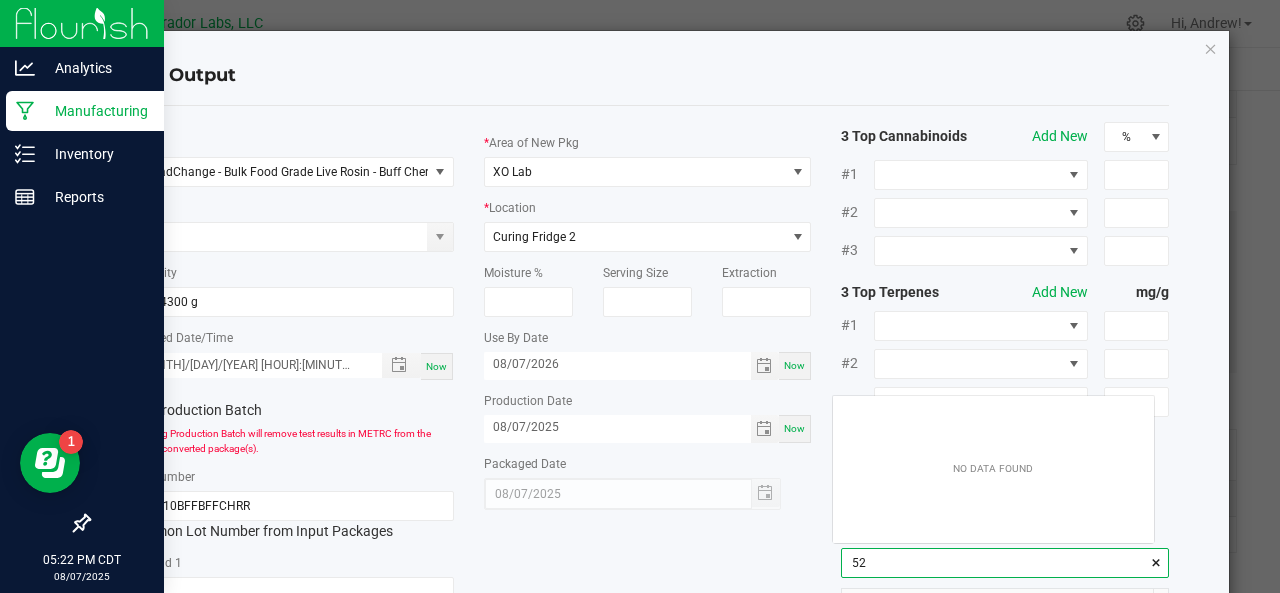 scroll, scrollTop: 99972, scrollLeft: 99678, axis: both 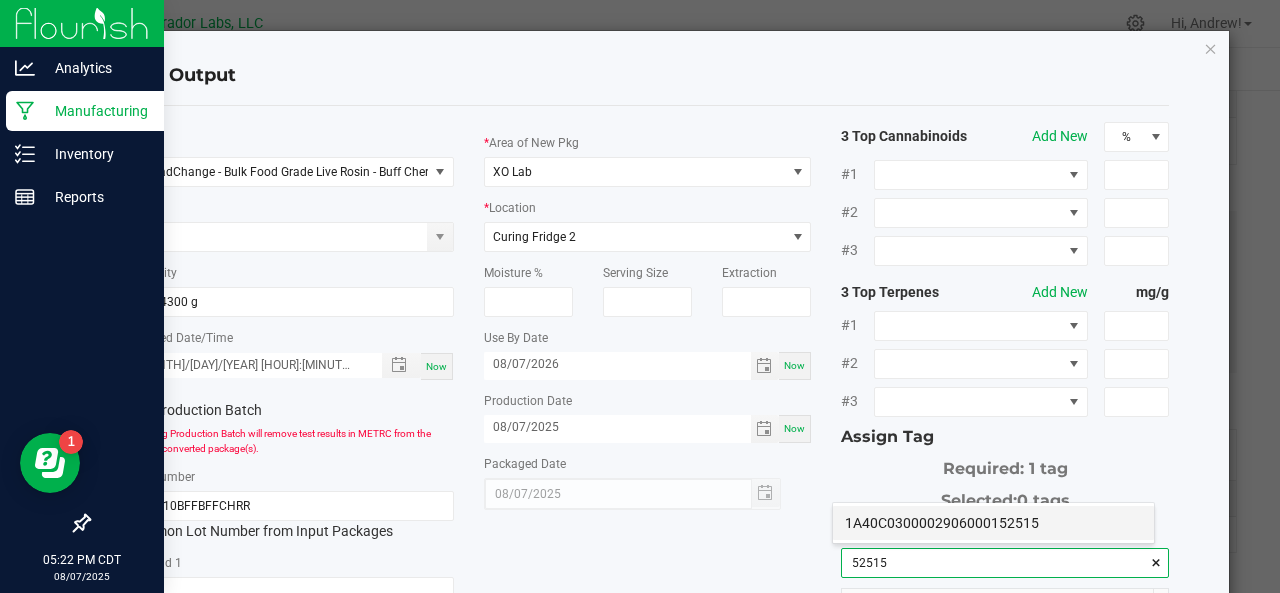 click on "1A40C0300002906000152515" at bounding box center (993, 523) 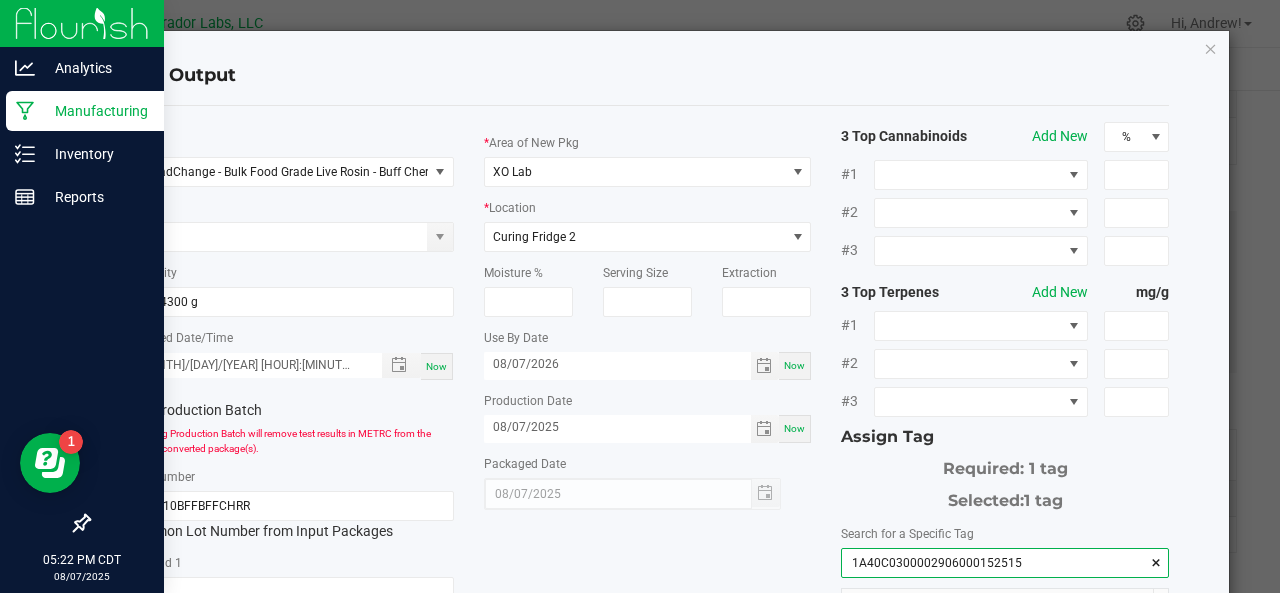 scroll, scrollTop: 355, scrollLeft: 0, axis: vertical 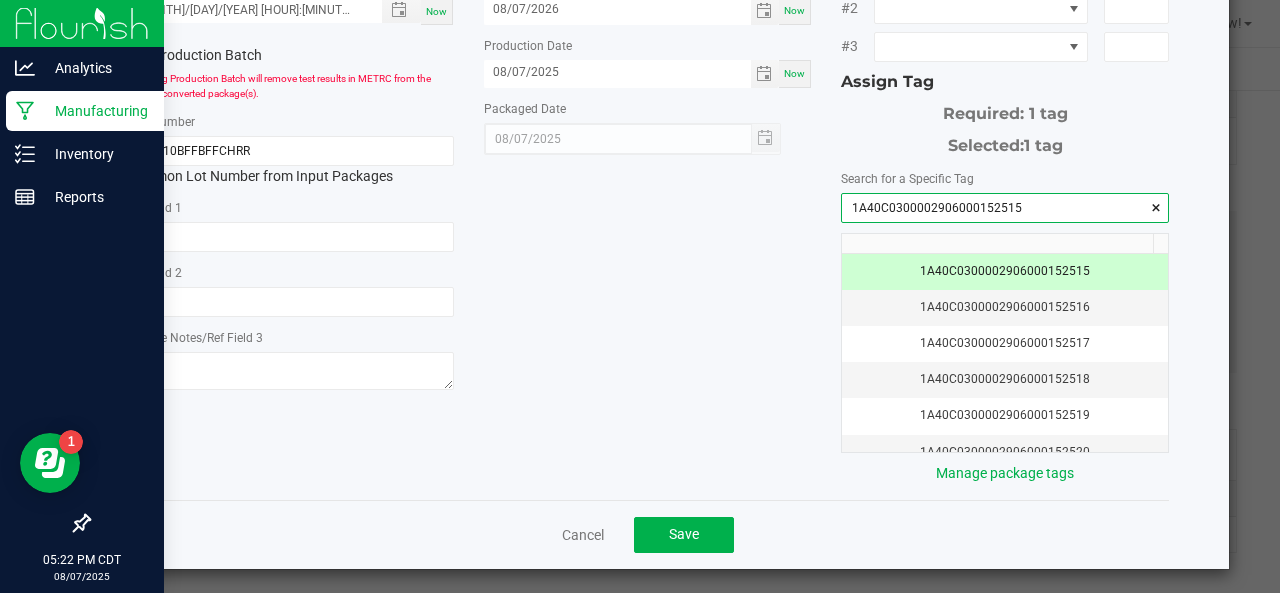 type on "1A40C0300002906000152515" 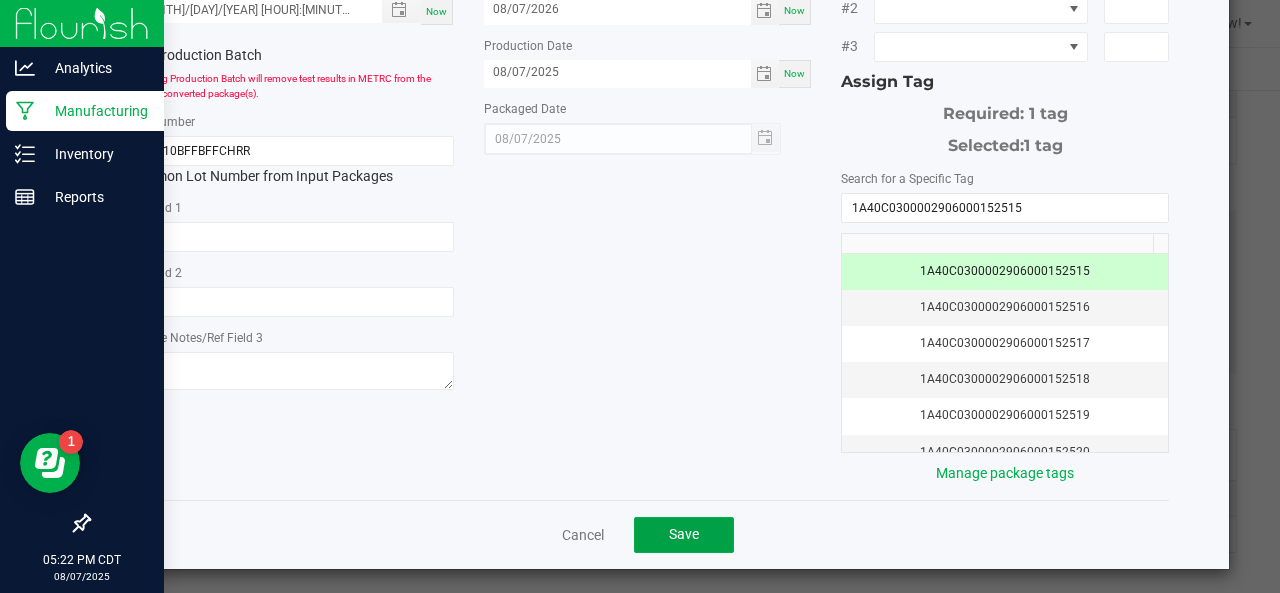 click on "Save" 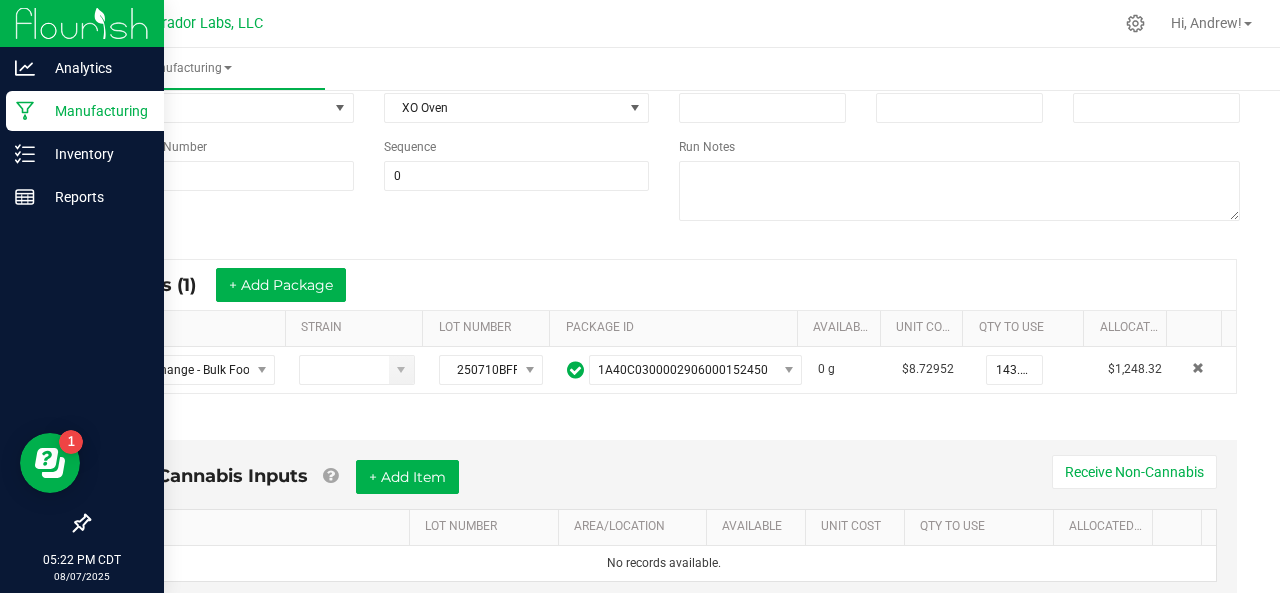 scroll, scrollTop: 0, scrollLeft: 0, axis: both 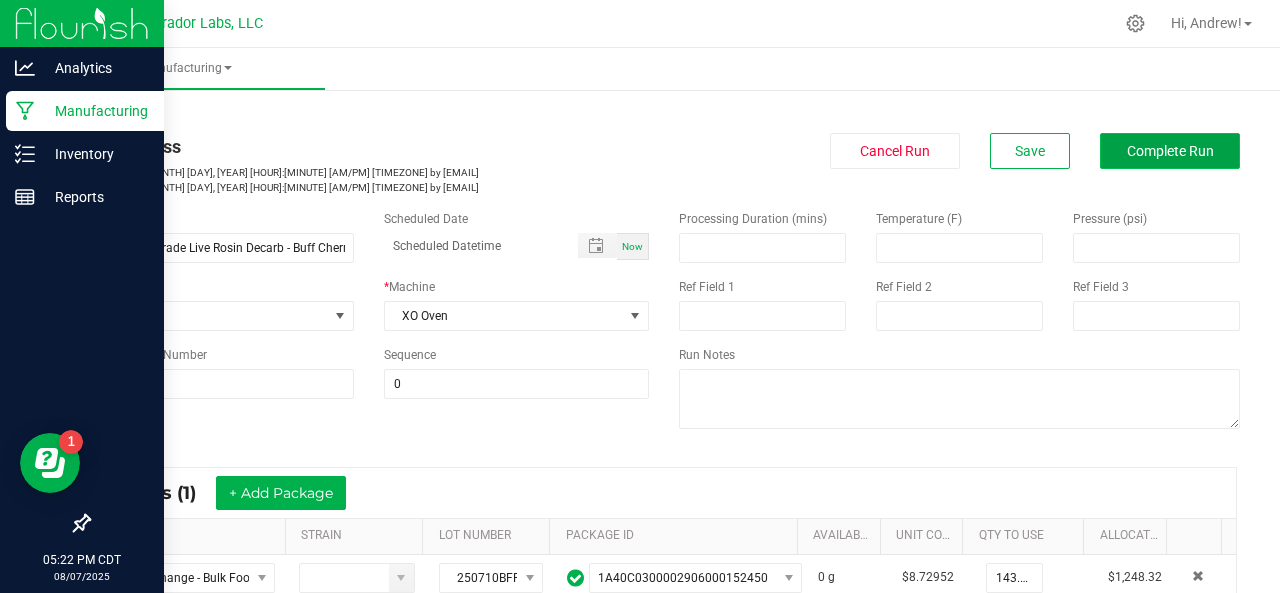 click on "Complete Run" at bounding box center (1170, 151) 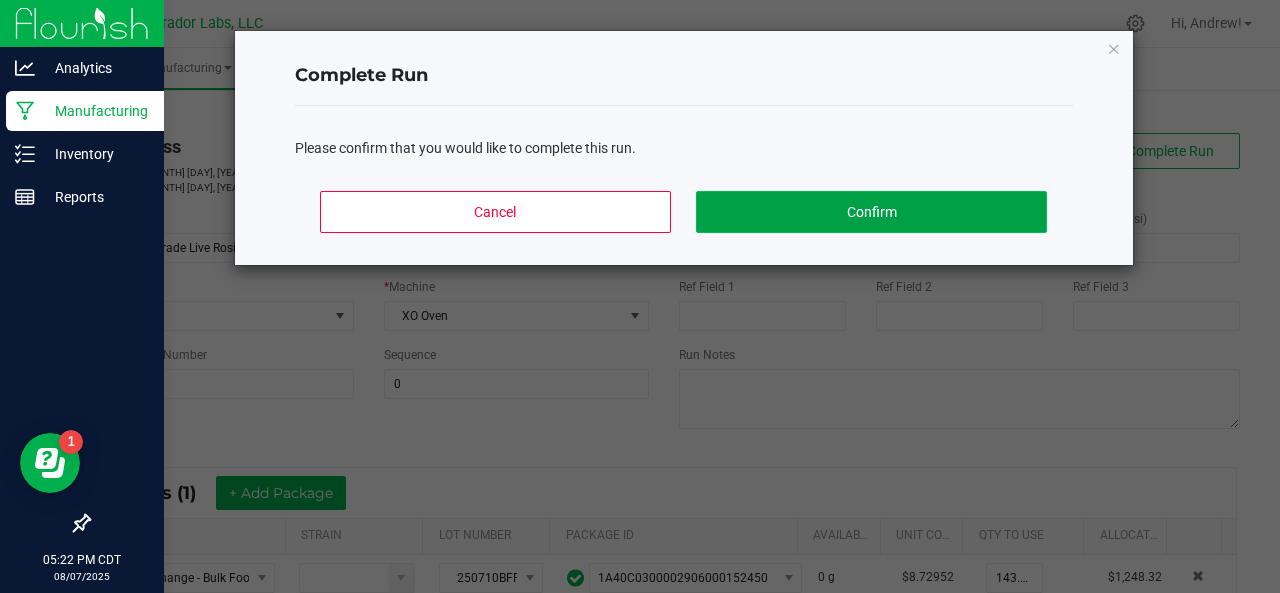 click on "Confirm" 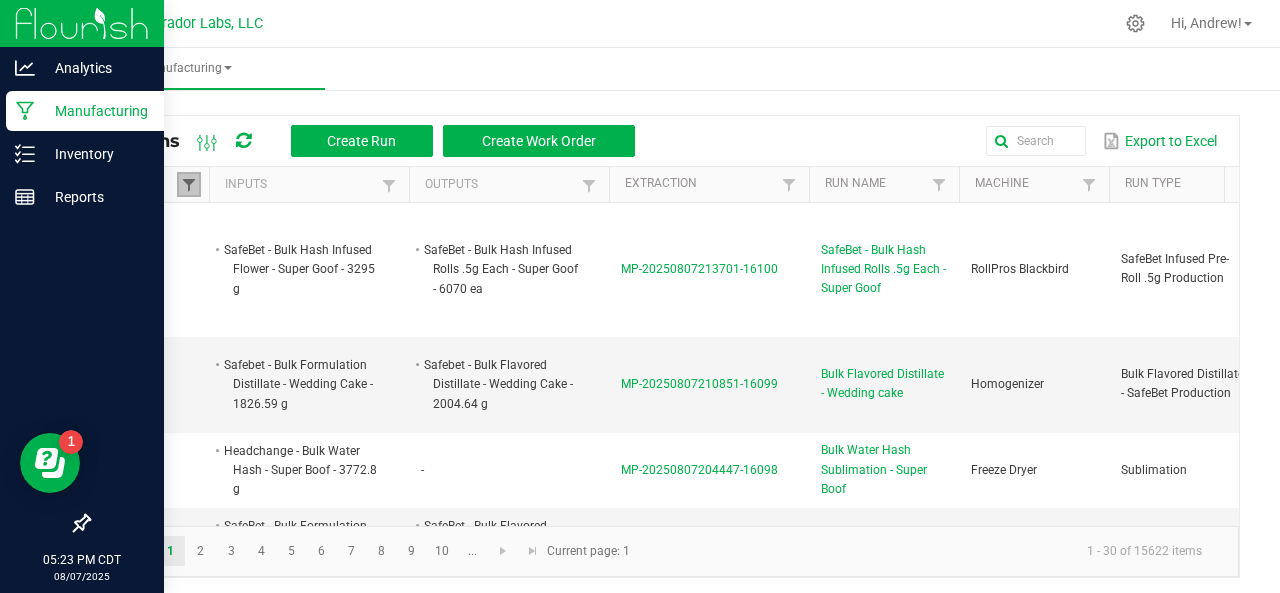 click at bounding box center (189, 185) 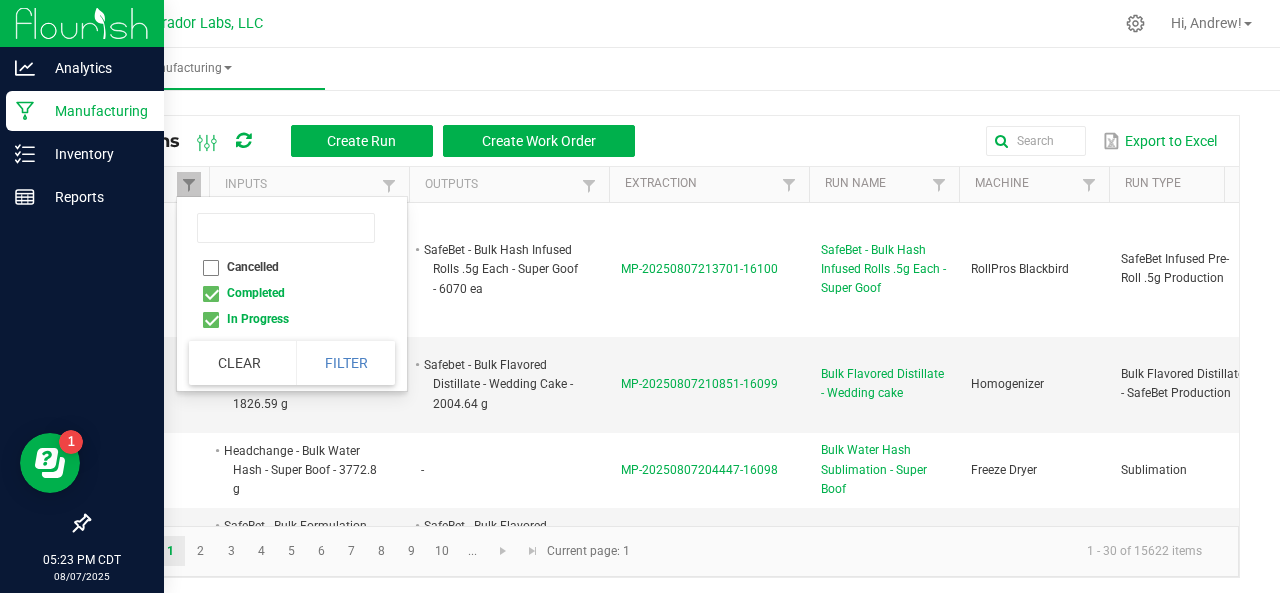 click on "Completed" at bounding box center [286, 293] 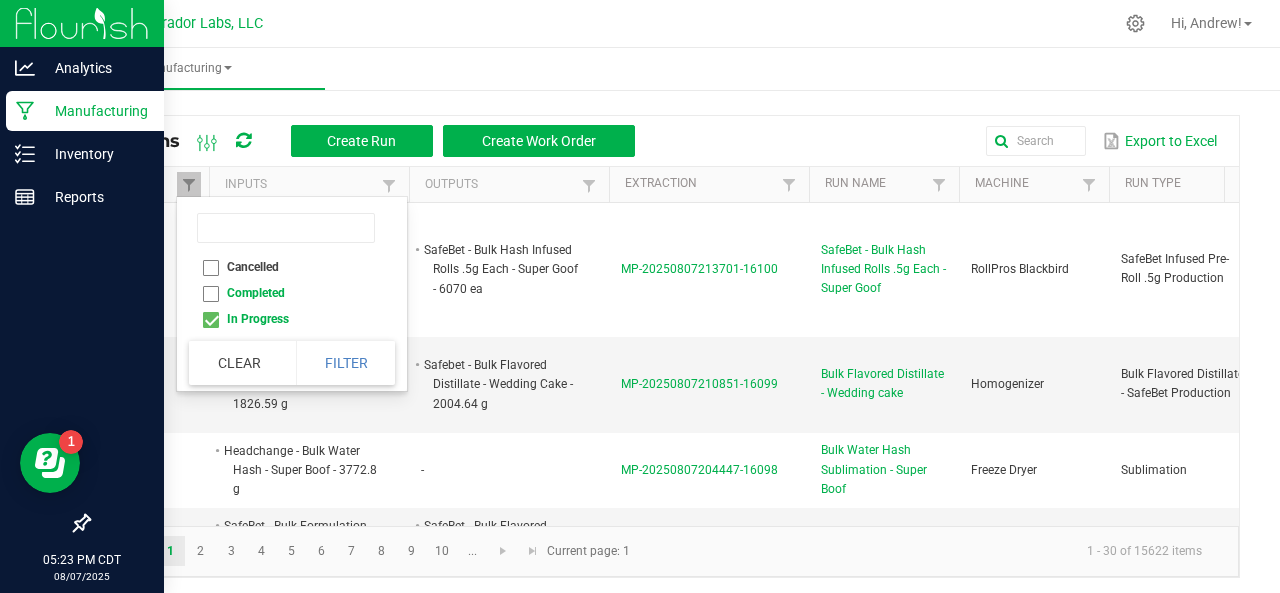 checkbox on "false" 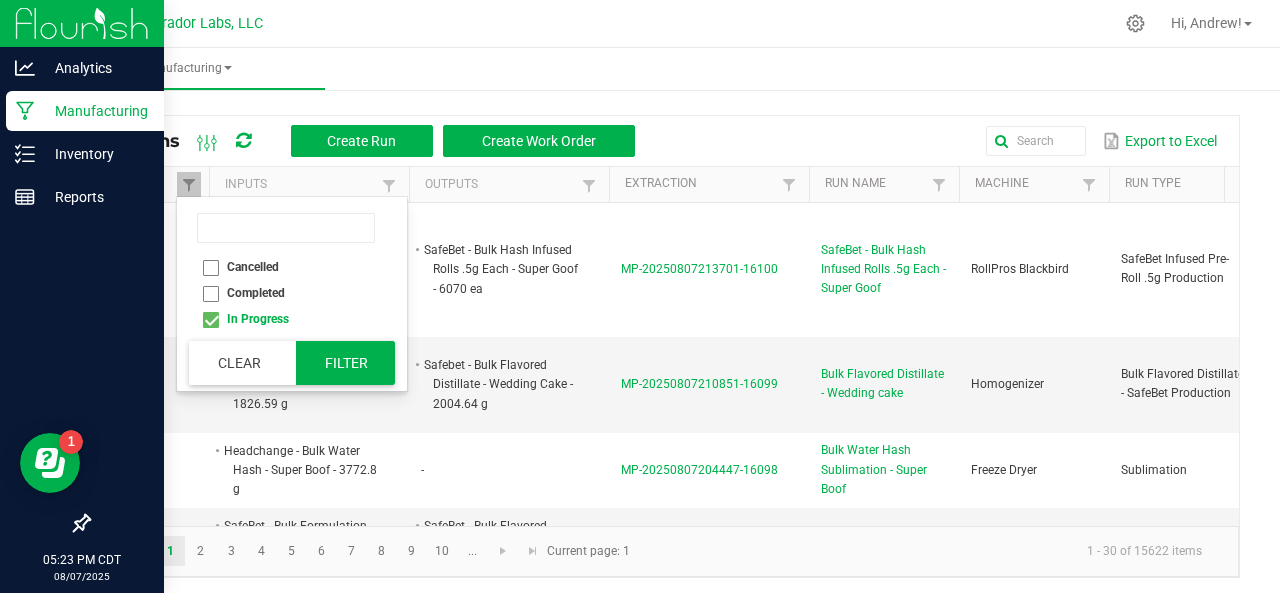 click on "Filter" at bounding box center (346, 363) 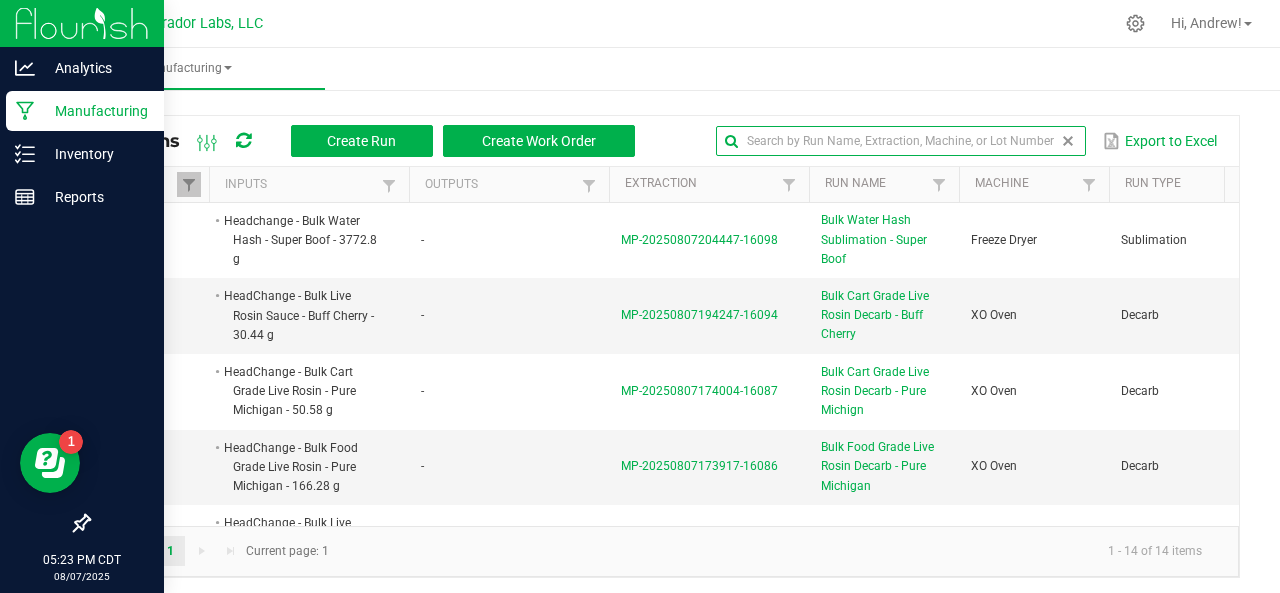 click at bounding box center (901, 141) 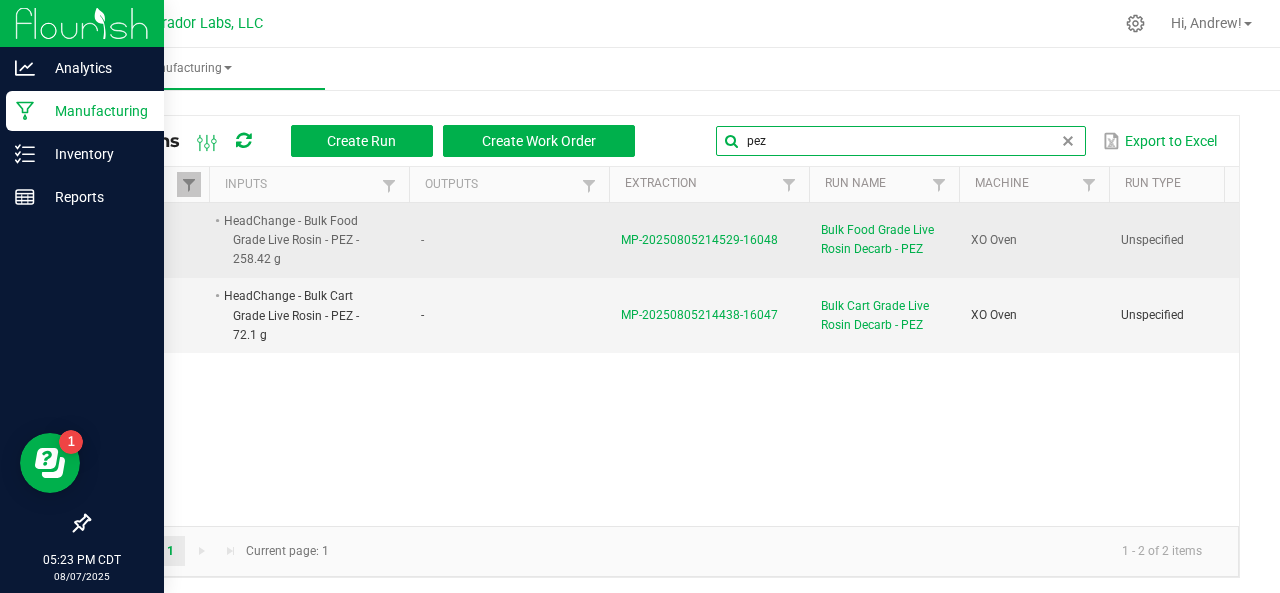 type on "pez" 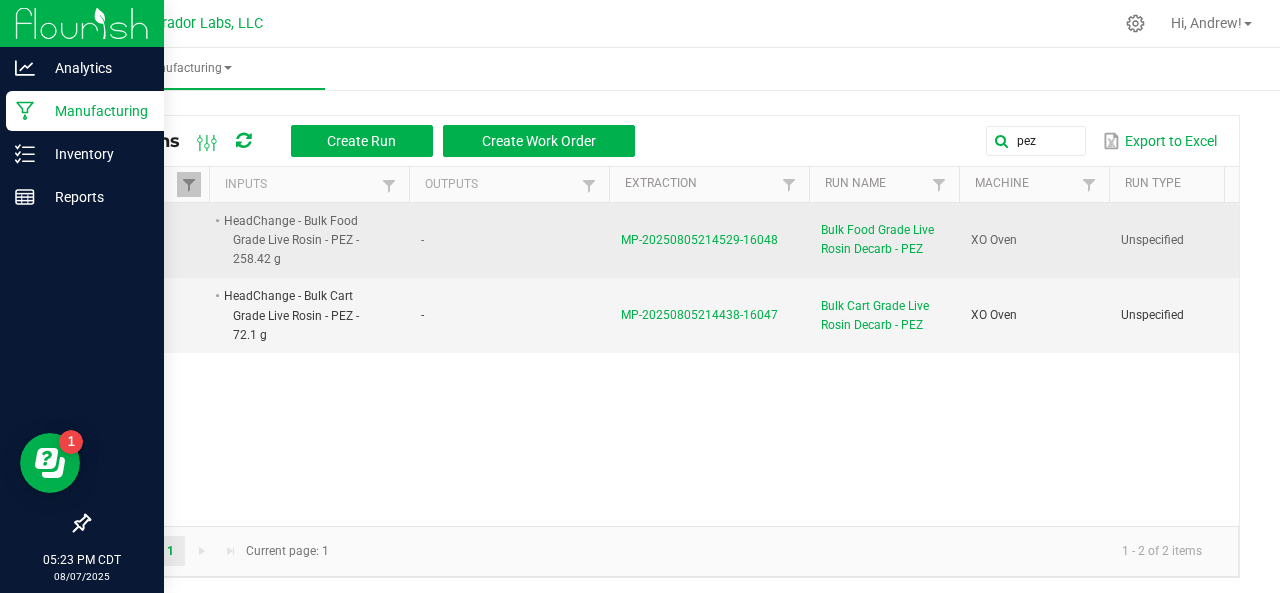 click on "MP-20250805214529-16048" at bounding box center [699, 240] 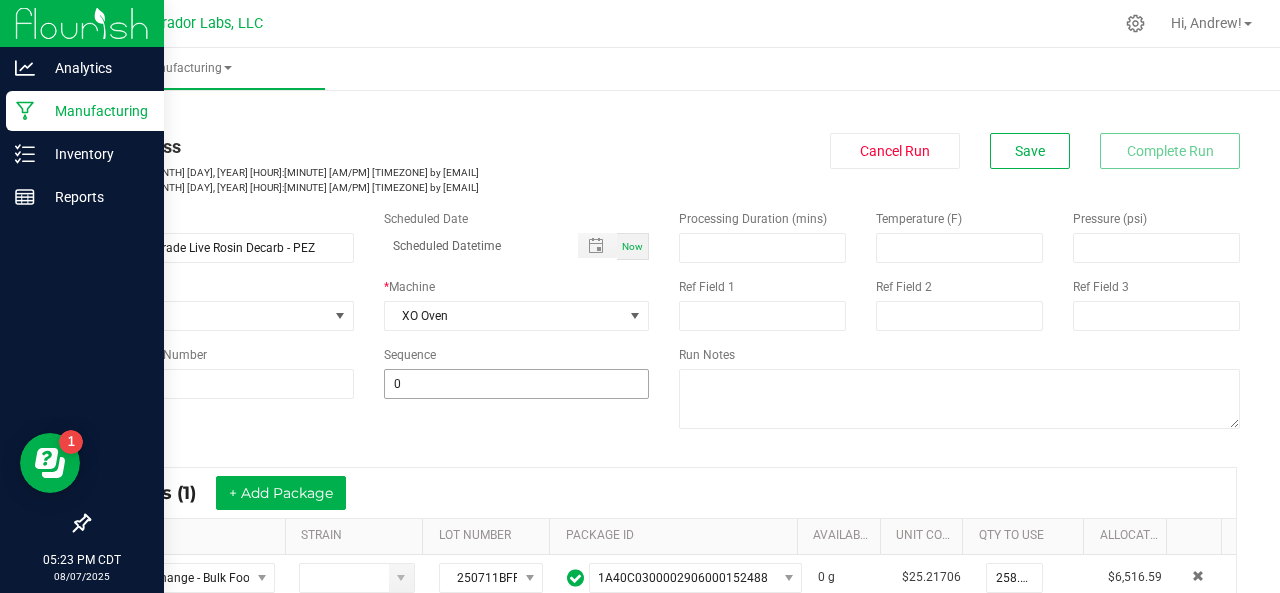 scroll, scrollTop: 618, scrollLeft: 0, axis: vertical 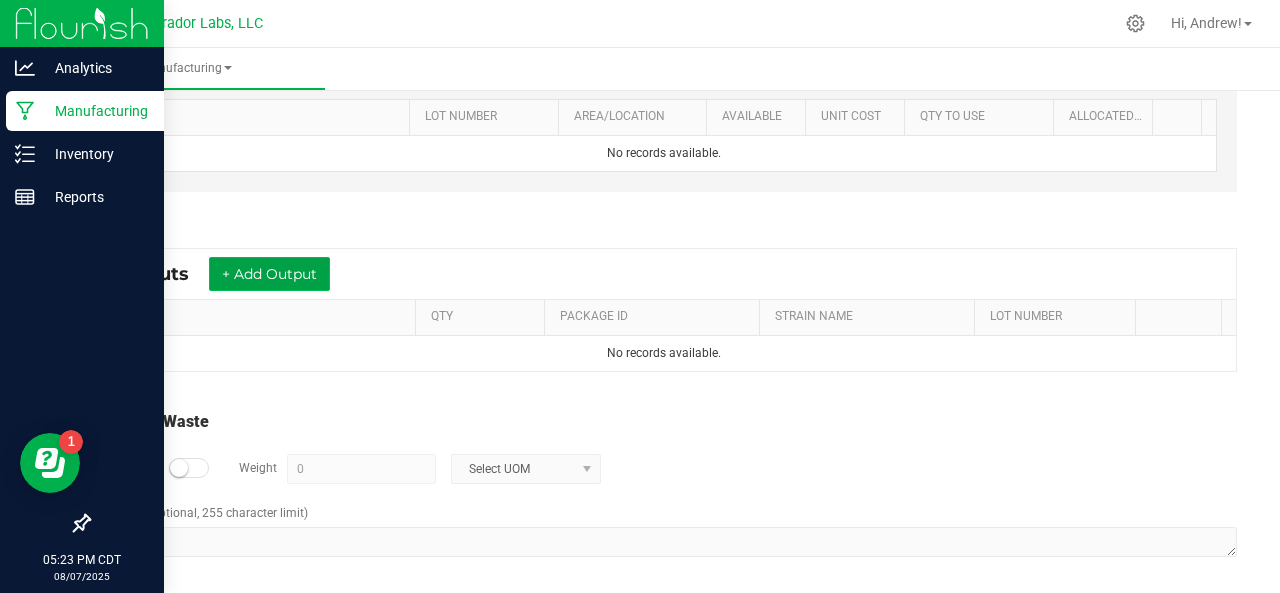 click on "+ Add Output" at bounding box center (269, 274) 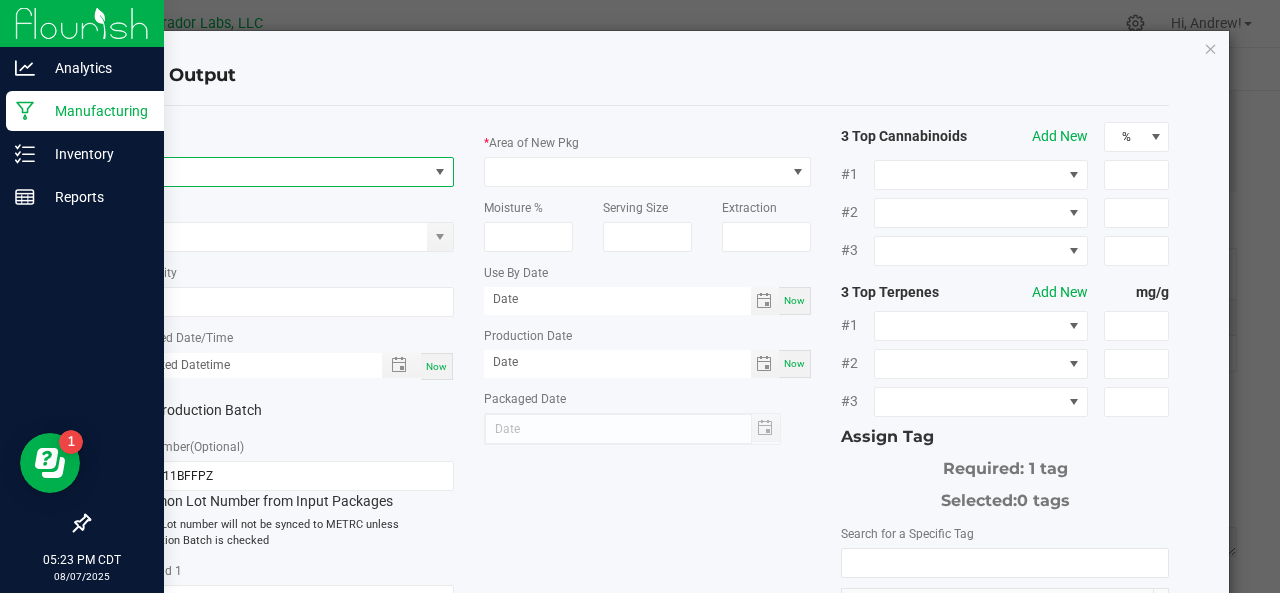 click at bounding box center (277, 172) 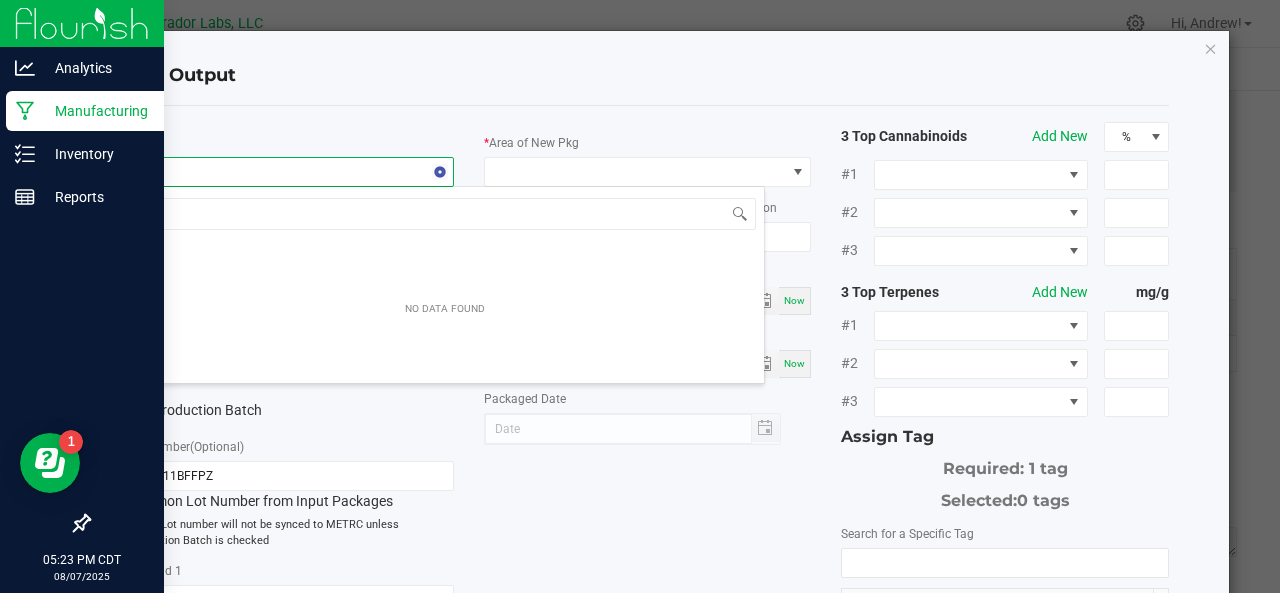scroll, scrollTop: 99970, scrollLeft: 99676, axis: both 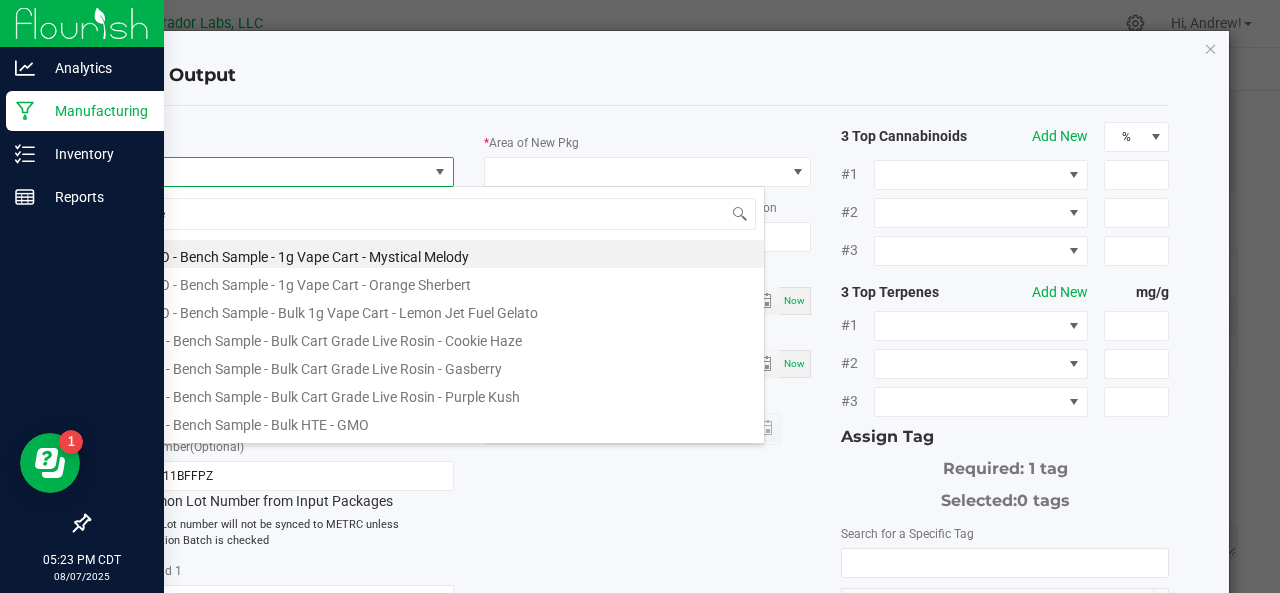 type on "pez" 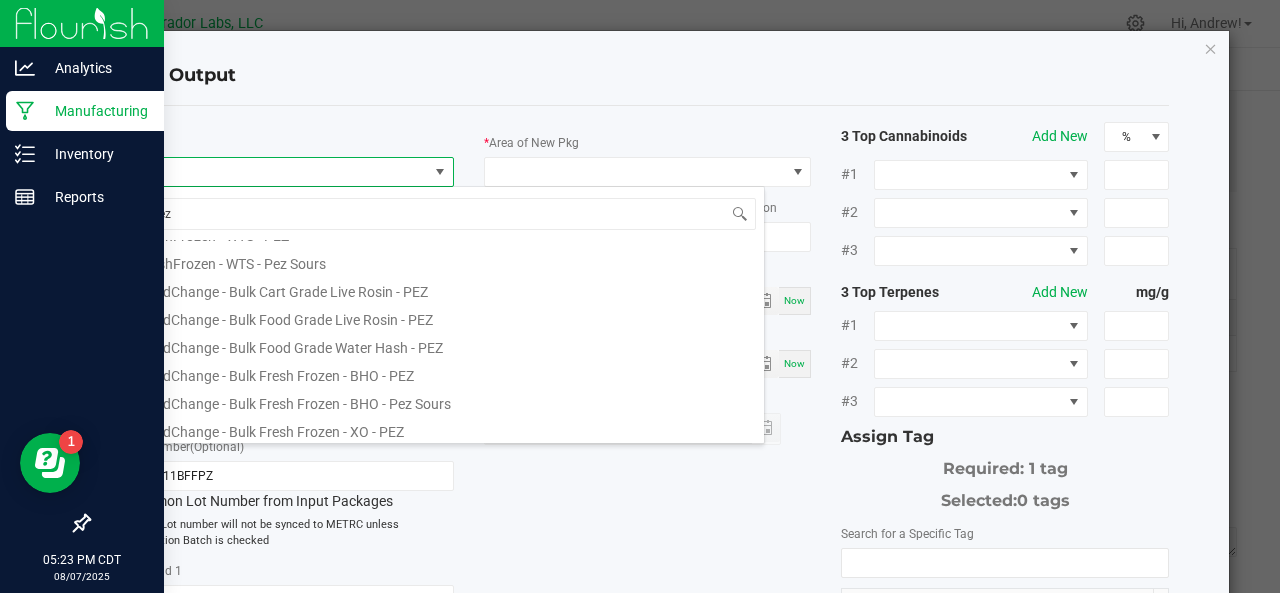 scroll, scrollTop: 106, scrollLeft: 0, axis: vertical 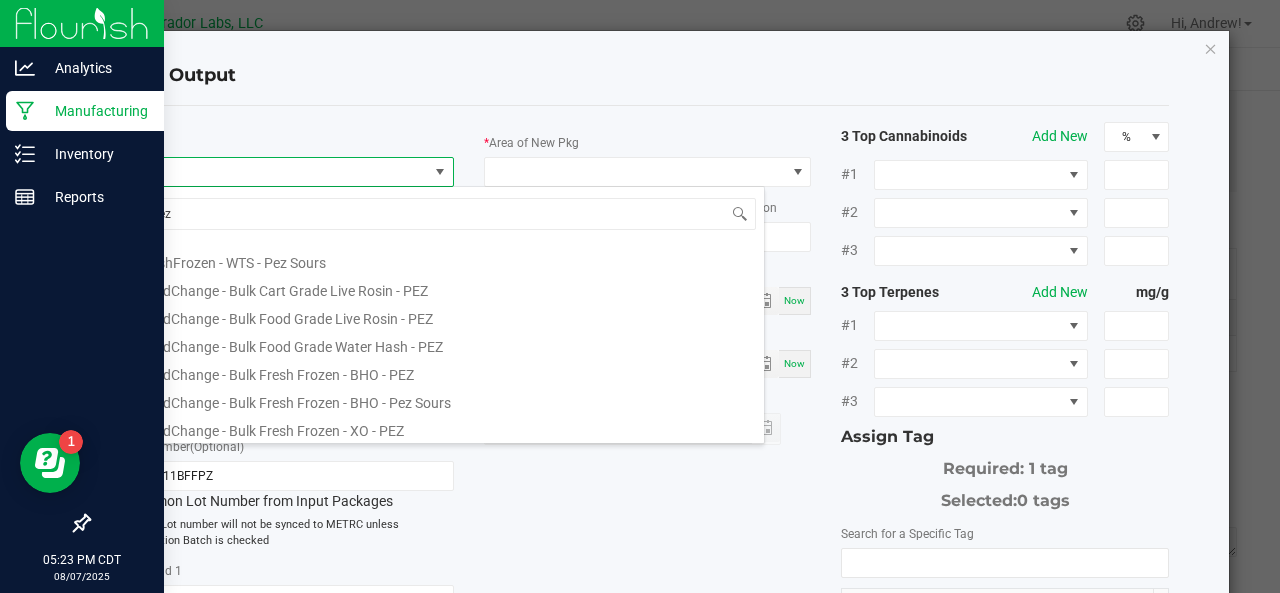 click on "HeadChange - Bulk Food Grade Live Rosin - PEZ" at bounding box center [445, 316] 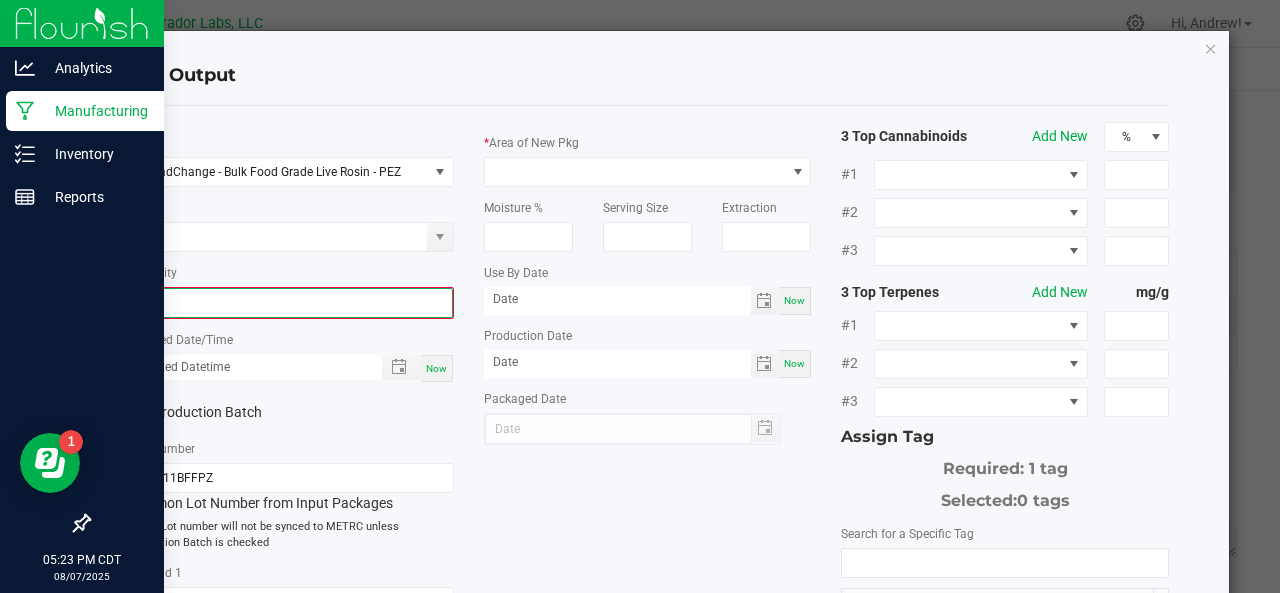 click on "0" at bounding box center [290, 303] 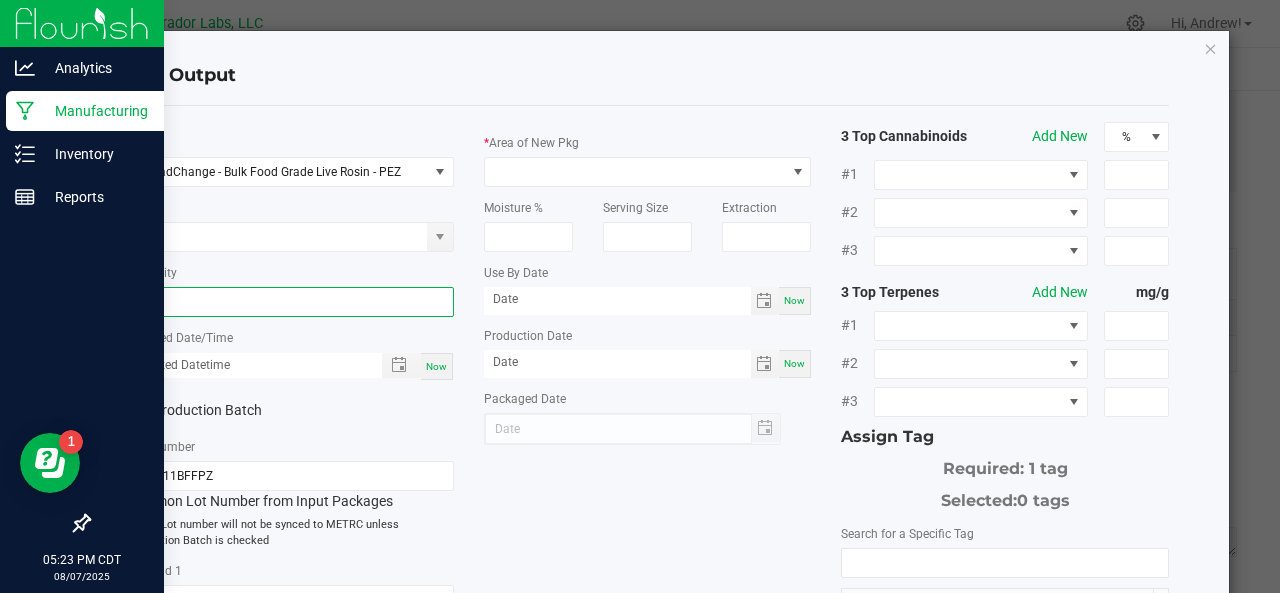 type on "5" 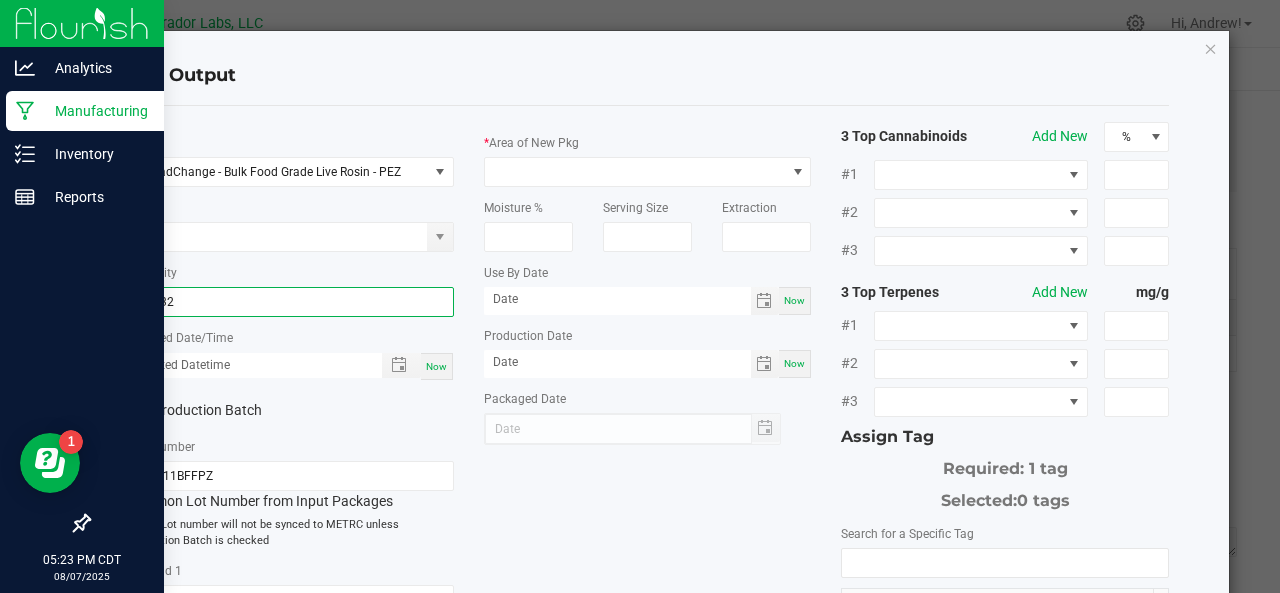 type on "231.3200 g" 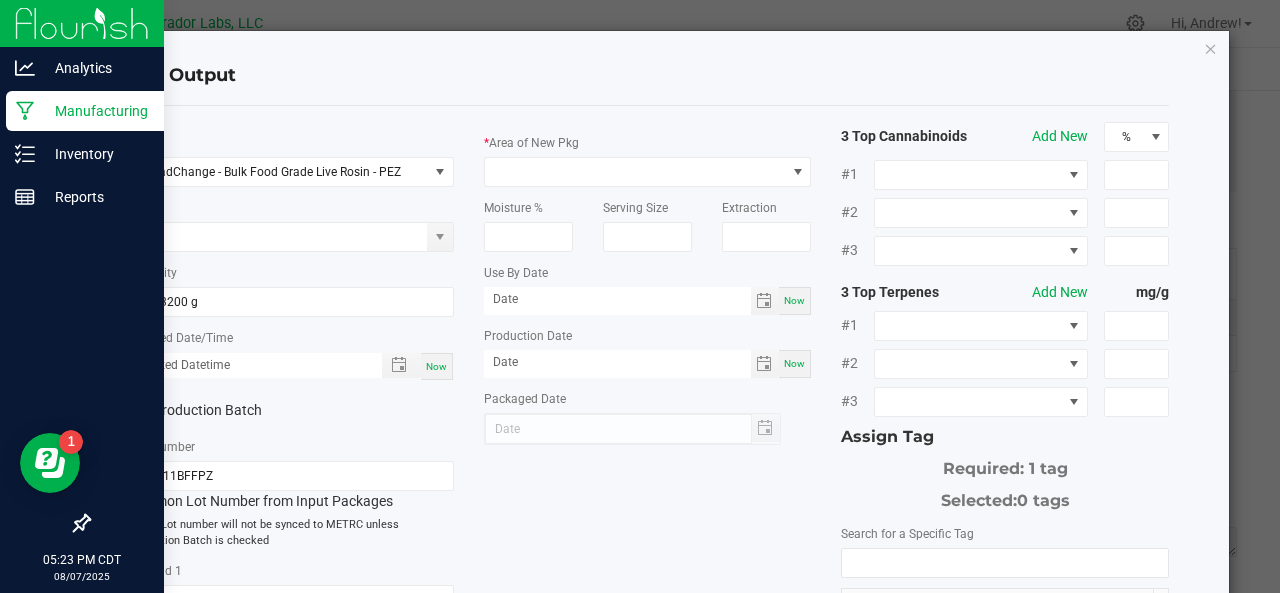 click on "Now" at bounding box center [436, 366] 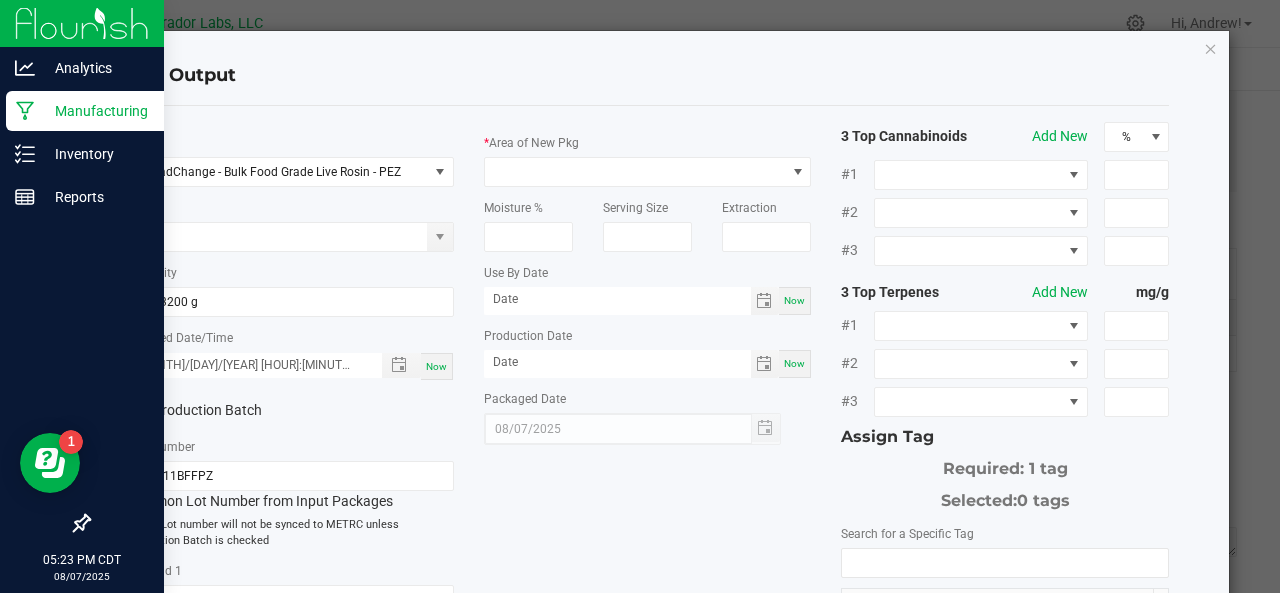 click on "Production Batch" 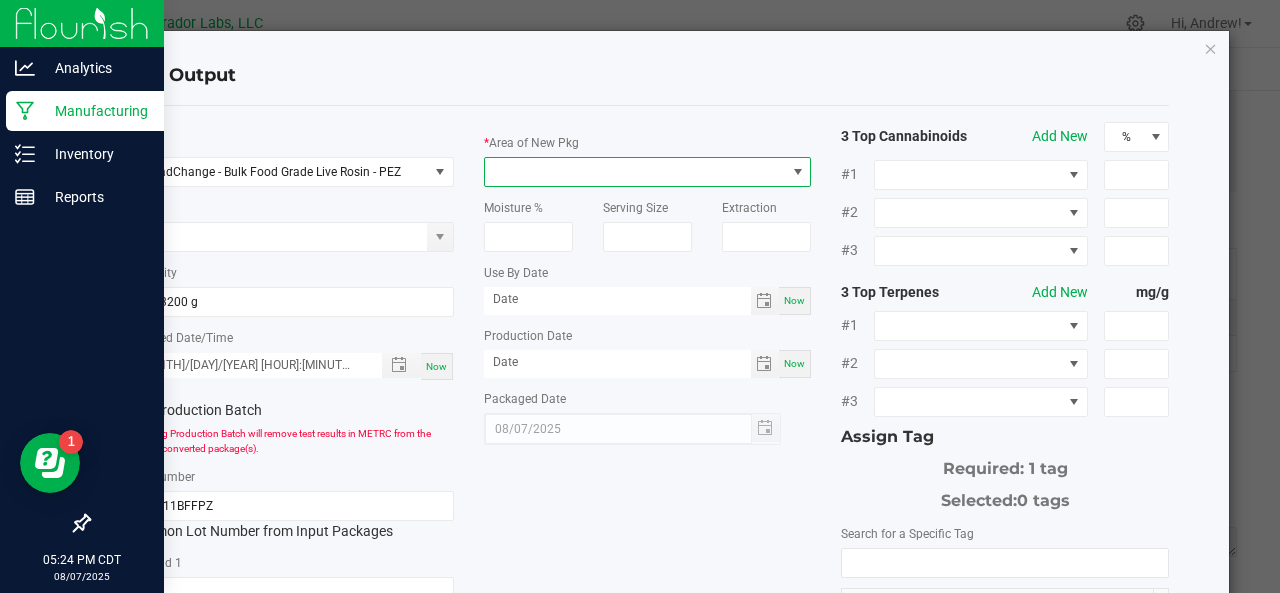 click at bounding box center [635, 172] 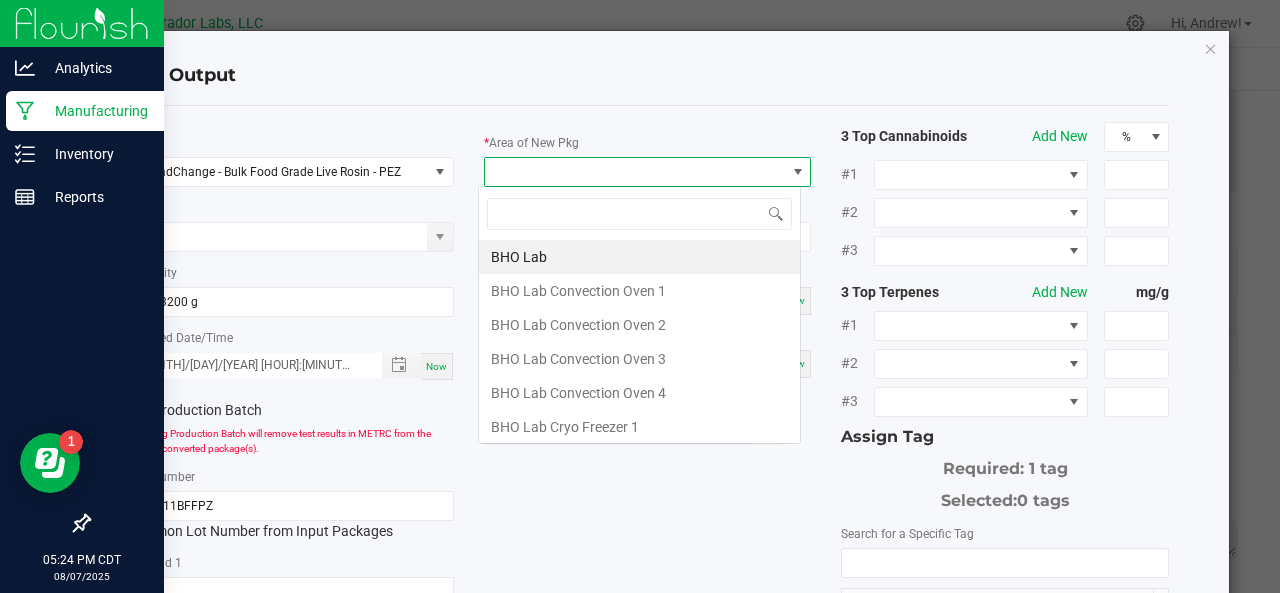 scroll, scrollTop: 99970, scrollLeft: 99676, axis: both 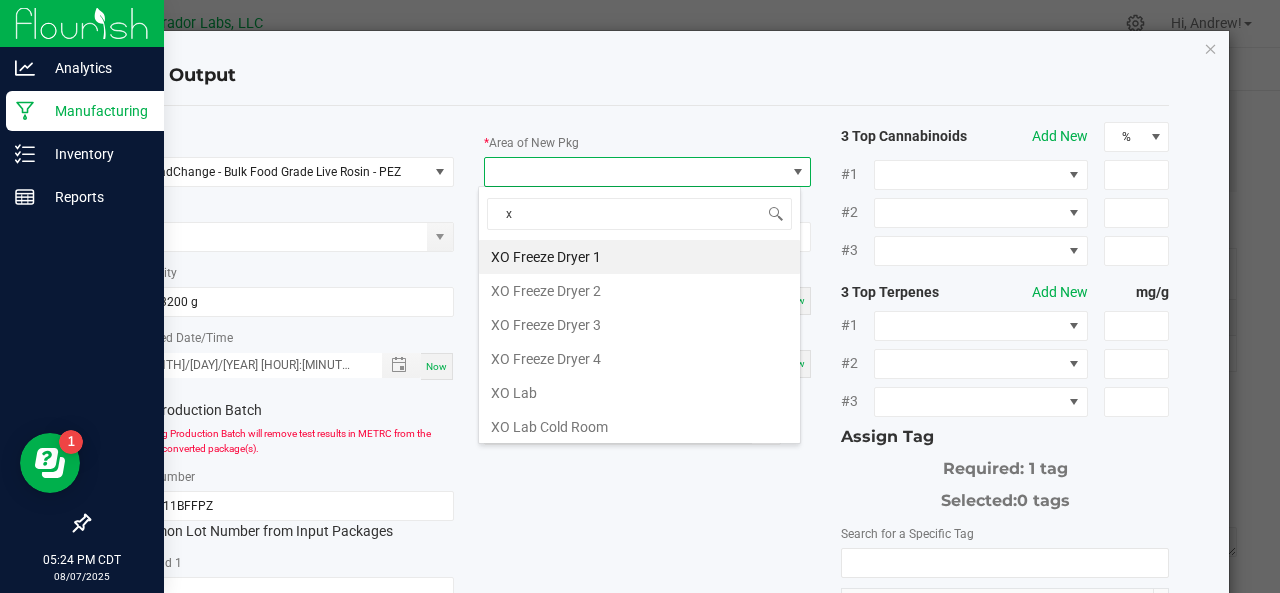 type on "xo" 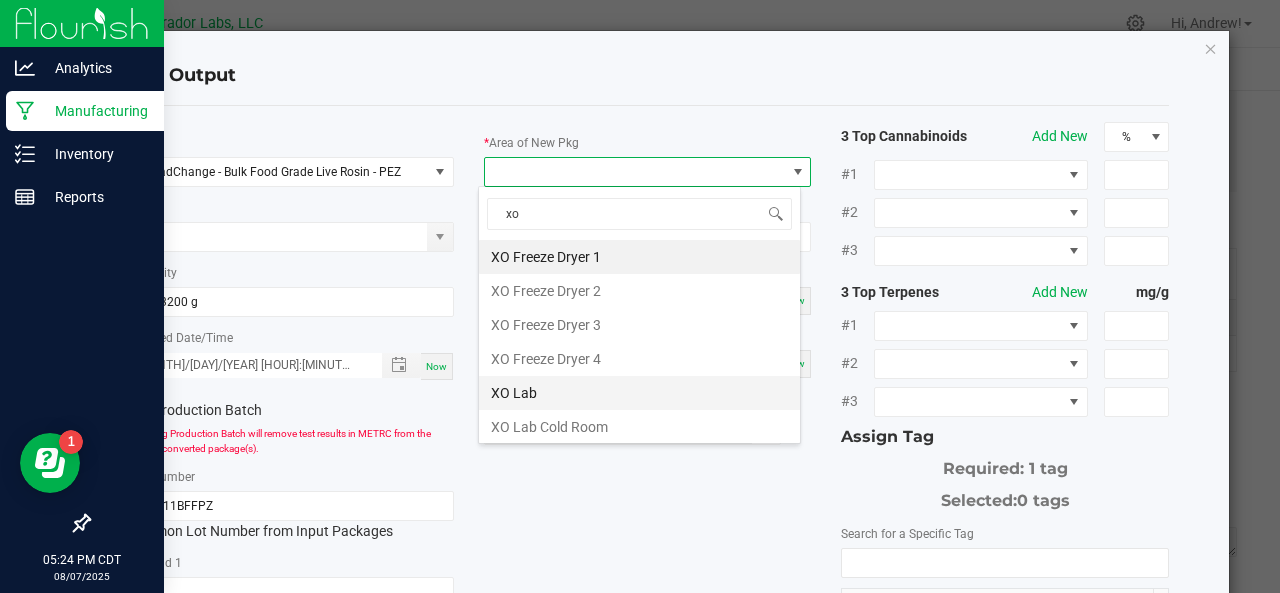 click on "XO Lab" at bounding box center [639, 393] 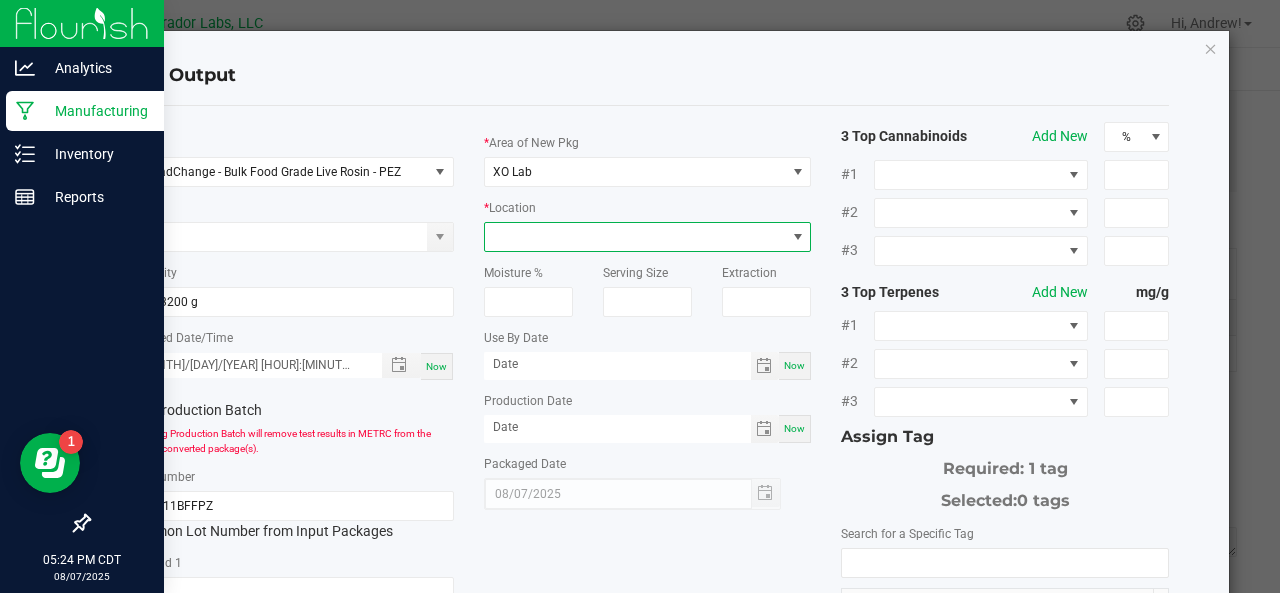 click at bounding box center [635, 237] 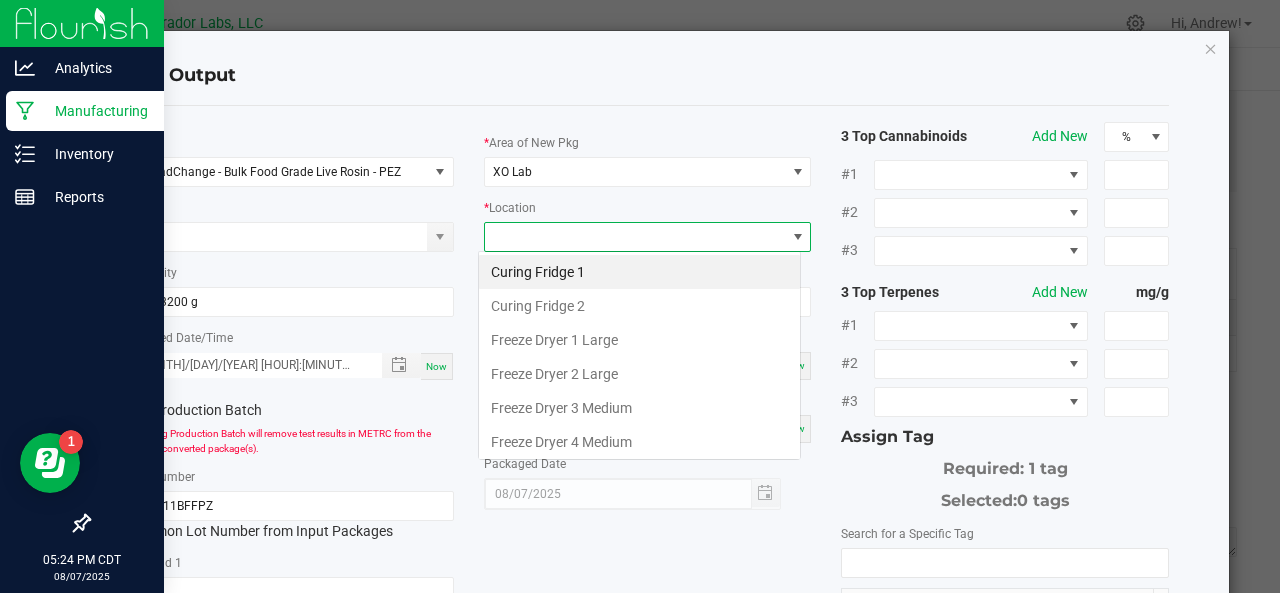 scroll, scrollTop: 99970, scrollLeft: 99676, axis: both 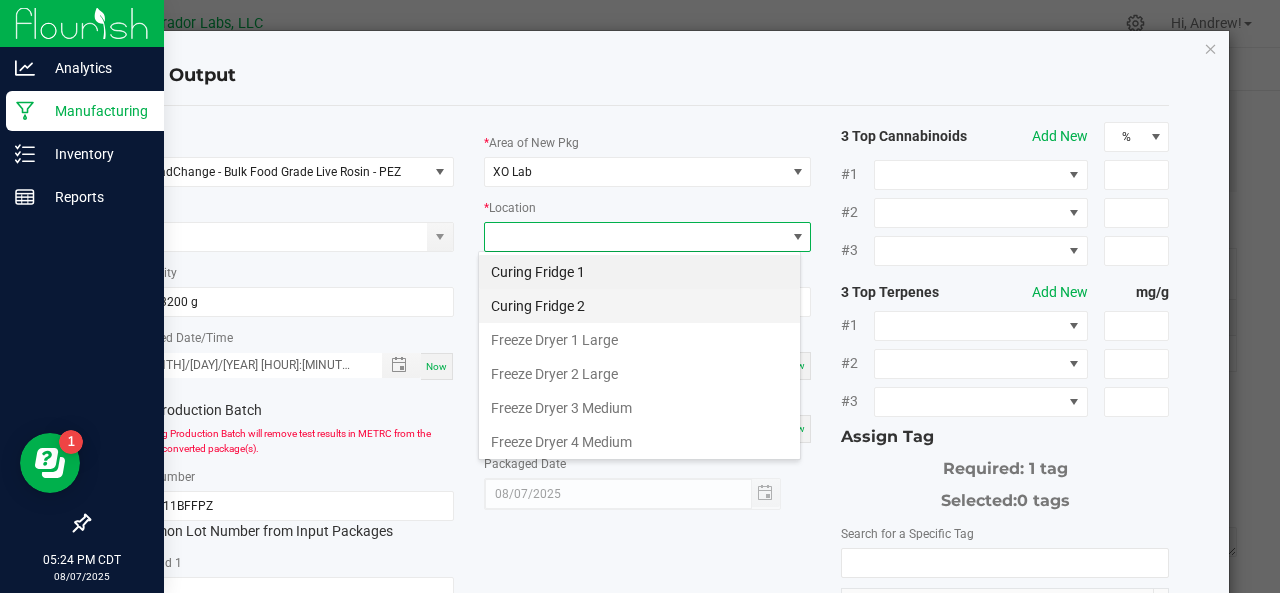click on "Curing Fridge 2" at bounding box center [639, 306] 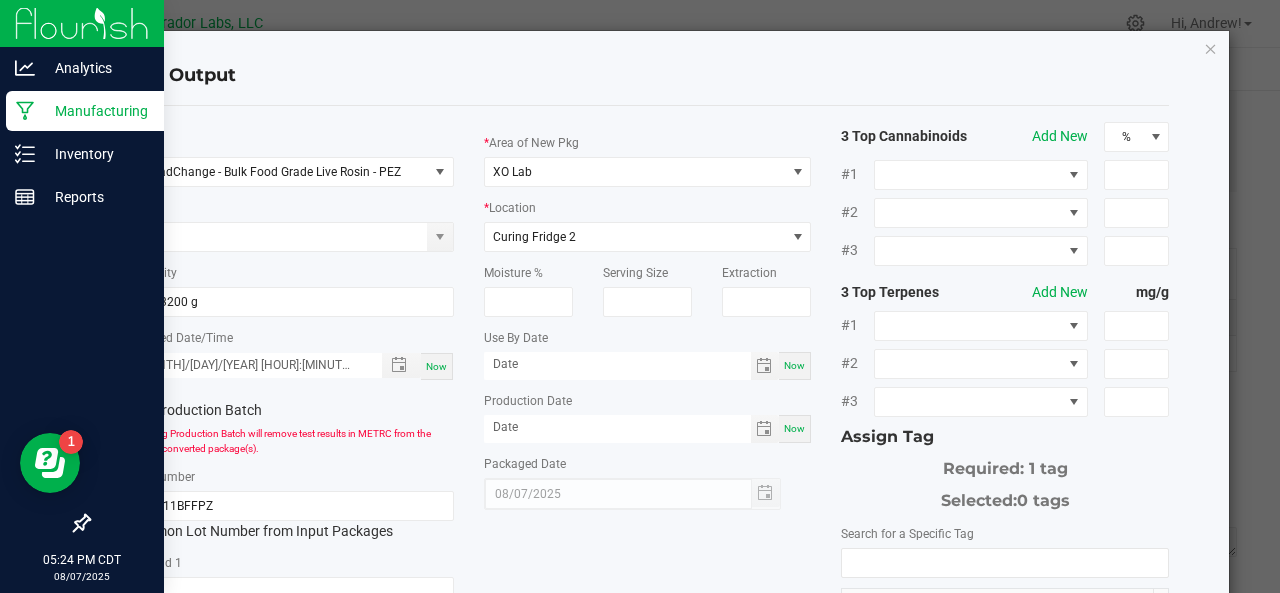 click on "Now" at bounding box center (794, 365) 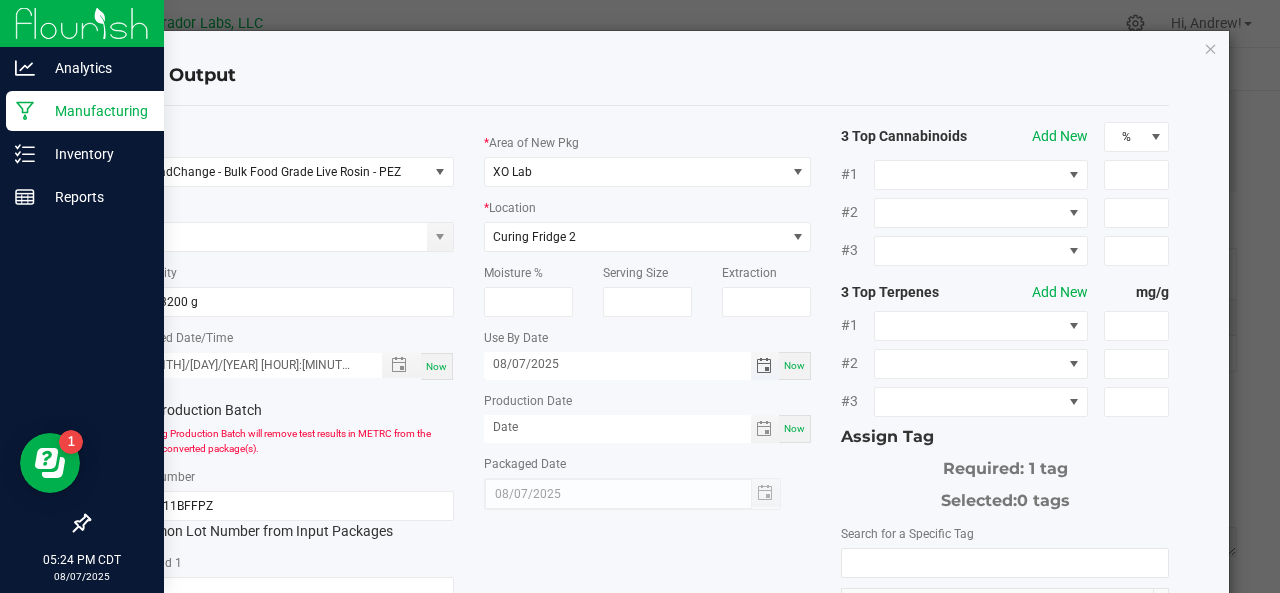 click on "08/07/2025" at bounding box center [617, 364] 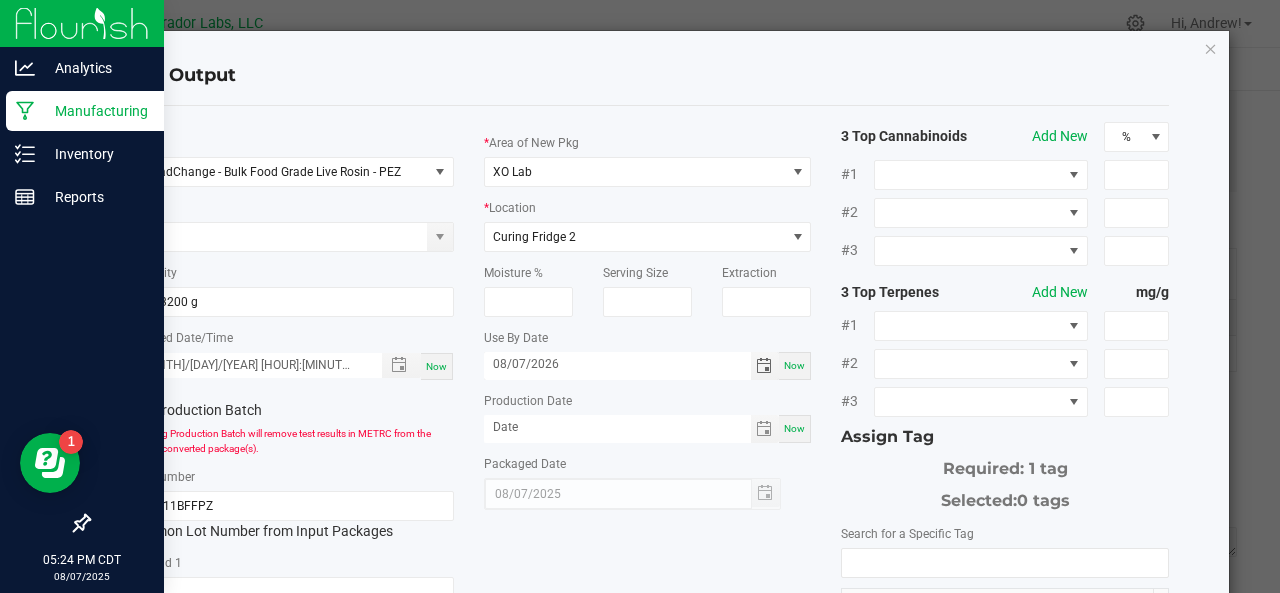 type on "08/07/2026" 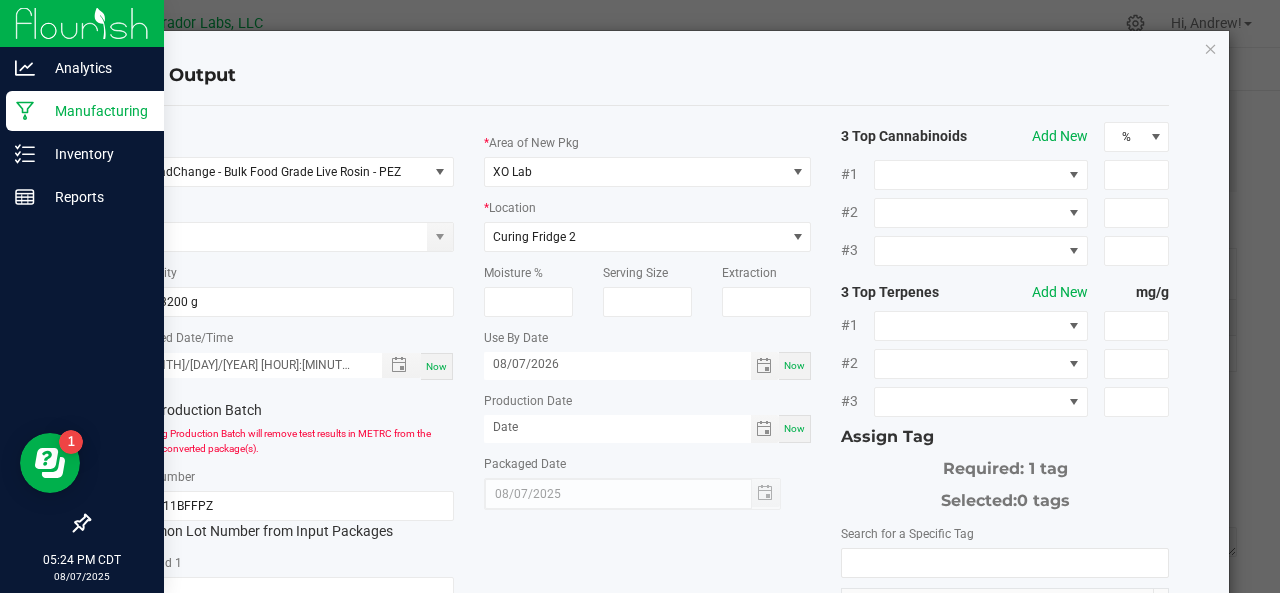 click on "Now" at bounding box center [794, 428] 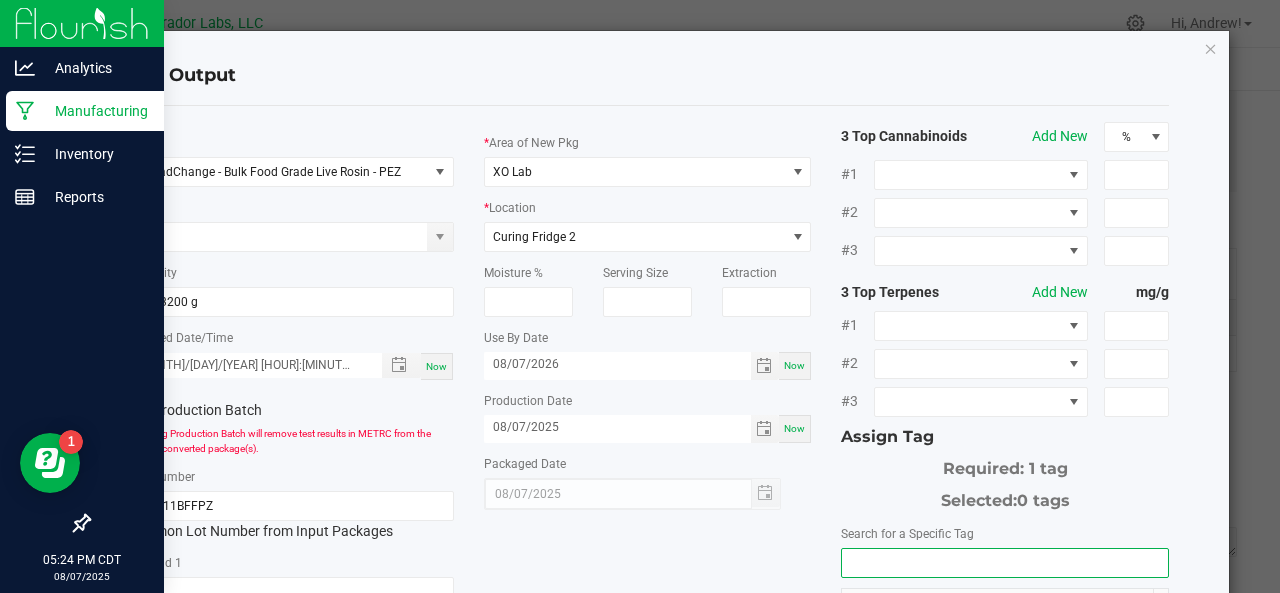 click at bounding box center (1005, 563) 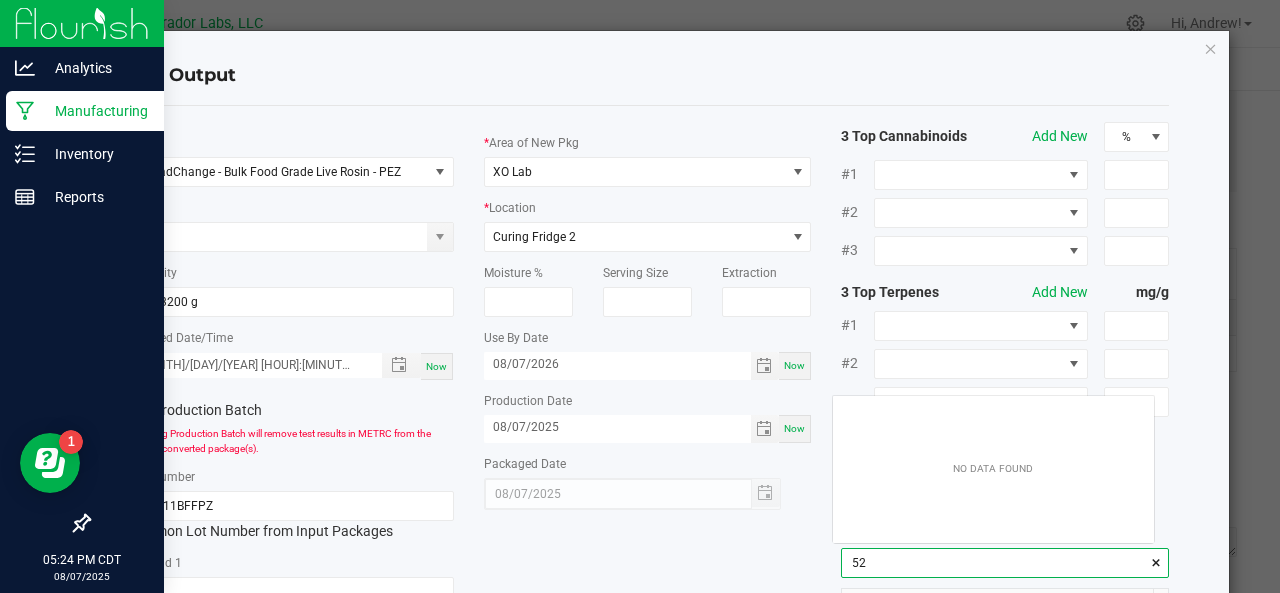 scroll, scrollTop: 99972, scrollLeft: 99678, axis: both 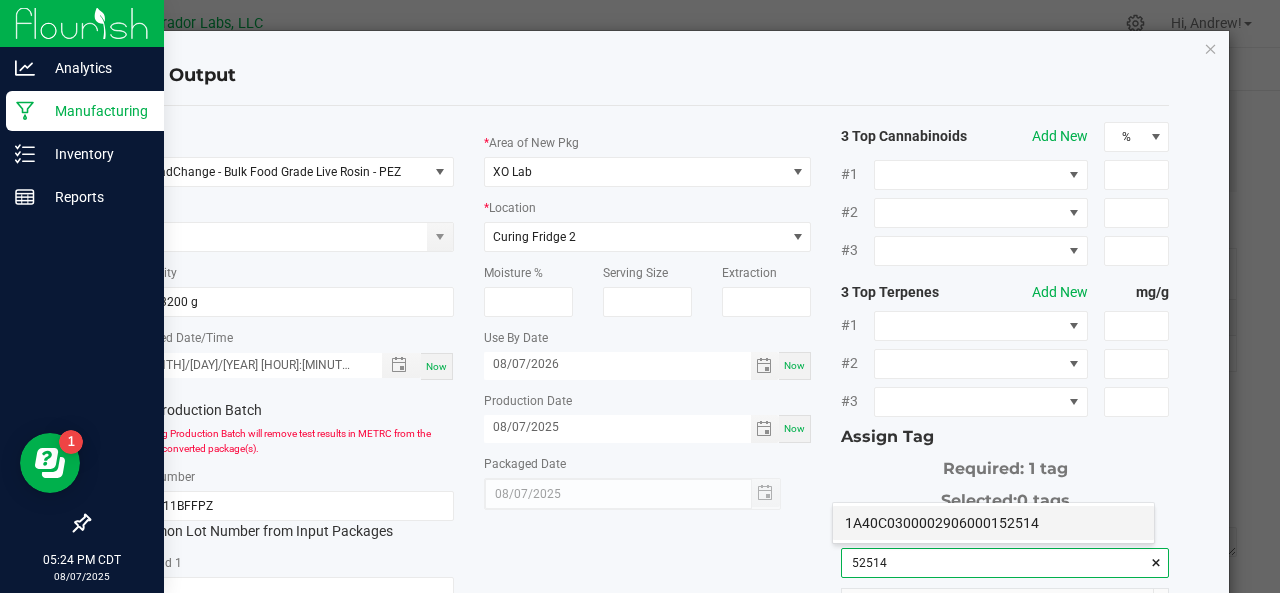 click on "1A40C0300002906000152514" at bounding box center [993, 523] 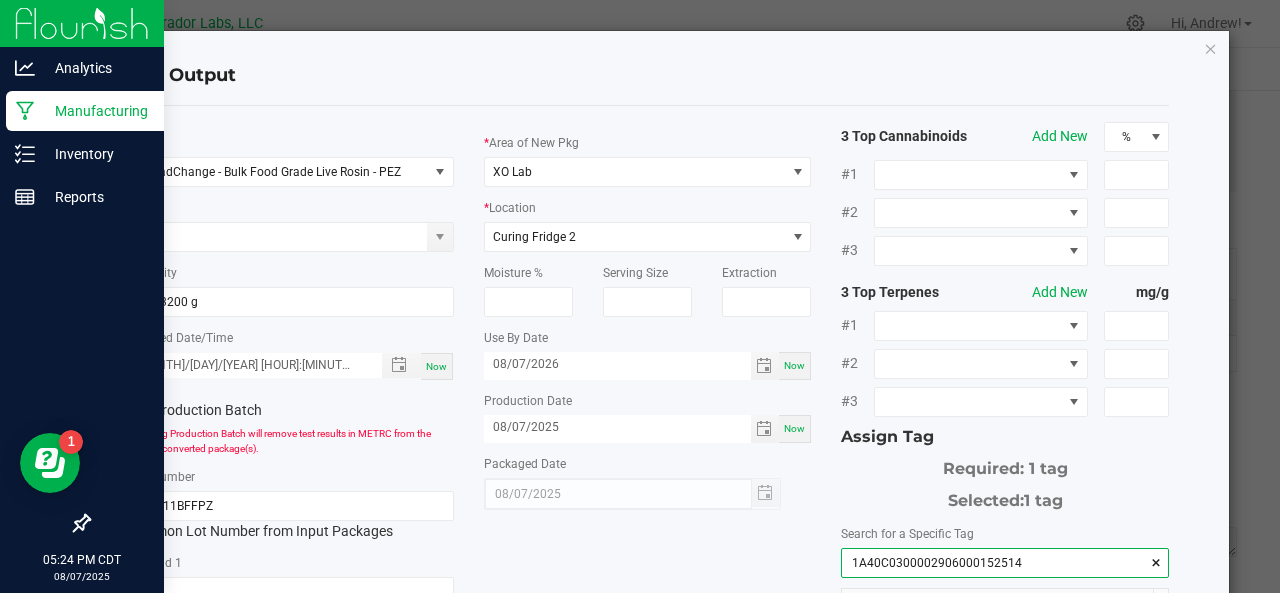 scroll, scrollTop: 355, scrollLeft: 0, axis: vertical 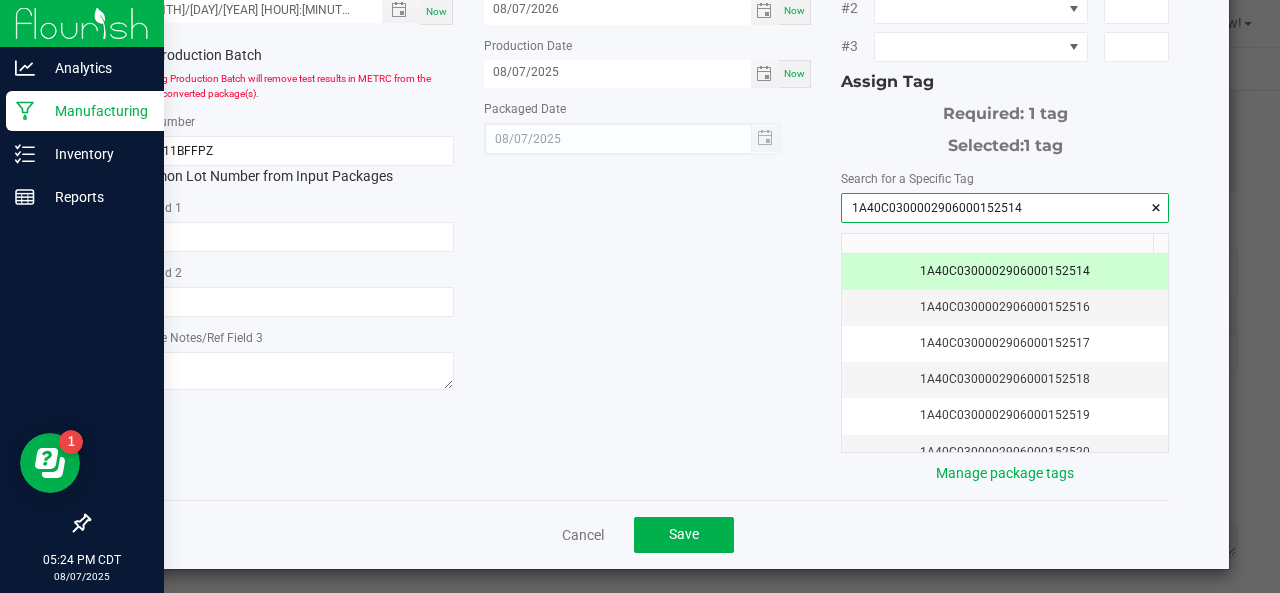 type on "1A40C0300002906000152514" 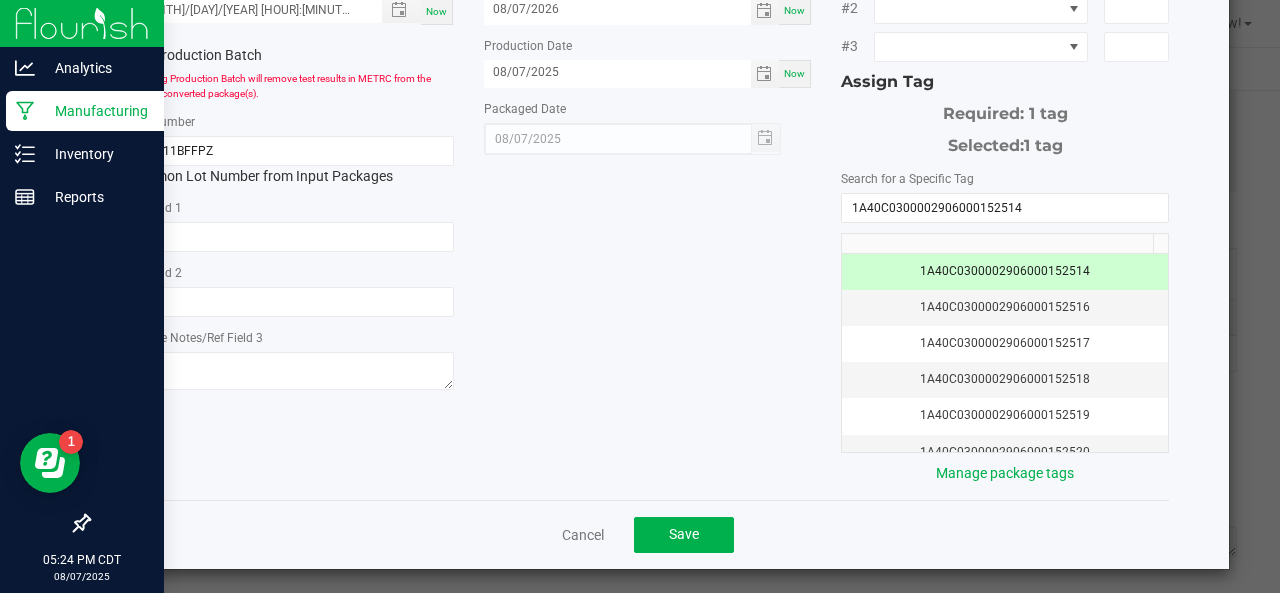 click on "Cancel   Save" 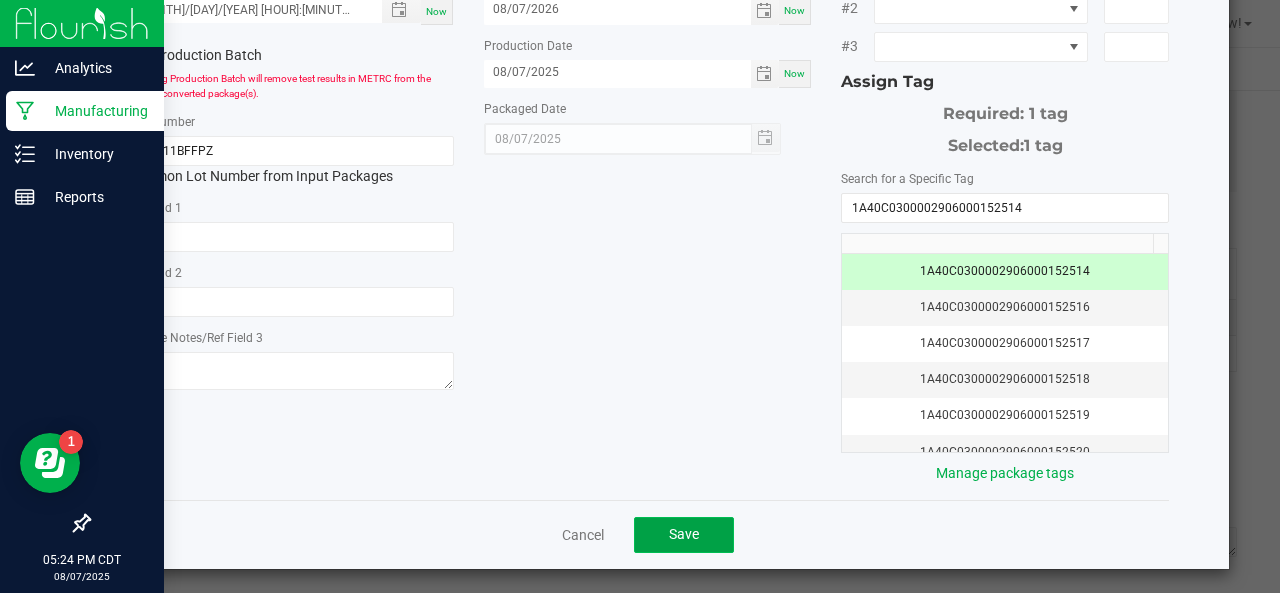 click on "Save" 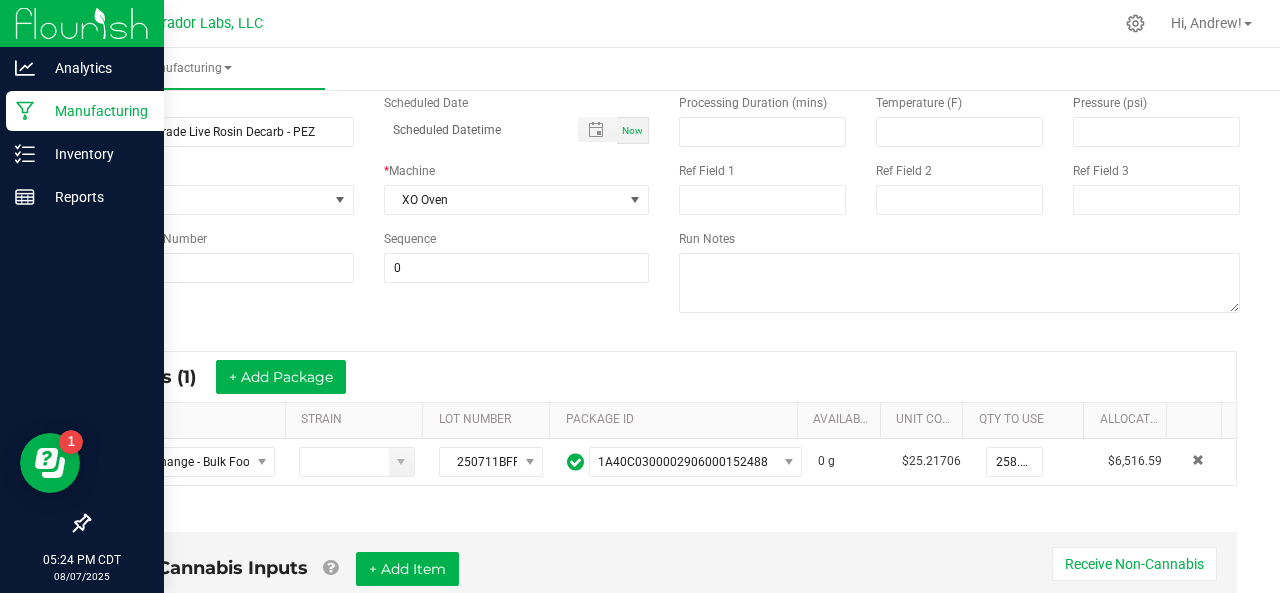 scroll, scrollTop: 0, scrollLeft: 0, axis: both 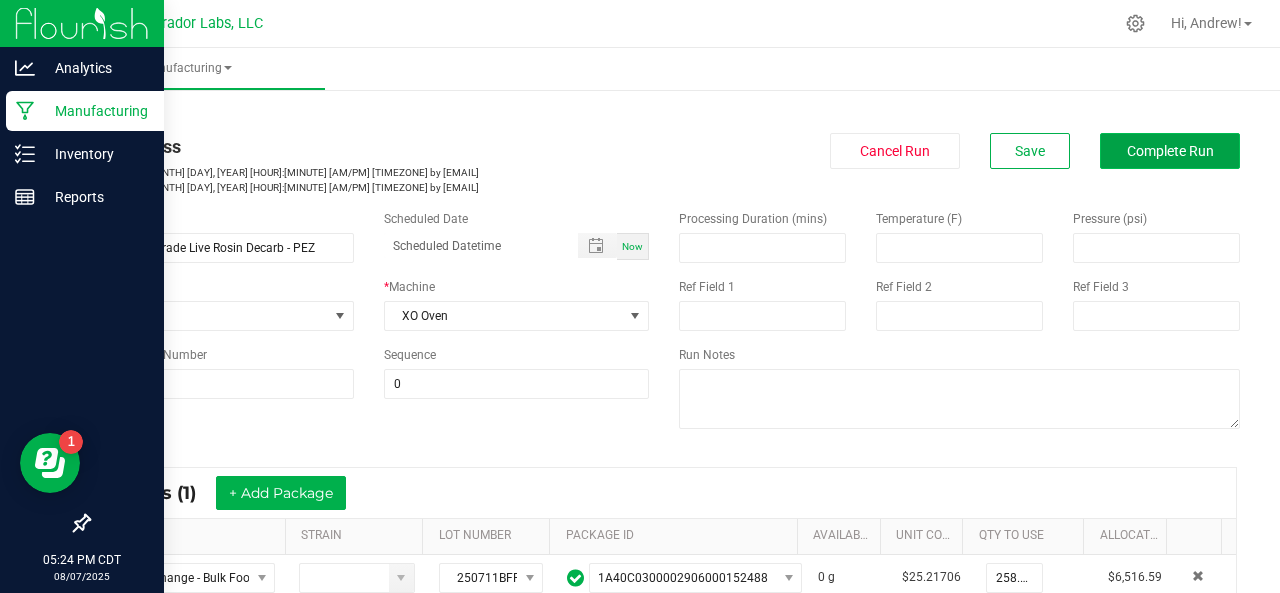 click on "Complete Run" at bounding box center (1170, 151) 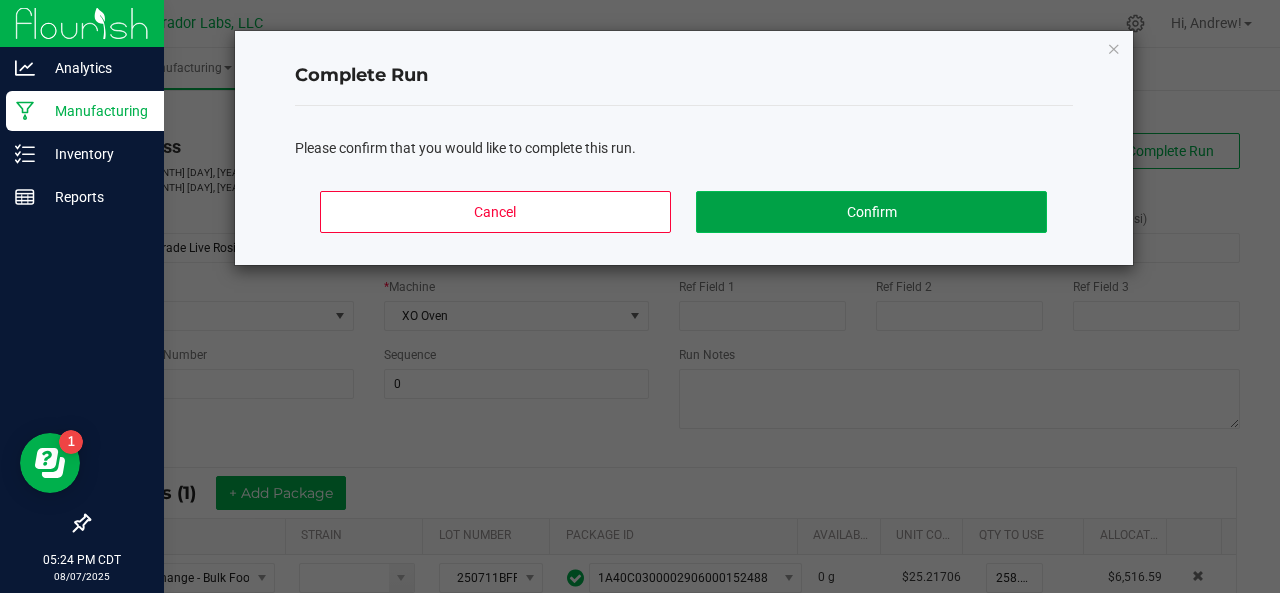 click on "Confirm" 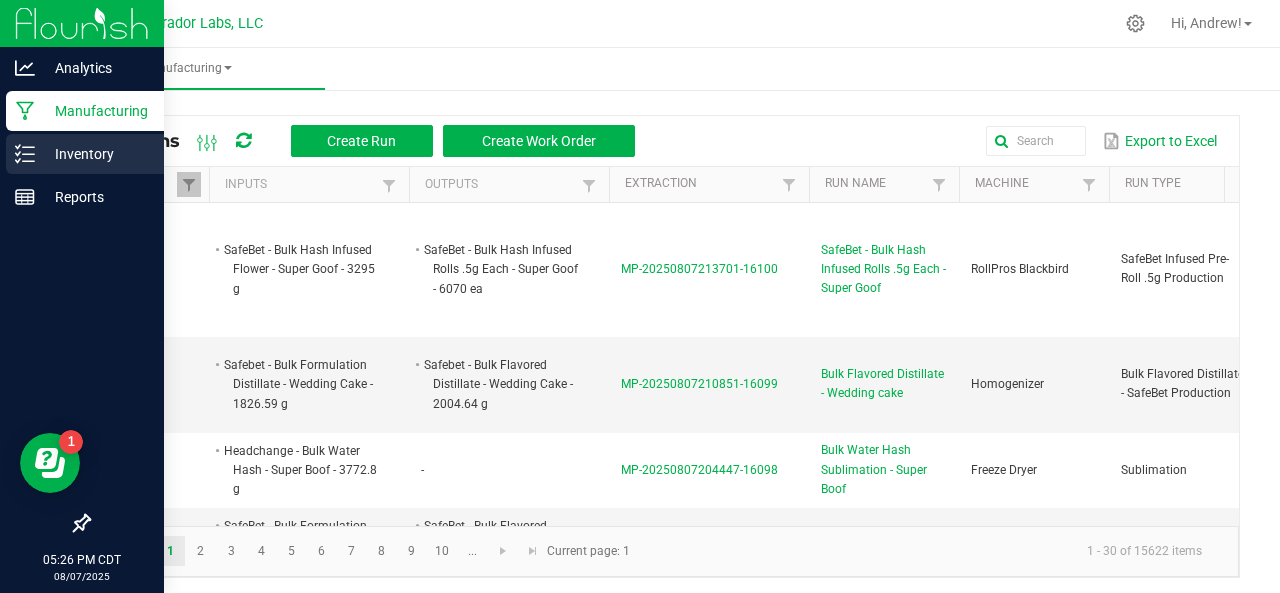click 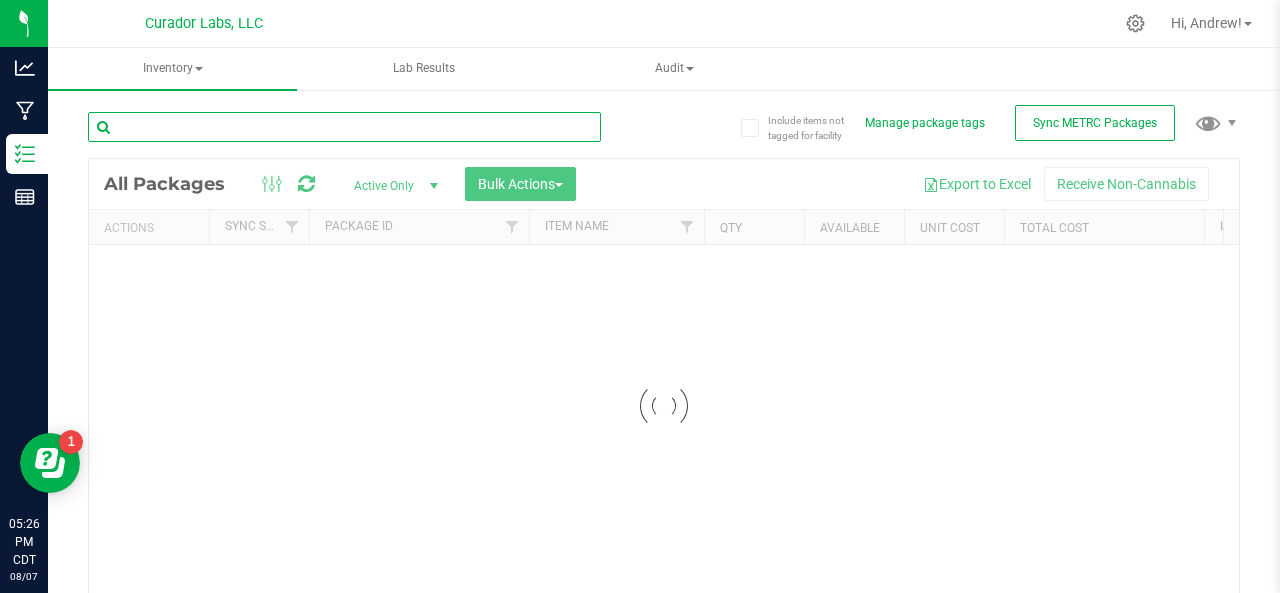 click at bounding box center [344, 127] 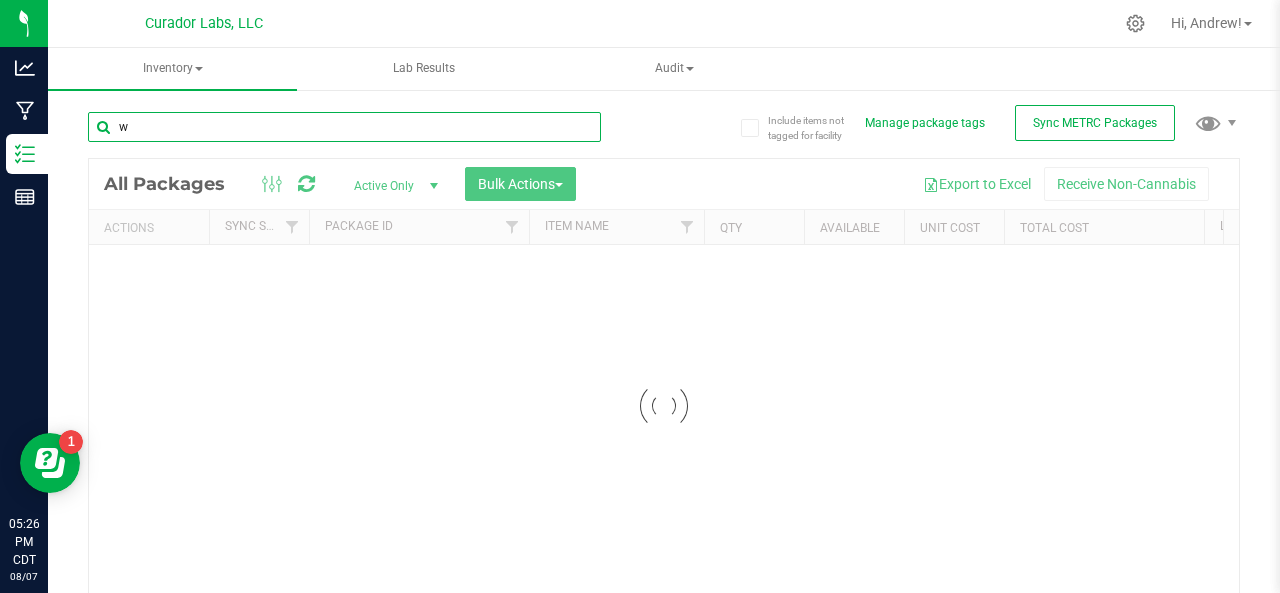 click on "Inventory
All packages
All inventory
Waste log
Create inventory
Lab Results
Audit" at bounding box center (664, 320) 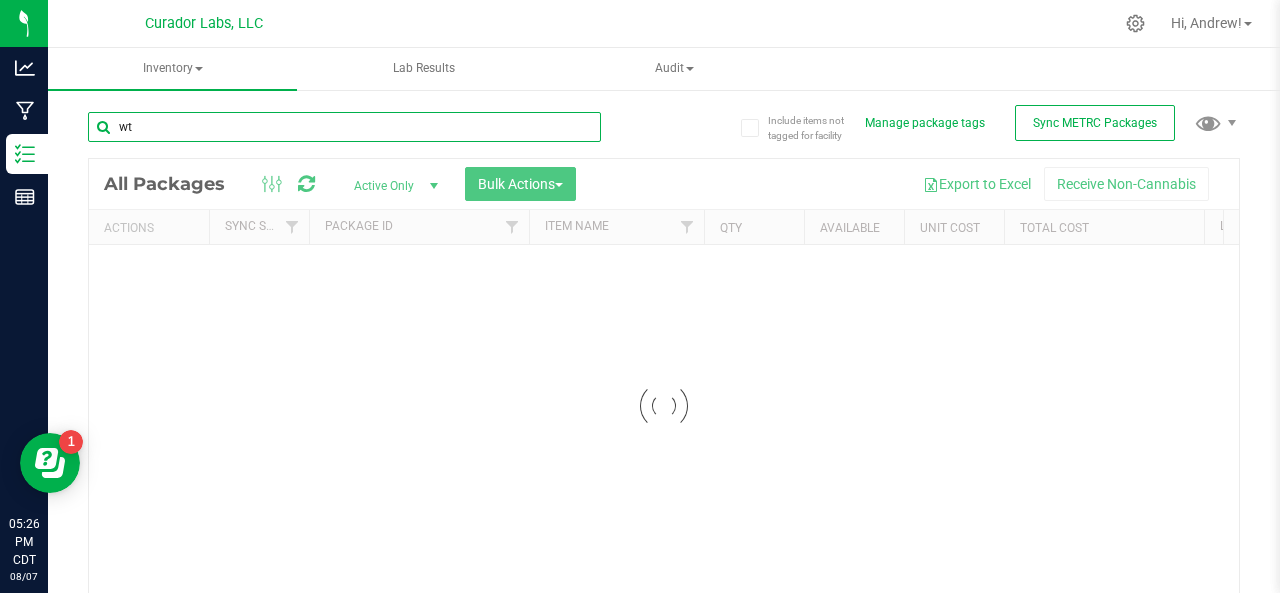 type on "wts" 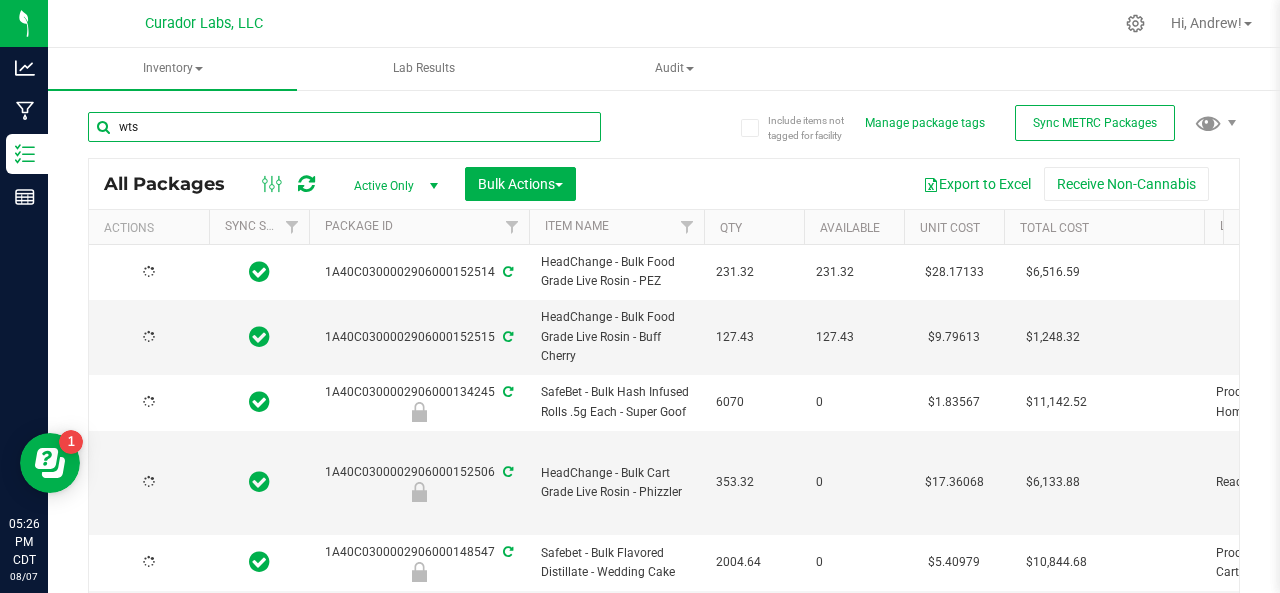 type on "2026-08-07" 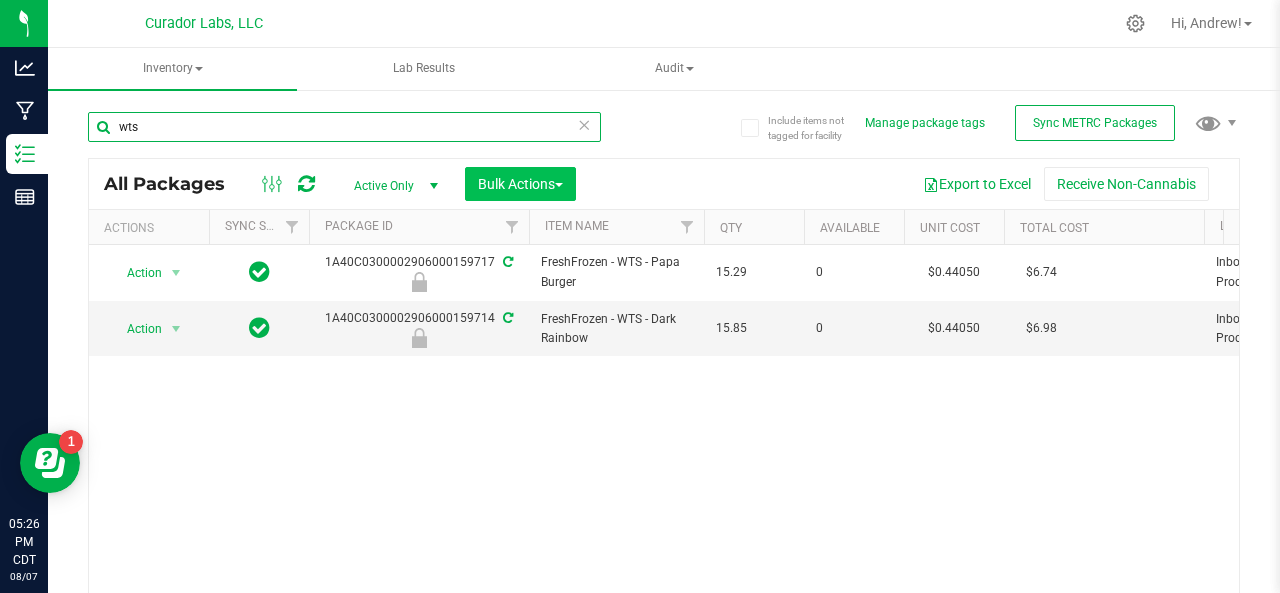 type on "wts" 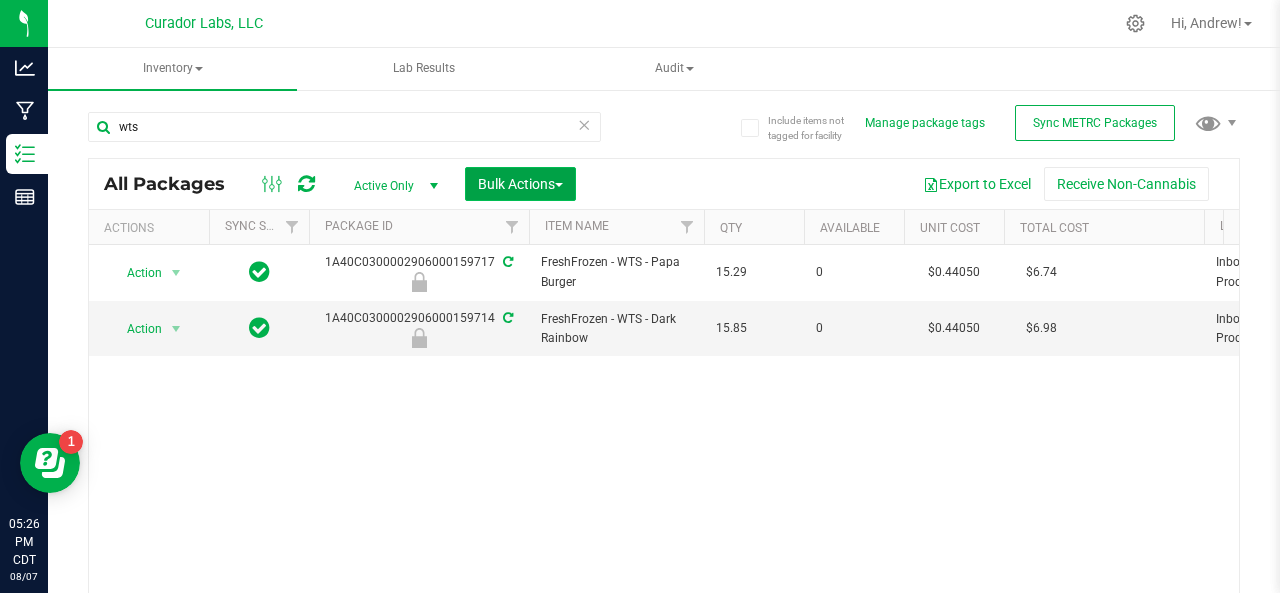 click on "Bulk Actions" at bounding box center (520, 184) 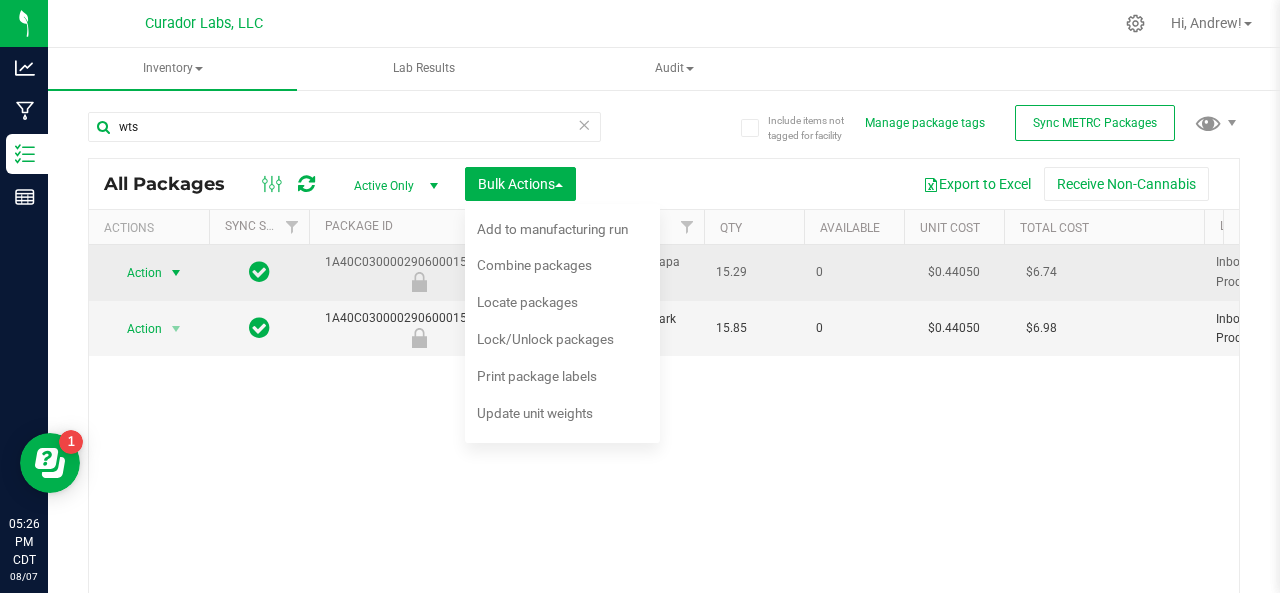 click on "Action" at bounding box center [136, 273] 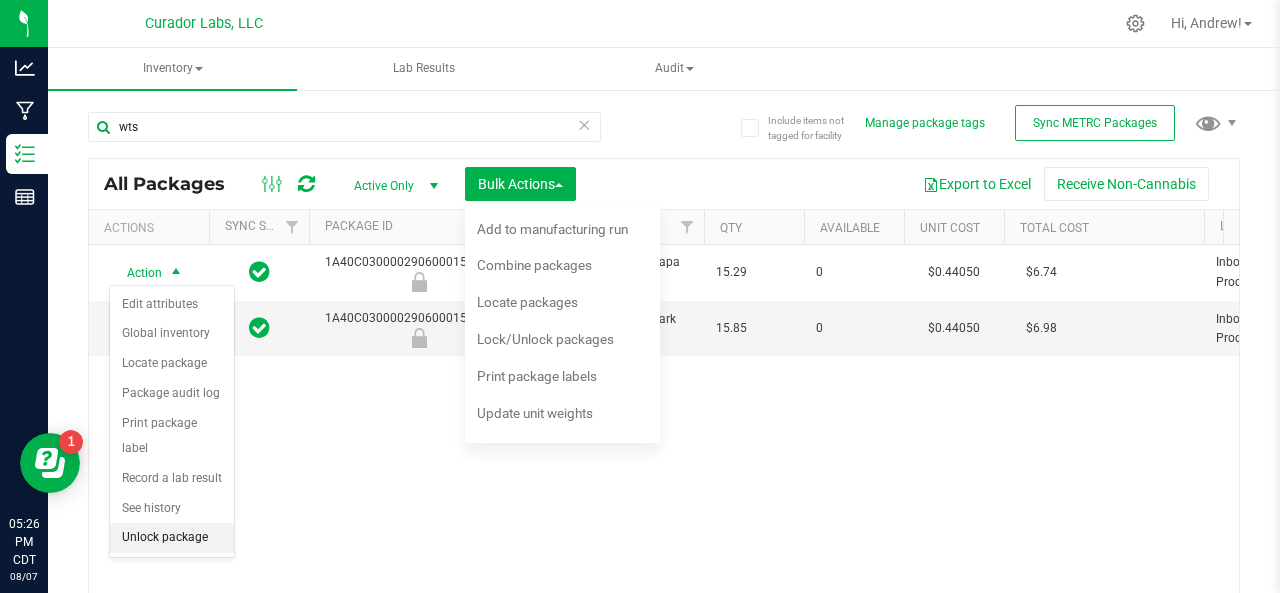 click on "Unlock package" at bounding box center [172, 538] 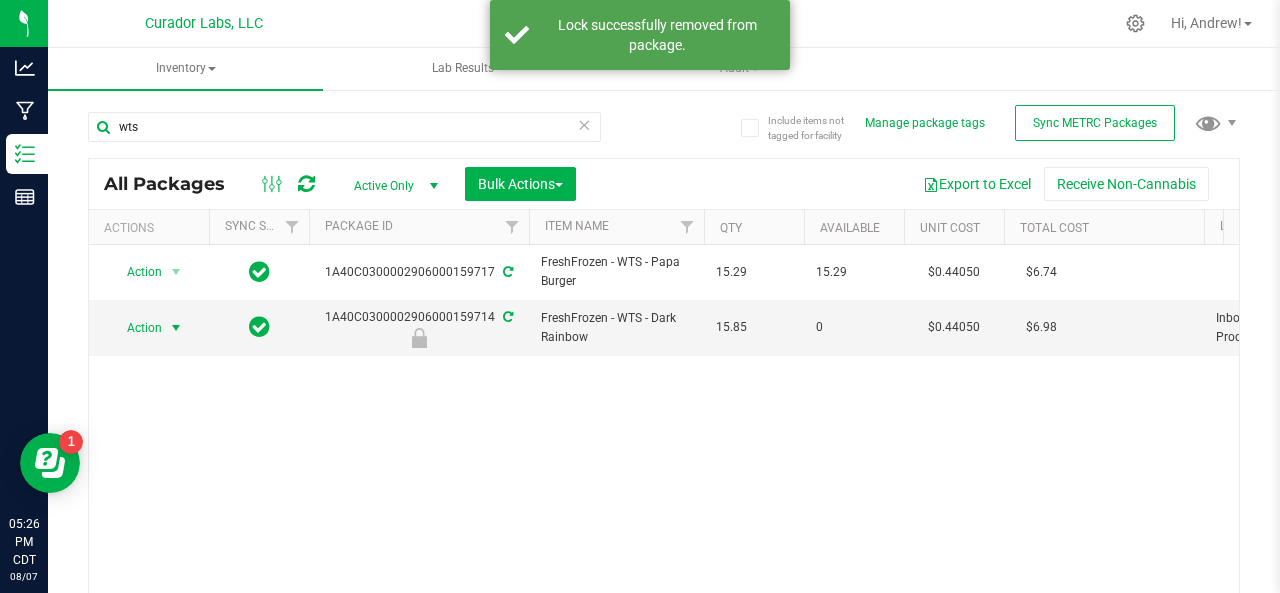 click on "Action" at bounding box center [136, 328] 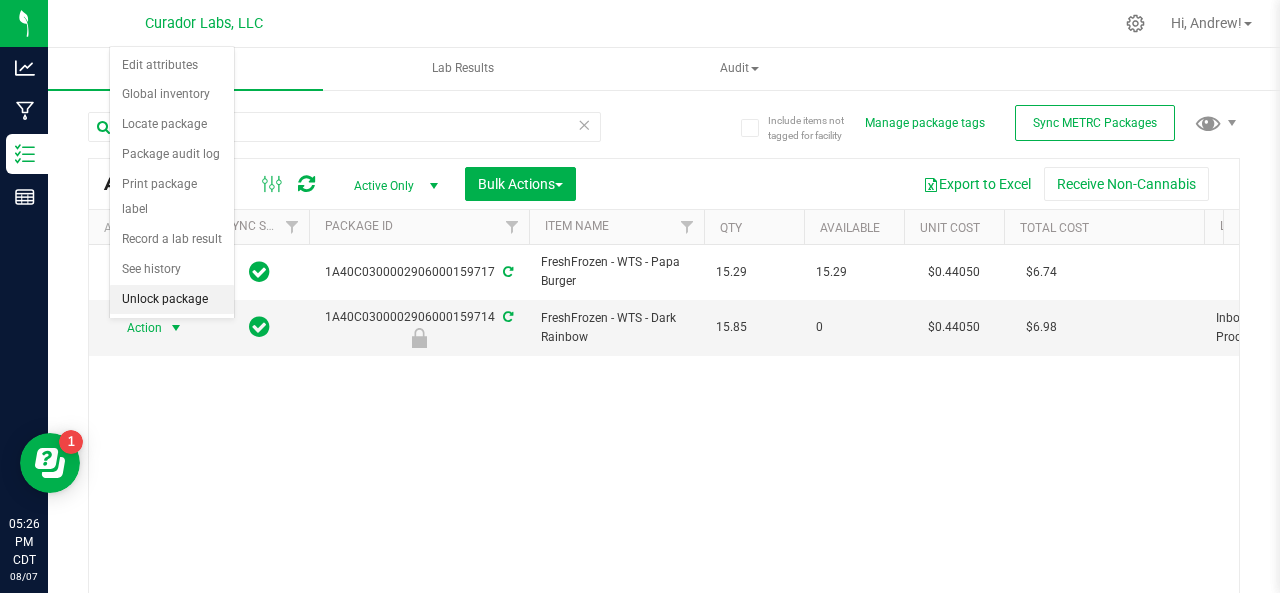click on "Unlock package" at bounding box center (172, 300) 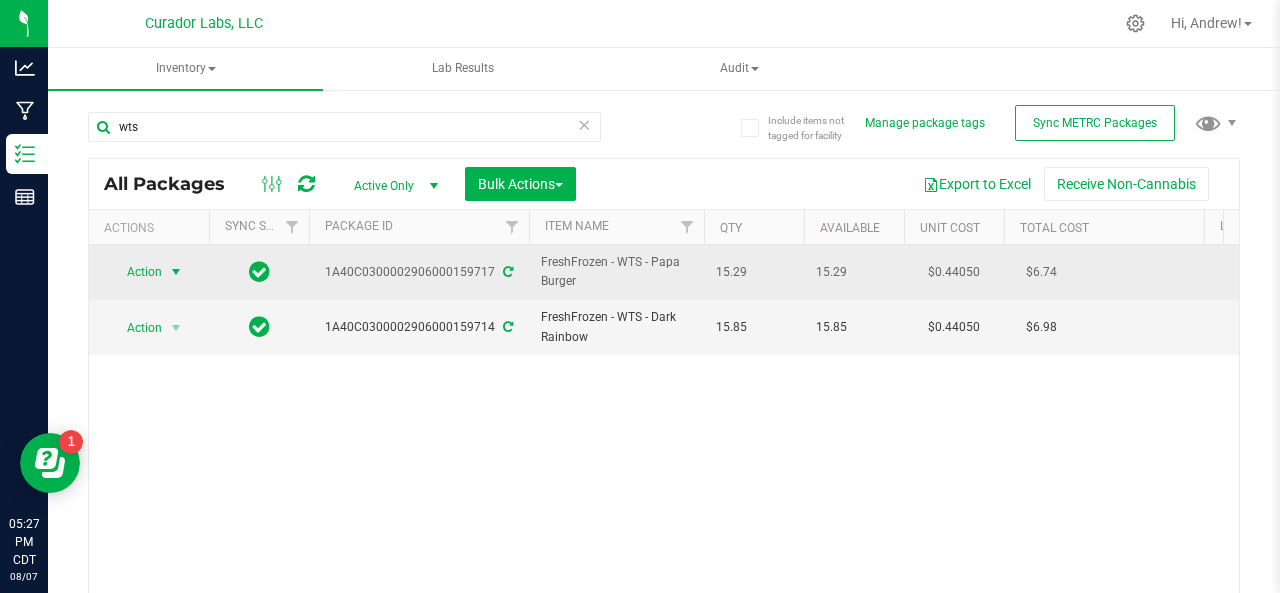 click on "Action" at bounding box center (136, 272) 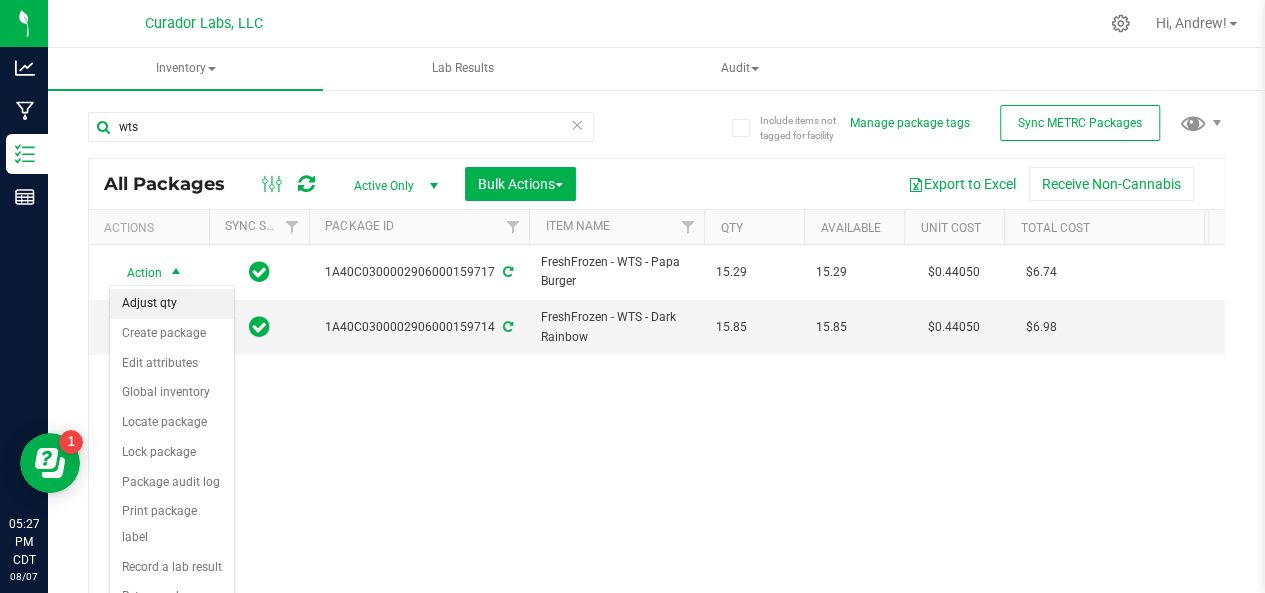 click on "Adjust qty" at bounding box center [172, 304] 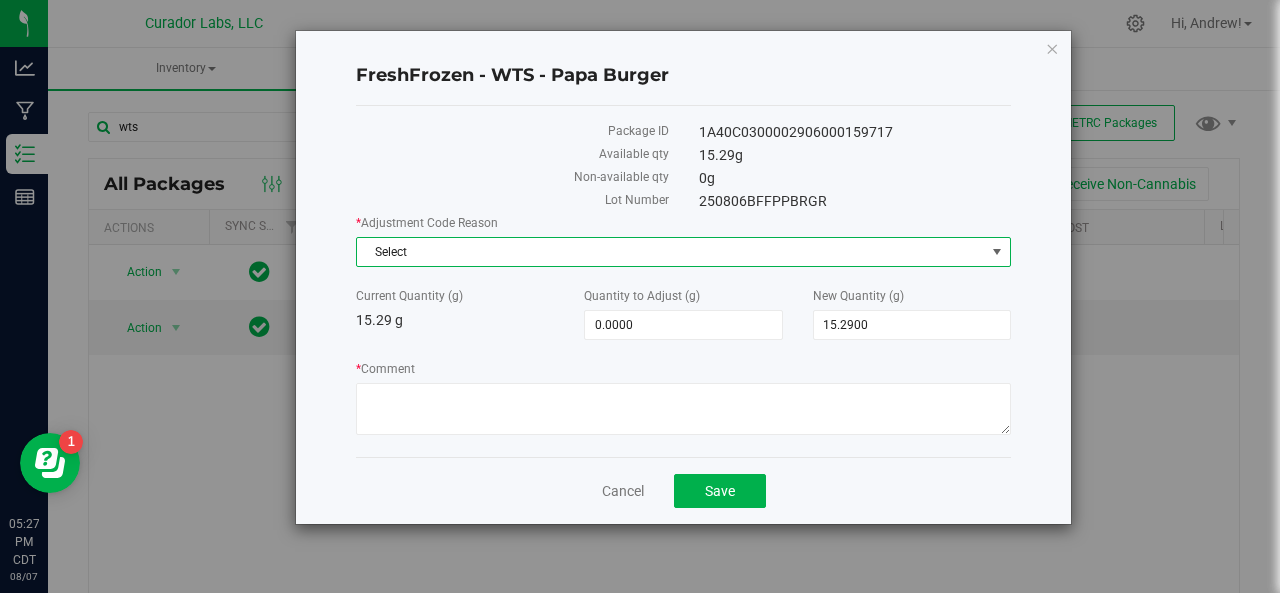 click on "Select" at bounding box center (671, 252) 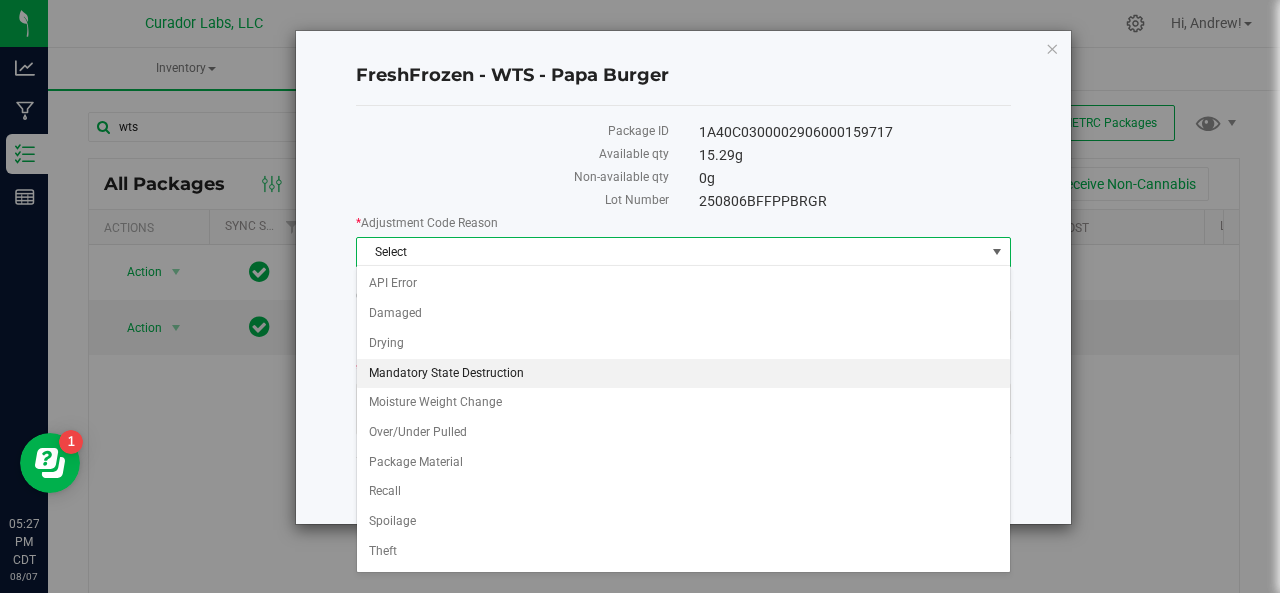 scroll, scrollTop: 48, scrollLeft: 0, axis: vertical 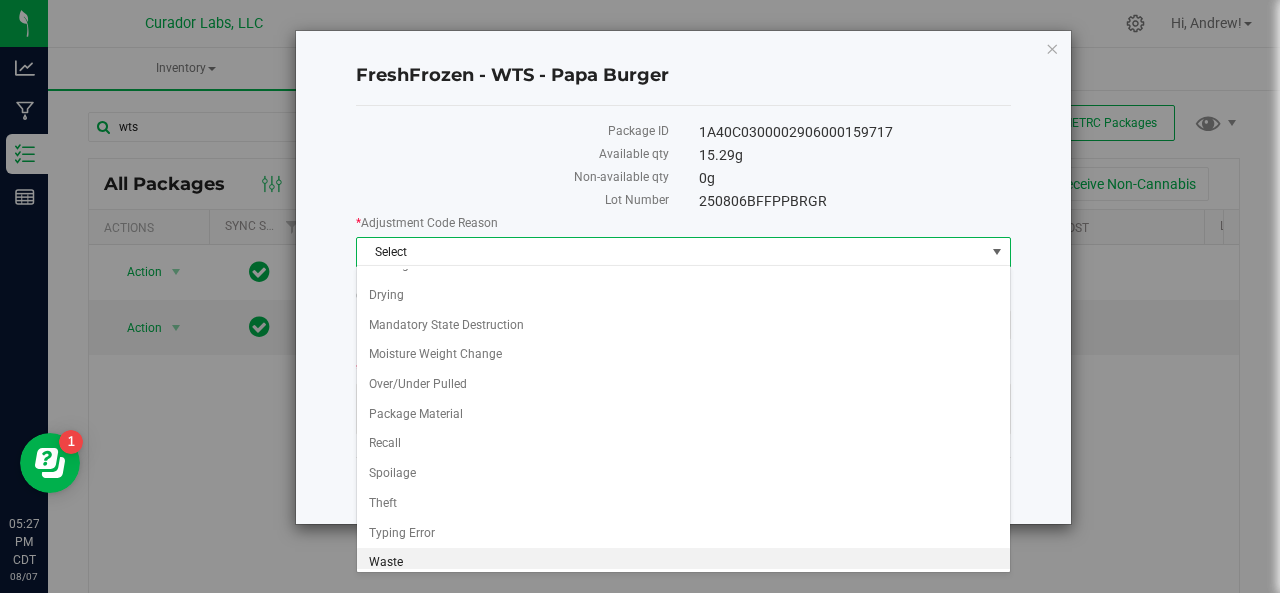 click on "Waste" at bounding box center [684, 563] 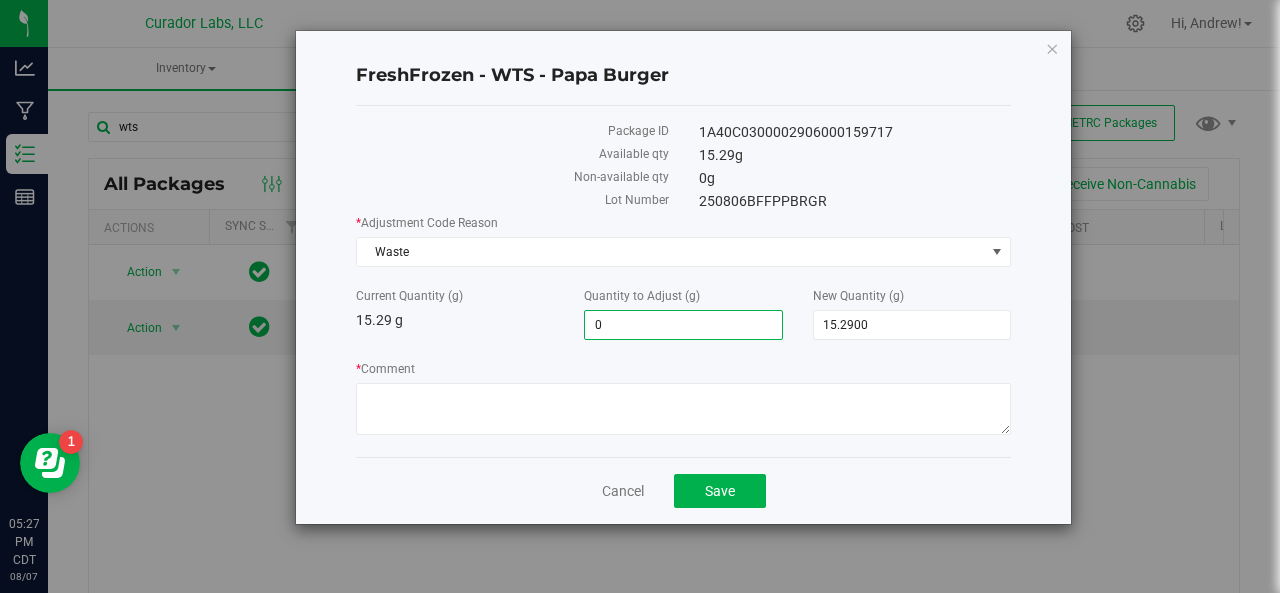 click on "0.0000 0" at bounding box center (683, 325) 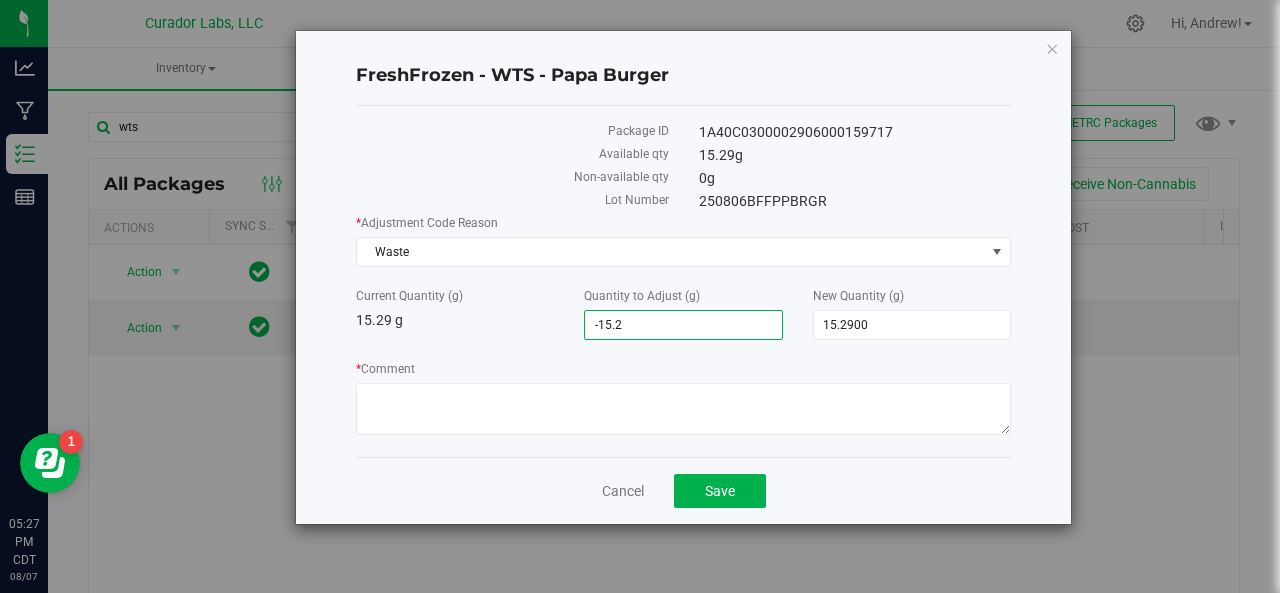 type on "-15.29" 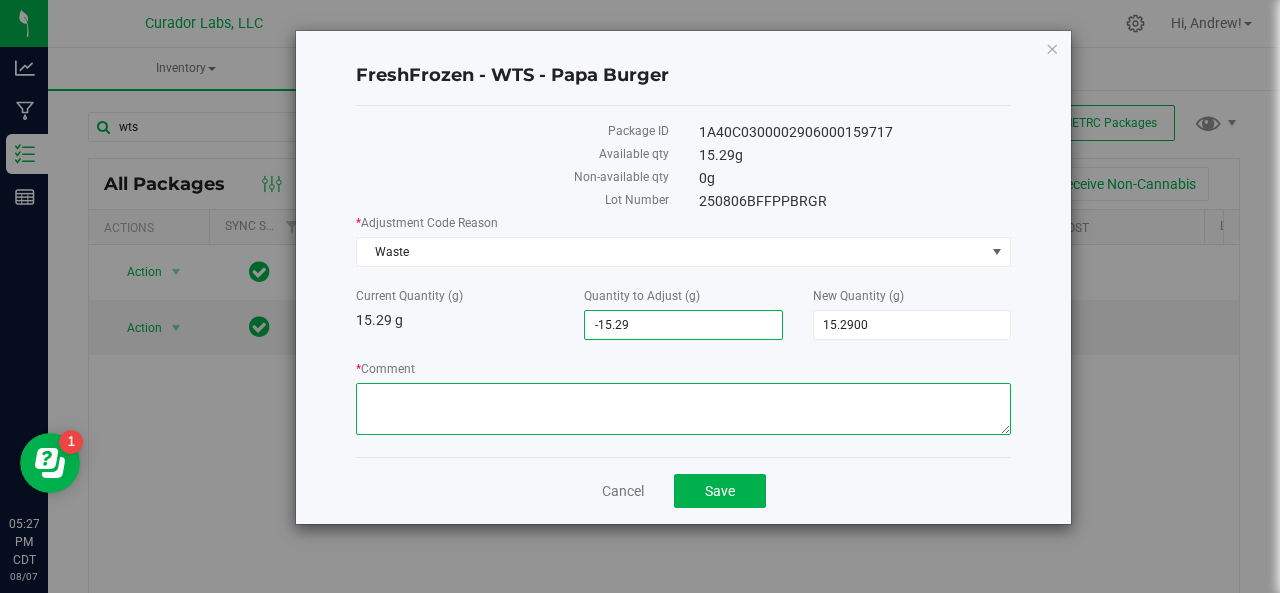 type on "-15.2900" 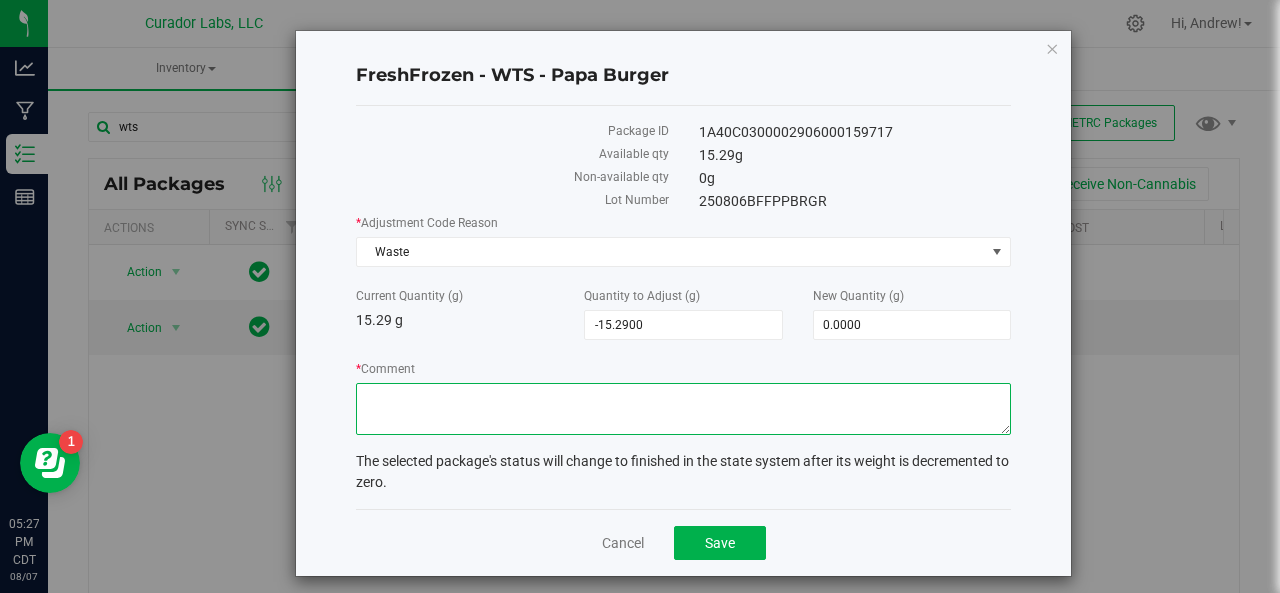click on "*
Comment" at bounding box center [683, 409] 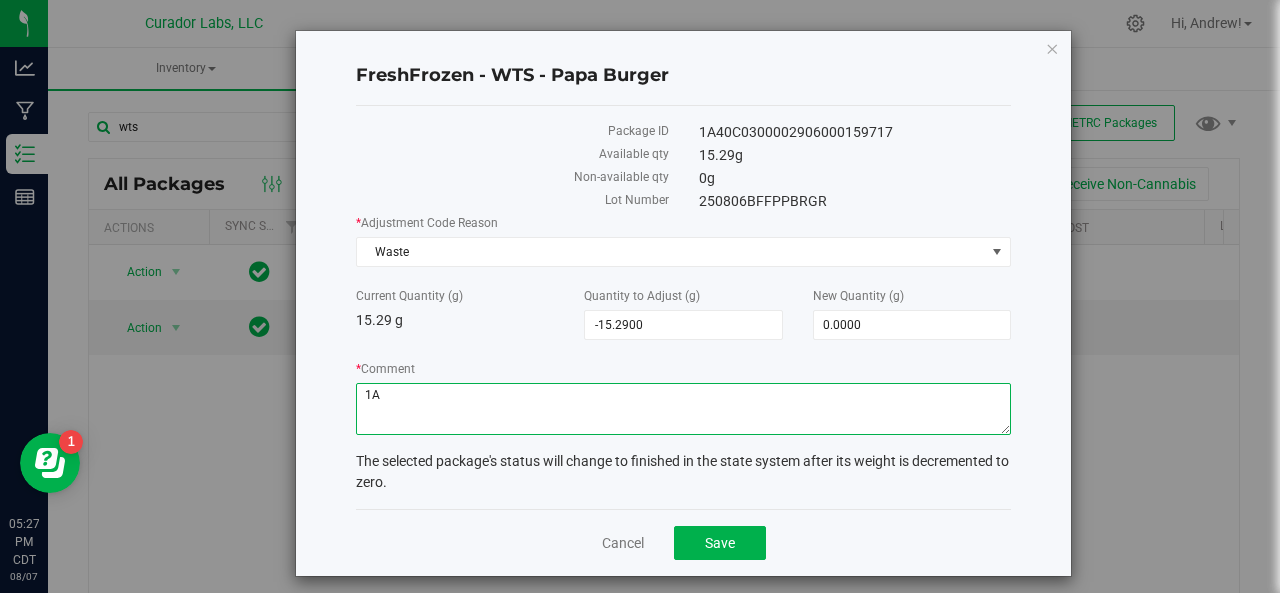 type on "1" 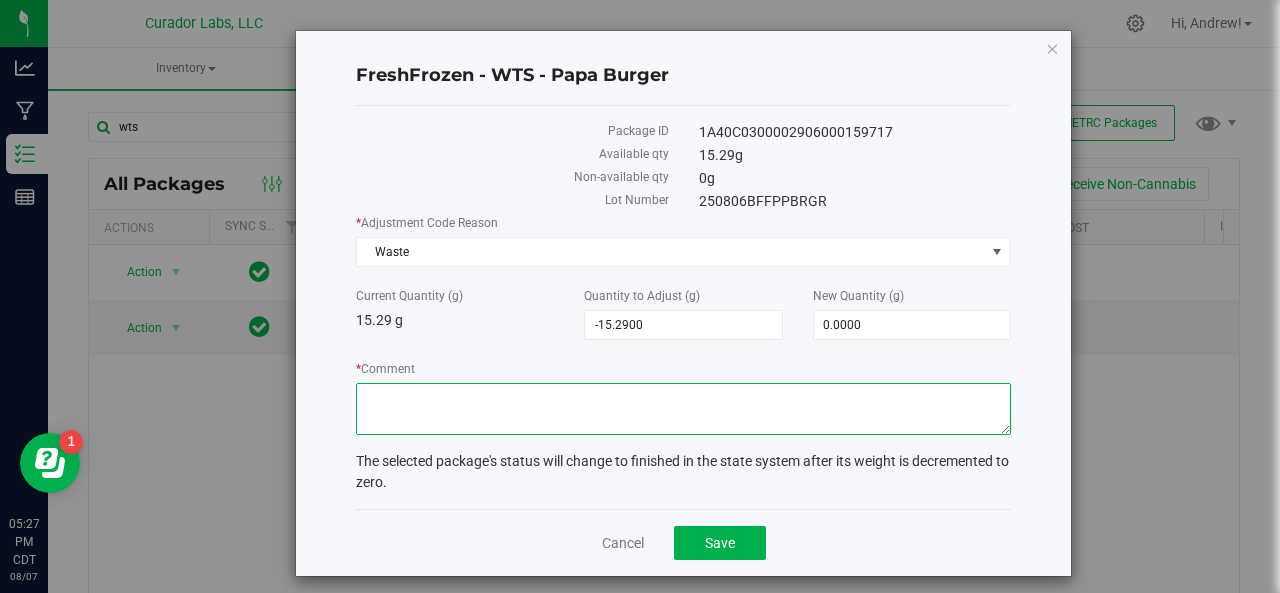click on "*
Comment" at bounding box center (683, 409) 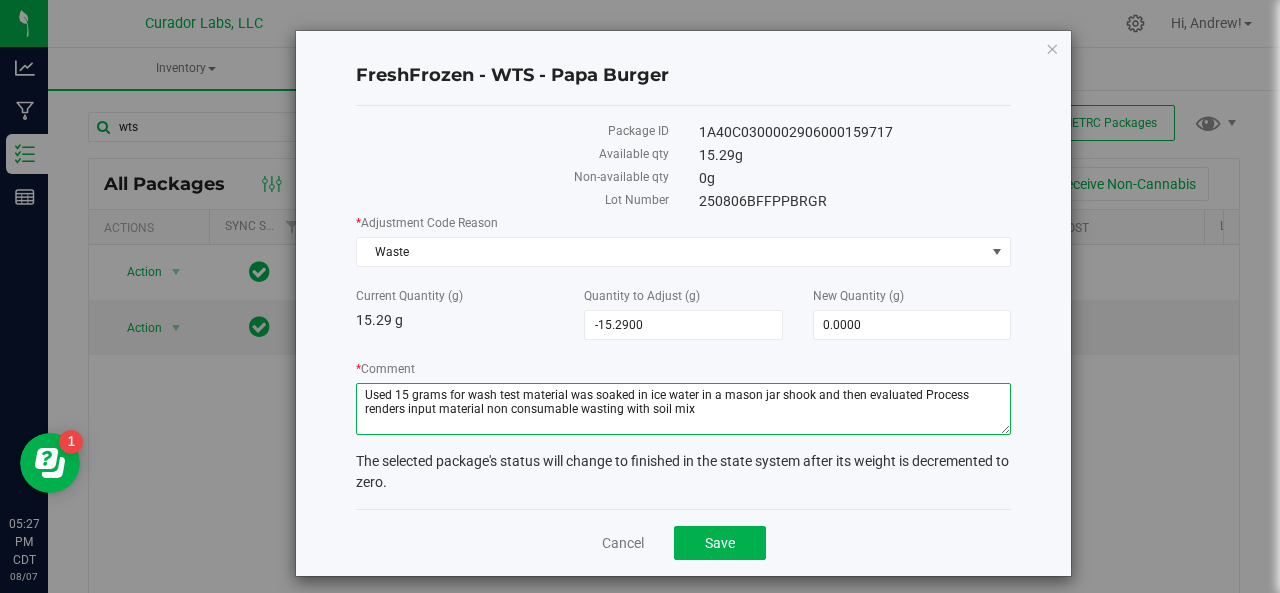 click on "*
Comment" at bounding box center (683, 409) 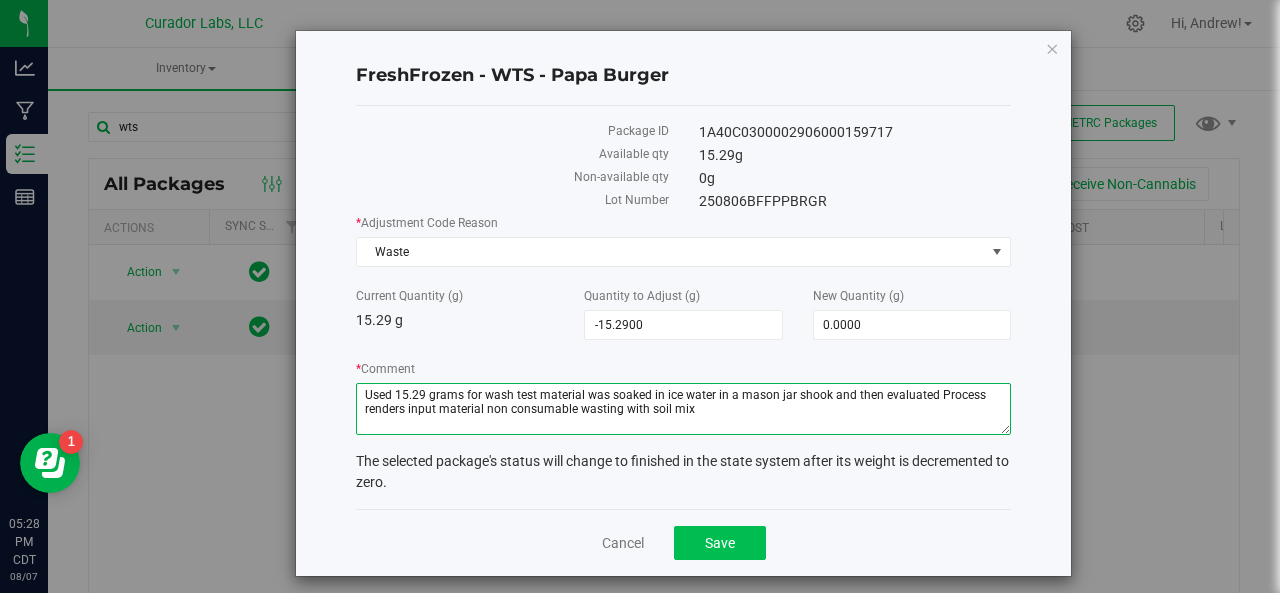 type on "Used 15.29 grams for wash test material was soaked in ice water in a mason jar shook and then evaluated Process renders input material non consumable wasting with soil mix" 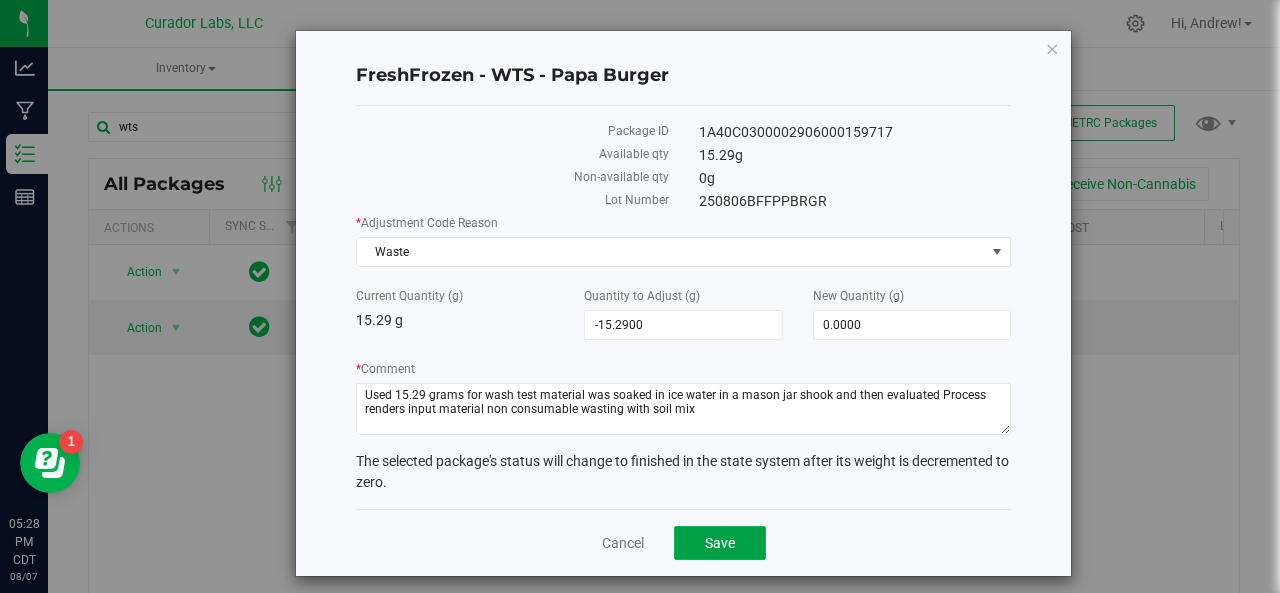 click on "Save" 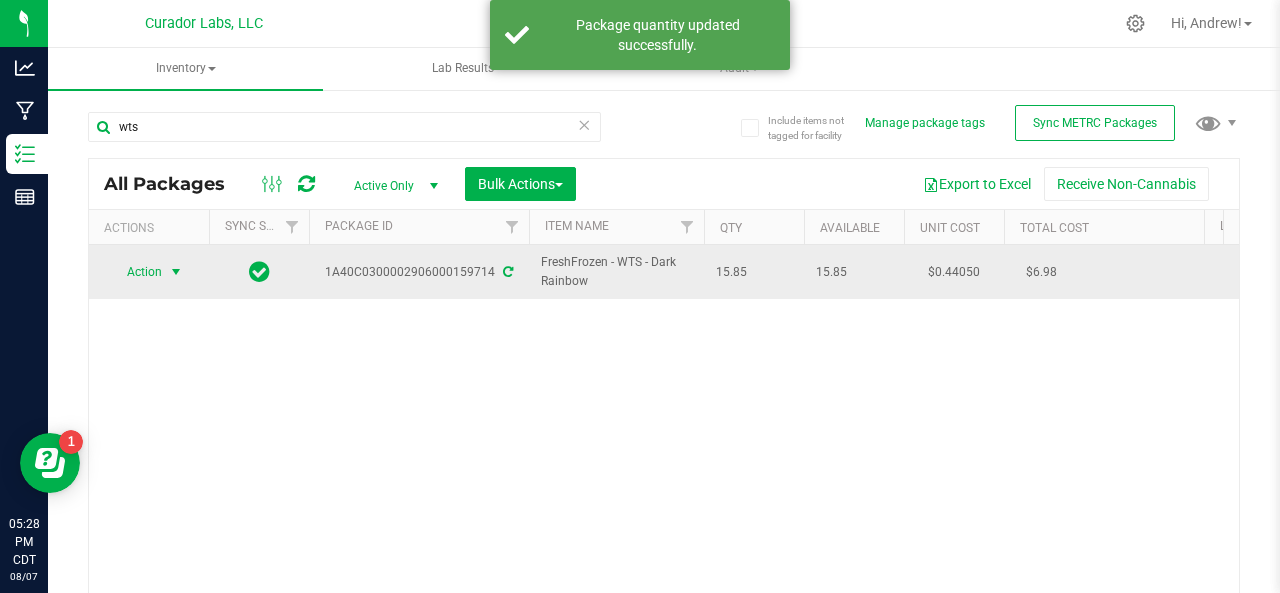 click on "Action" at bounding box center (136, 272) 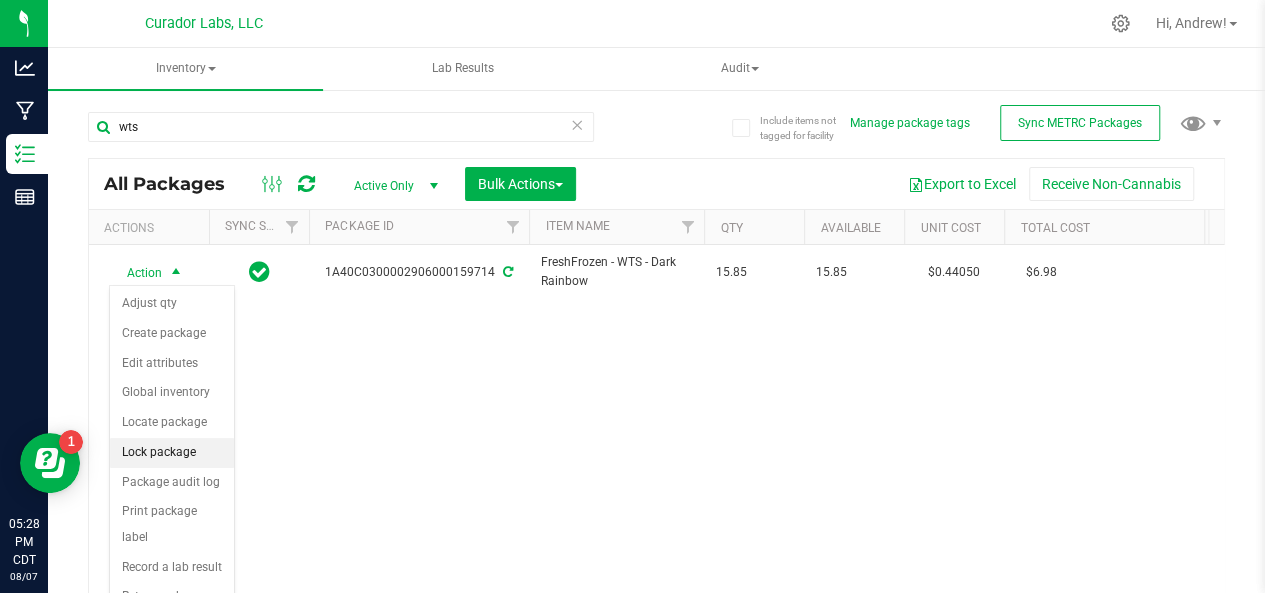 click on "Lock package" at bounding box center [172, 453] 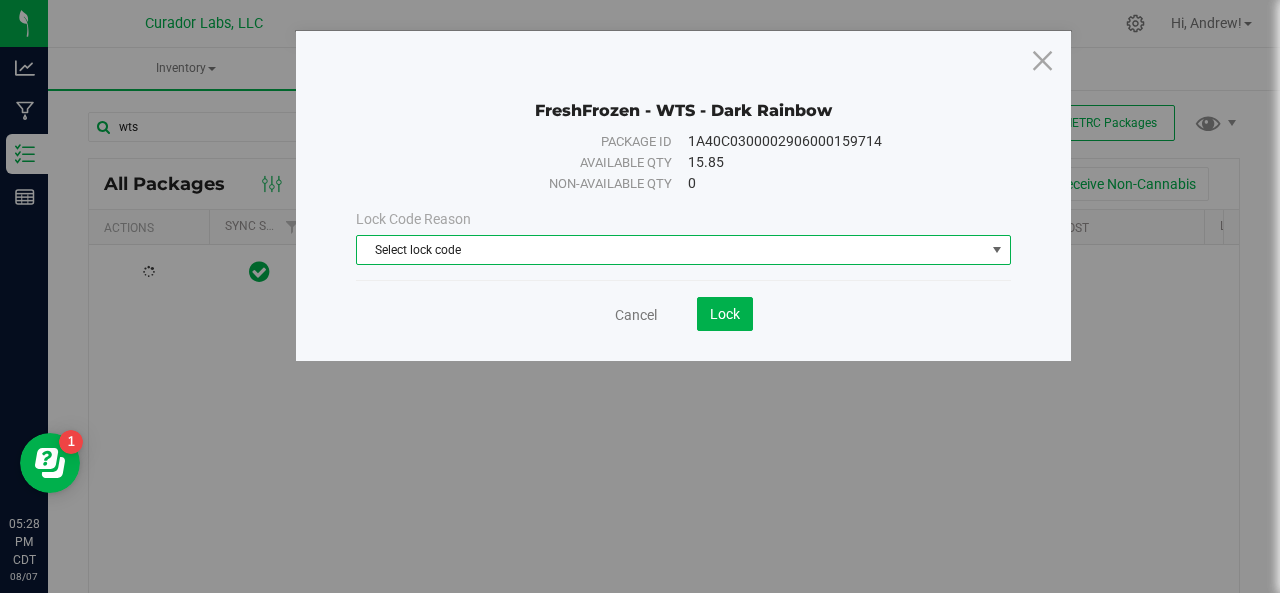 click on "Select lock code" at bounding box center (671, 250) 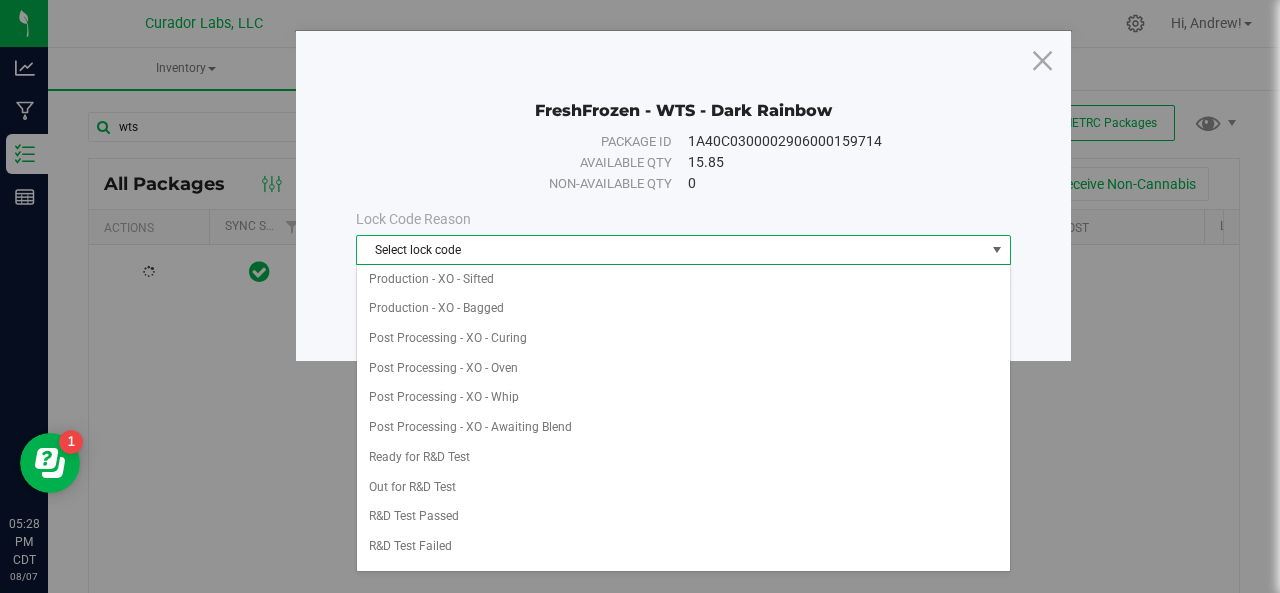 scroll, scrollTop: 0, scrollLeft: 0, axis: both 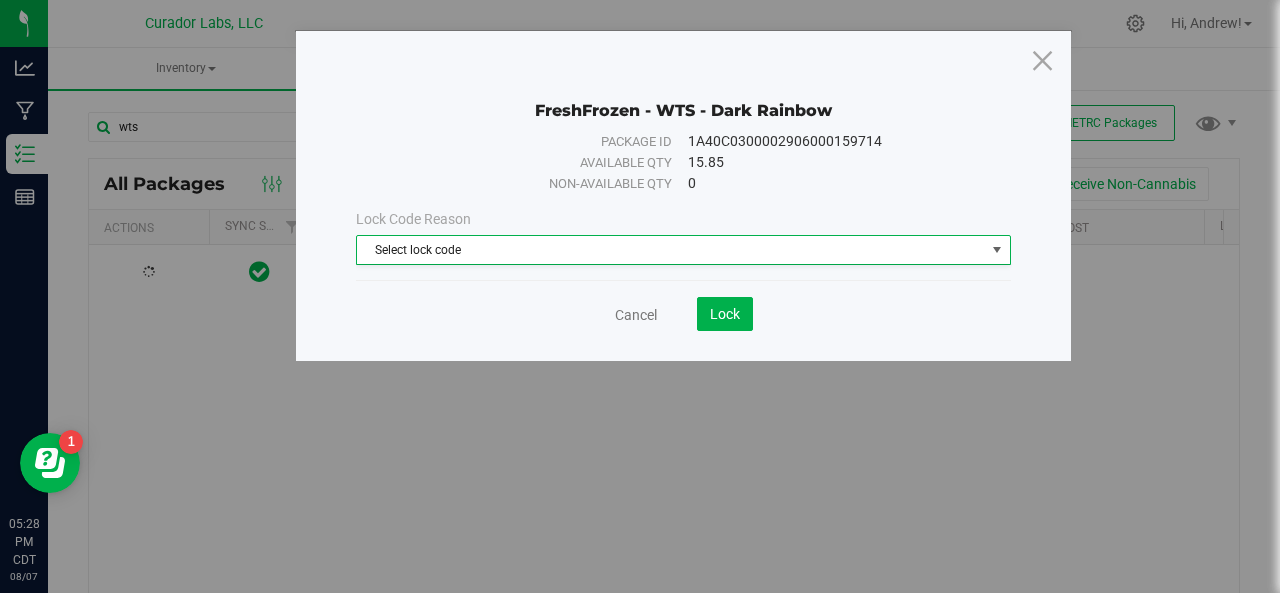 click on "FreshFrozen - WTS - [STRAIN]
Package ID
[TAG]
Available qty
[NUMBER]
Non-available qty
0
Lock Code Reason
Select lock code Select lock code Quarantine Lock Ready for Menu Bench Sample Escalation - Investigation Defective QC Sample Inbound - Waiting for Disposition Inbound - Ready for QC R&D Test Inbound - Out for QC R&D Test Inbound - QC R&D Test Passed Inbound - QC R&D Test FAILED Inbound - Ready for Production Production - BHO - Socked Production - XO - Sifted" at bounding box center [683, 196] 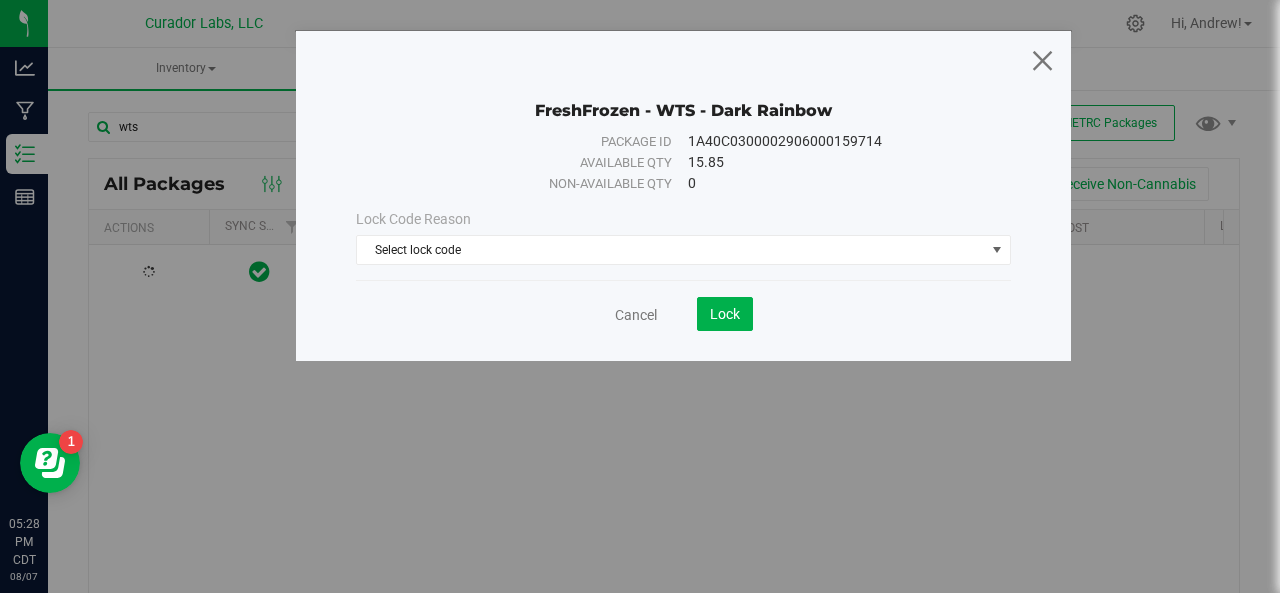 click at bounding box center (1042, 60) 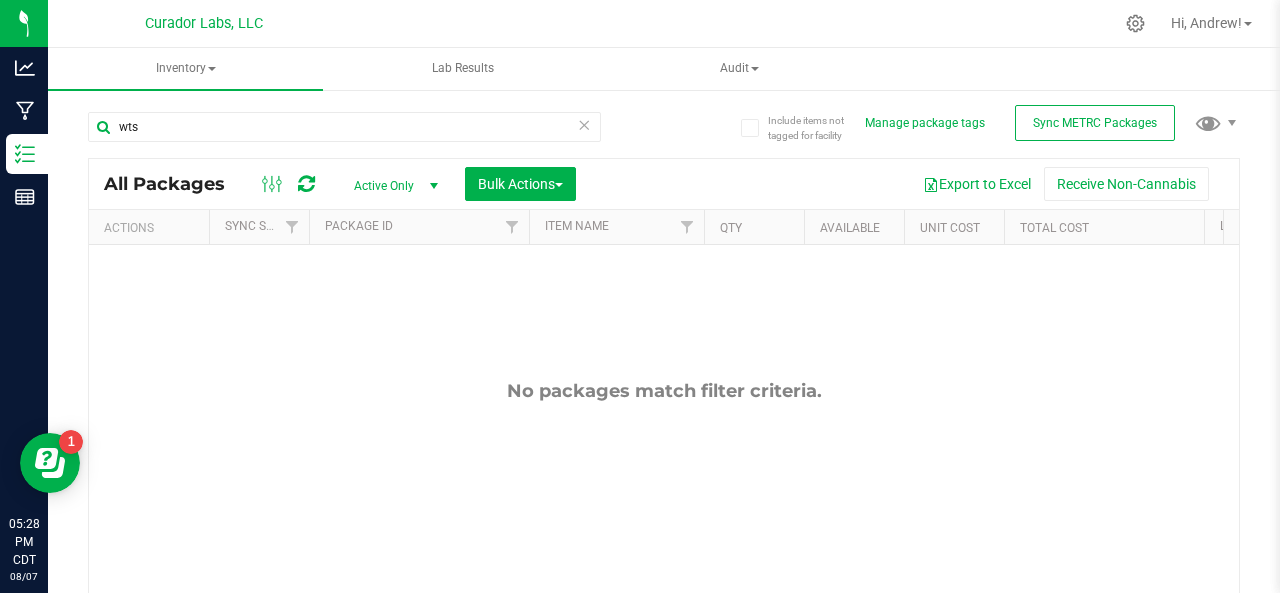 scroll, scrollTop: 0, scrollLeft: 781, axis: horizontal 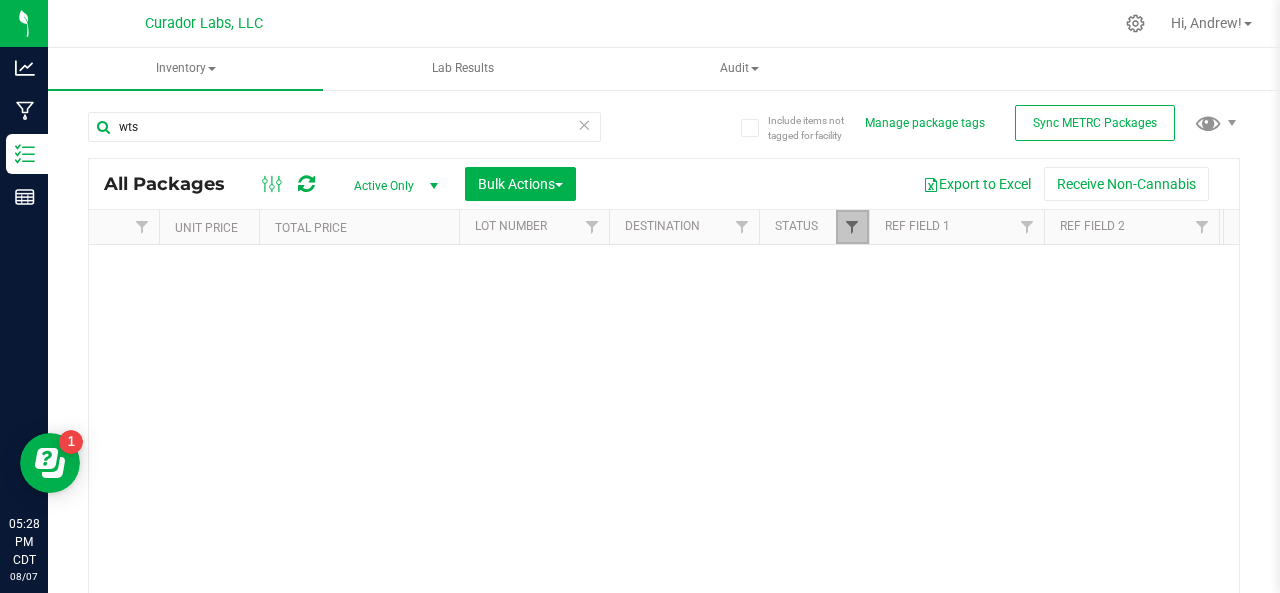 click at bounding box center (852, 227) 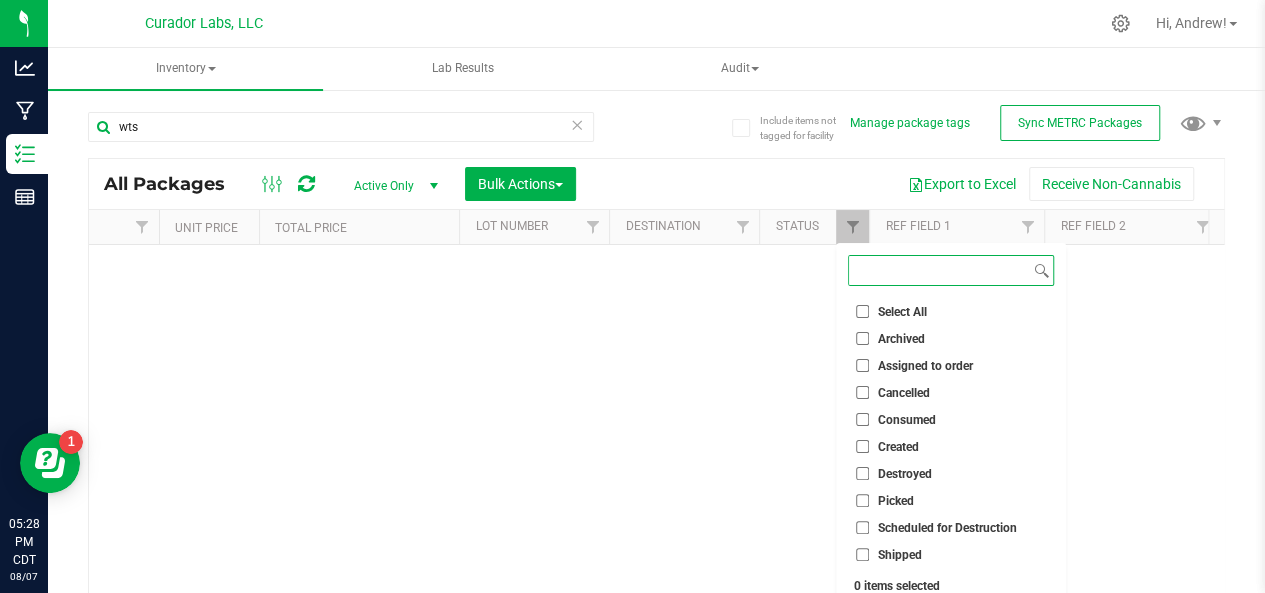 scroll, scrollTop: 64, scrollLeft: 0, axis: vertical 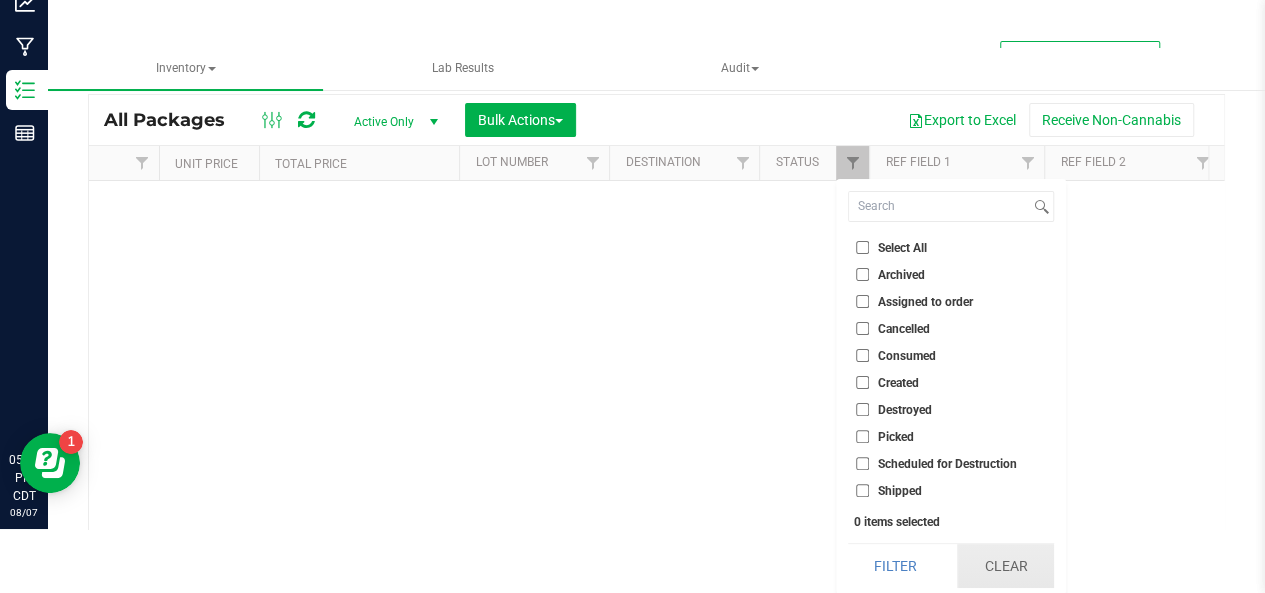 click on "Clear" at bounding box center [1005, 566] 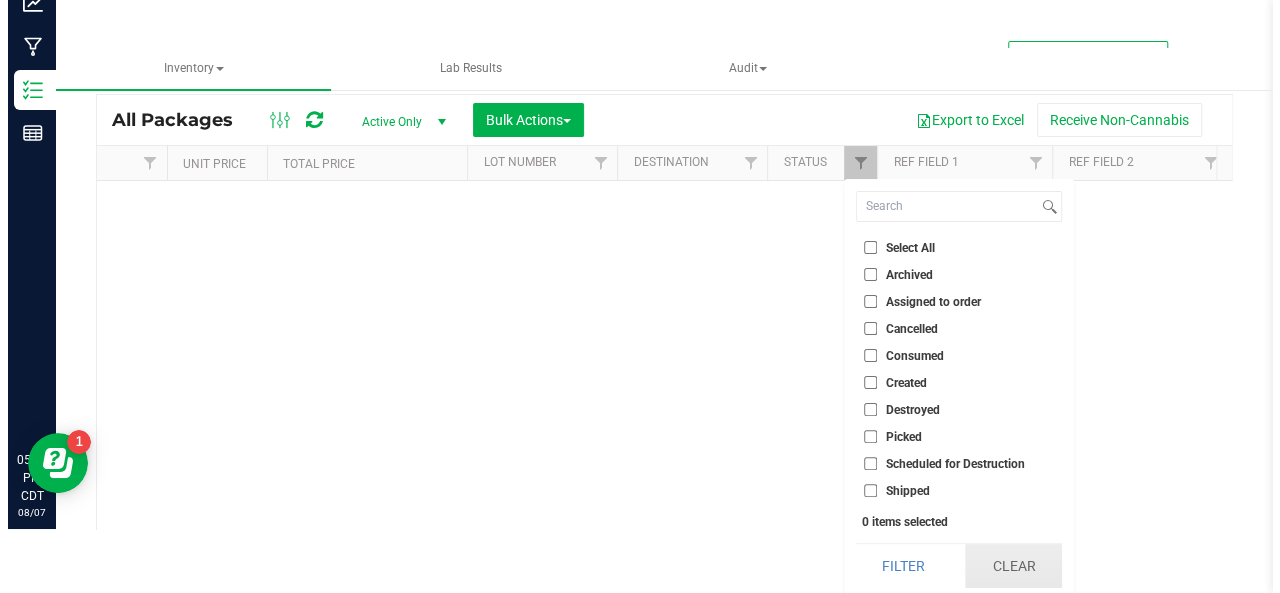 scroll, scrollTop: 0, scrollLeft: 0, axis: both 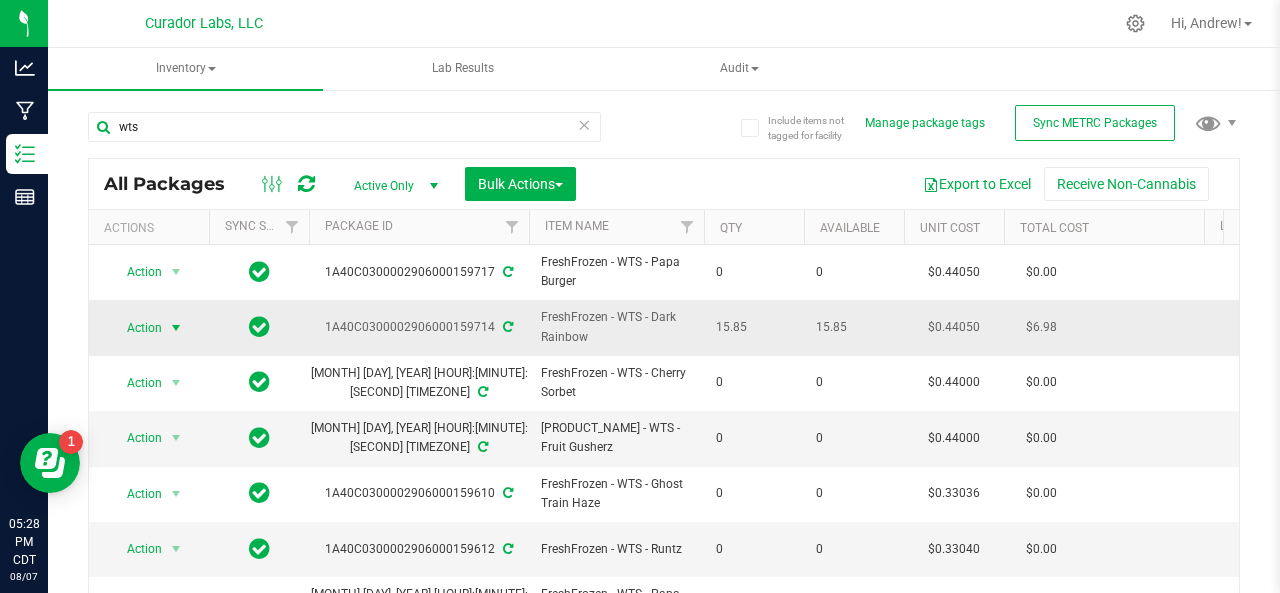 click on "Action" at bounding box center (136, 328) 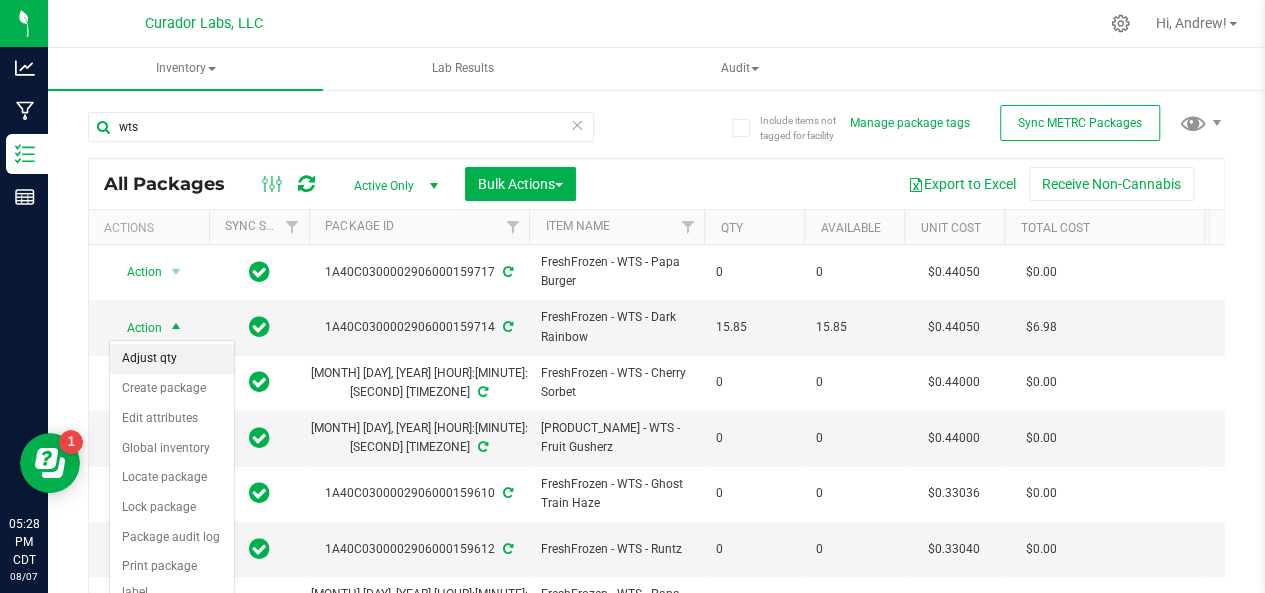 click on "Adjust qty" at bounding box center (172, 359) 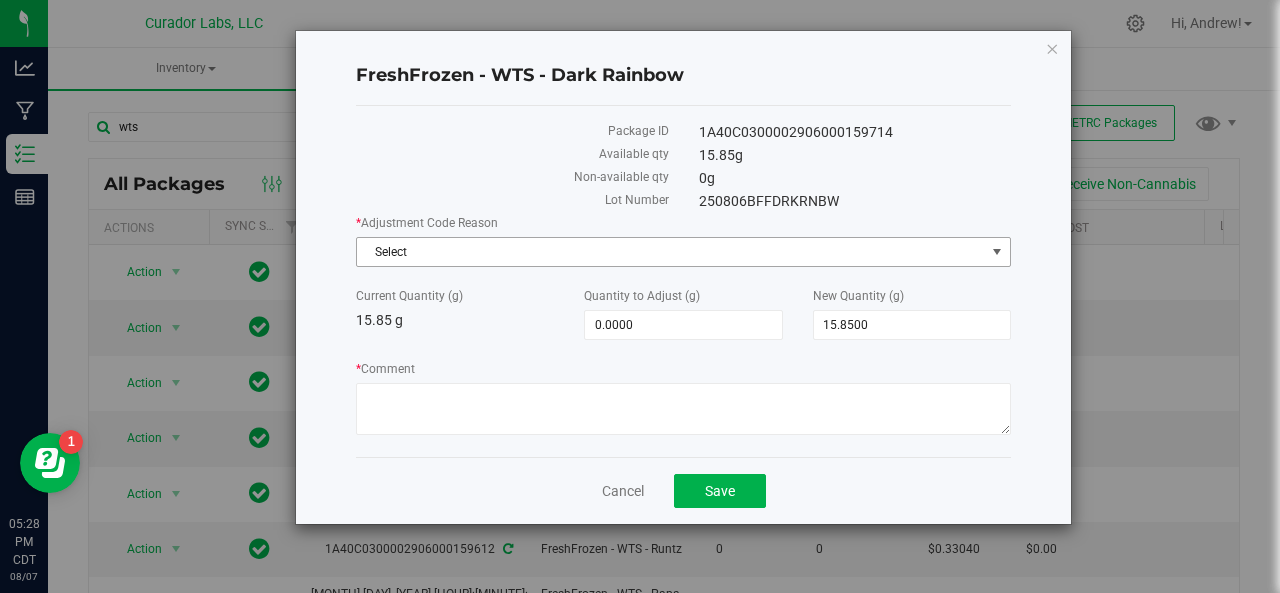 click on "Select" at bounding box center [671, 252] 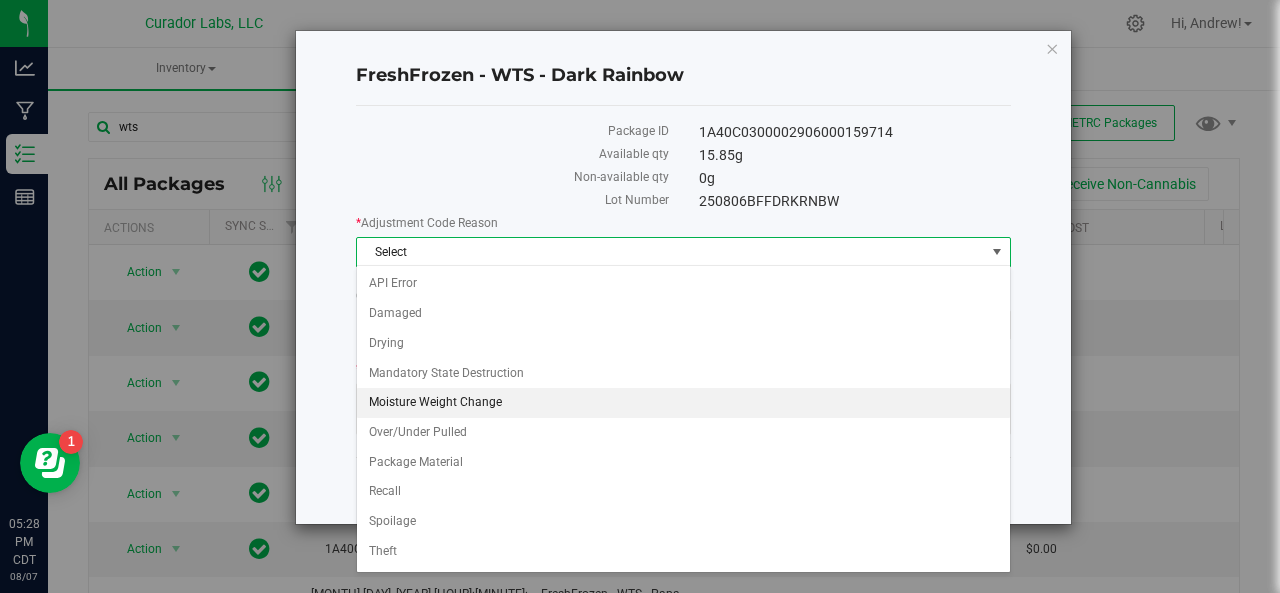 scroll, scrollTop: 48, scrollLeft: 0, axis: vertical 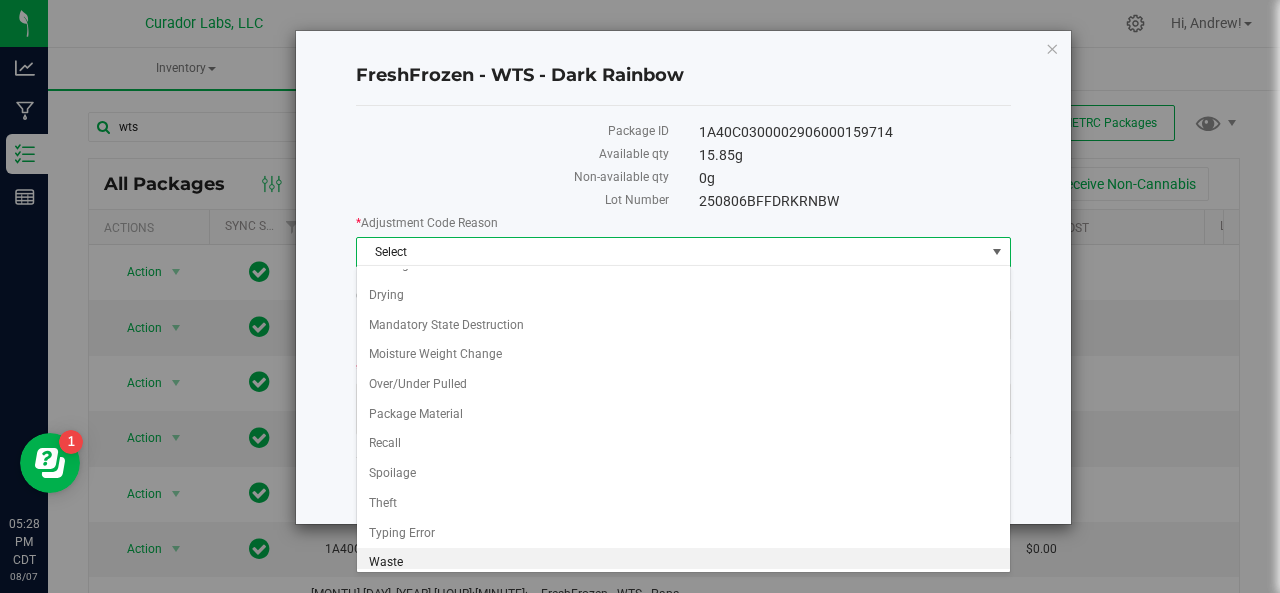 click on "Waste" at bounding box center [684, 563] 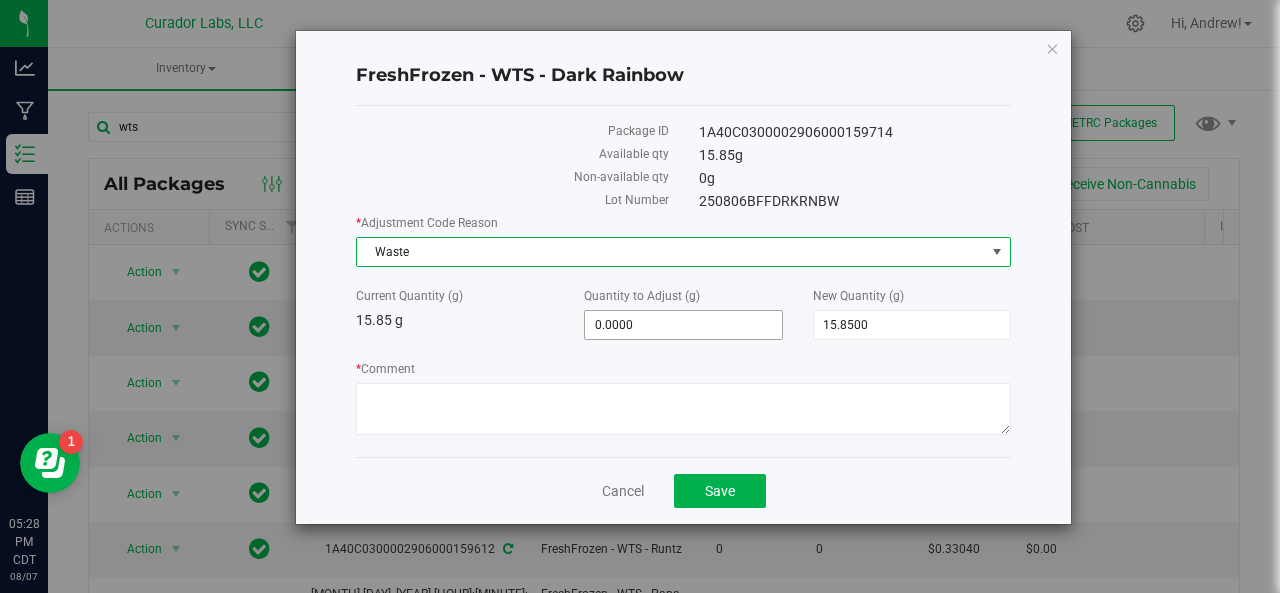 click on "0.0000 0" at bounding box center [683, 325] 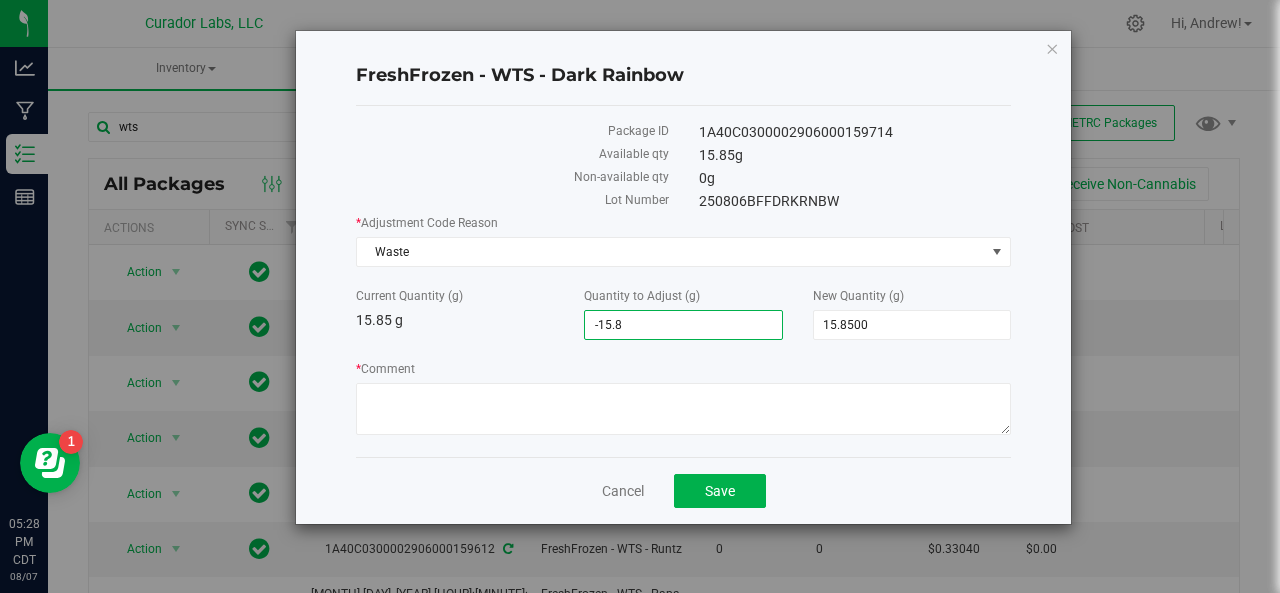 type on "-15.85" 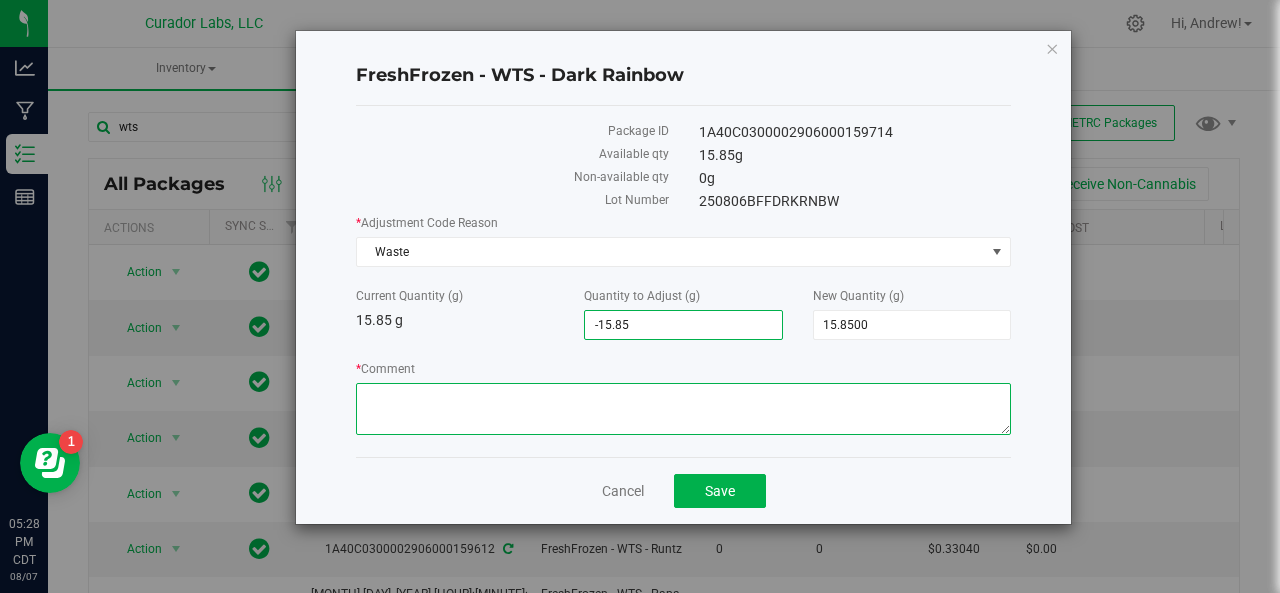 type on "-15.8500" 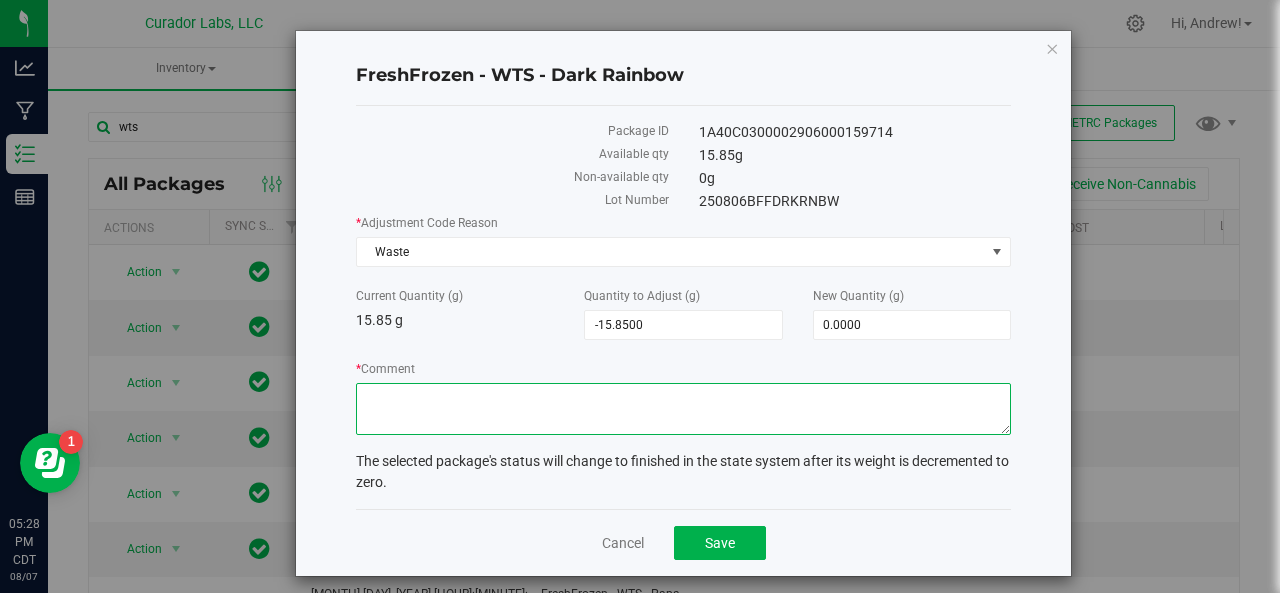 click on "*
Comment" at bounding box center [683, 409] 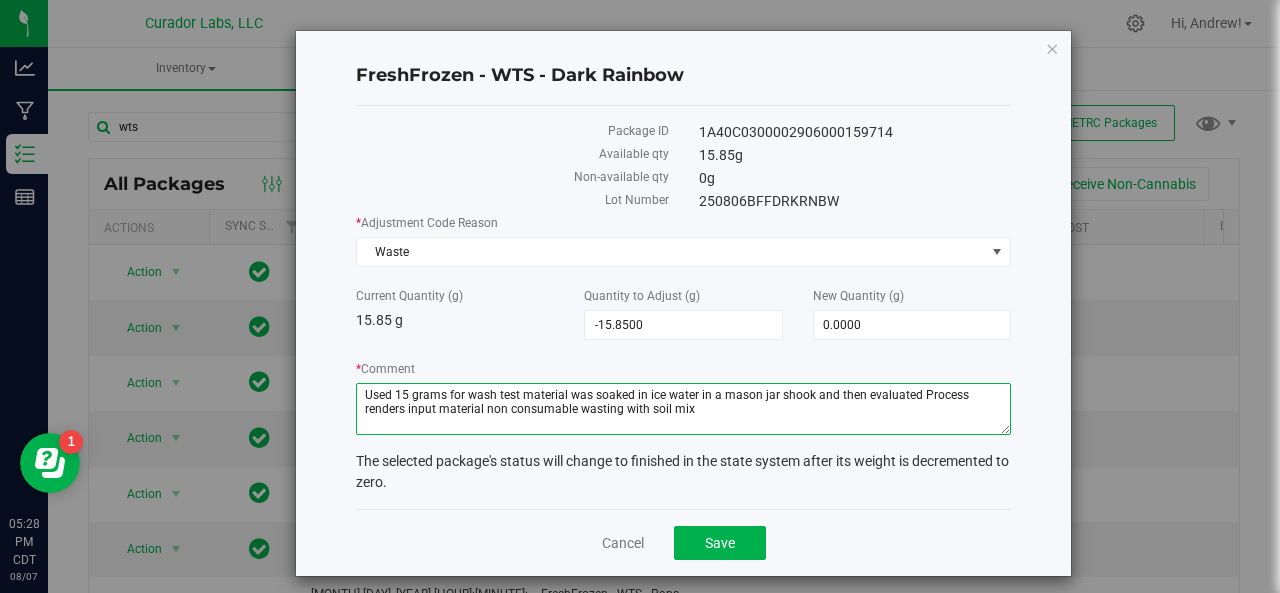 click on "*
Comment" at bounding box center (683, 409) 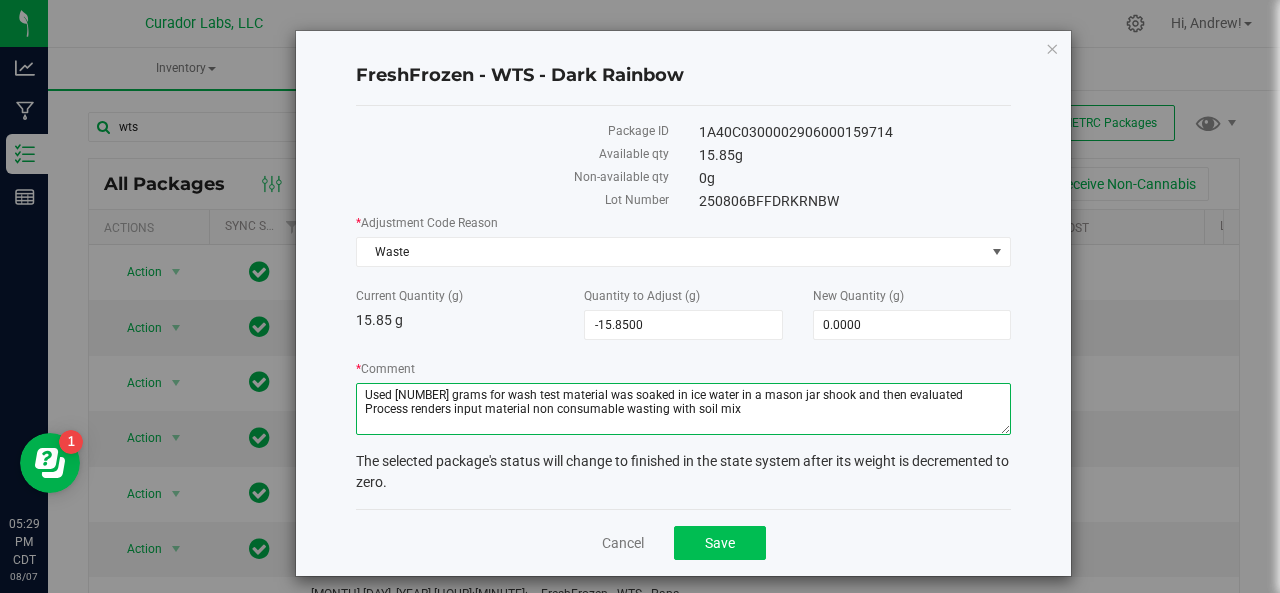 type on "Used [NUMBER] grams for wash test material was soaked in ice water in a mason jar shook and then evaluated Process renders input material non consumable wasting with soil mix" 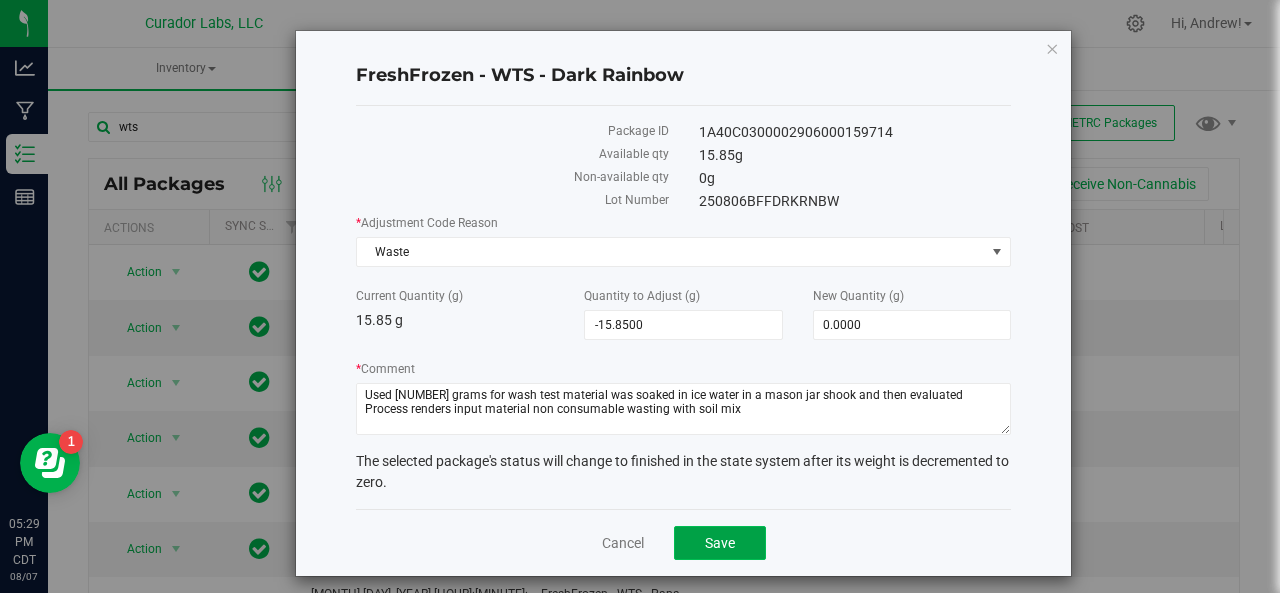 click on "Save" 